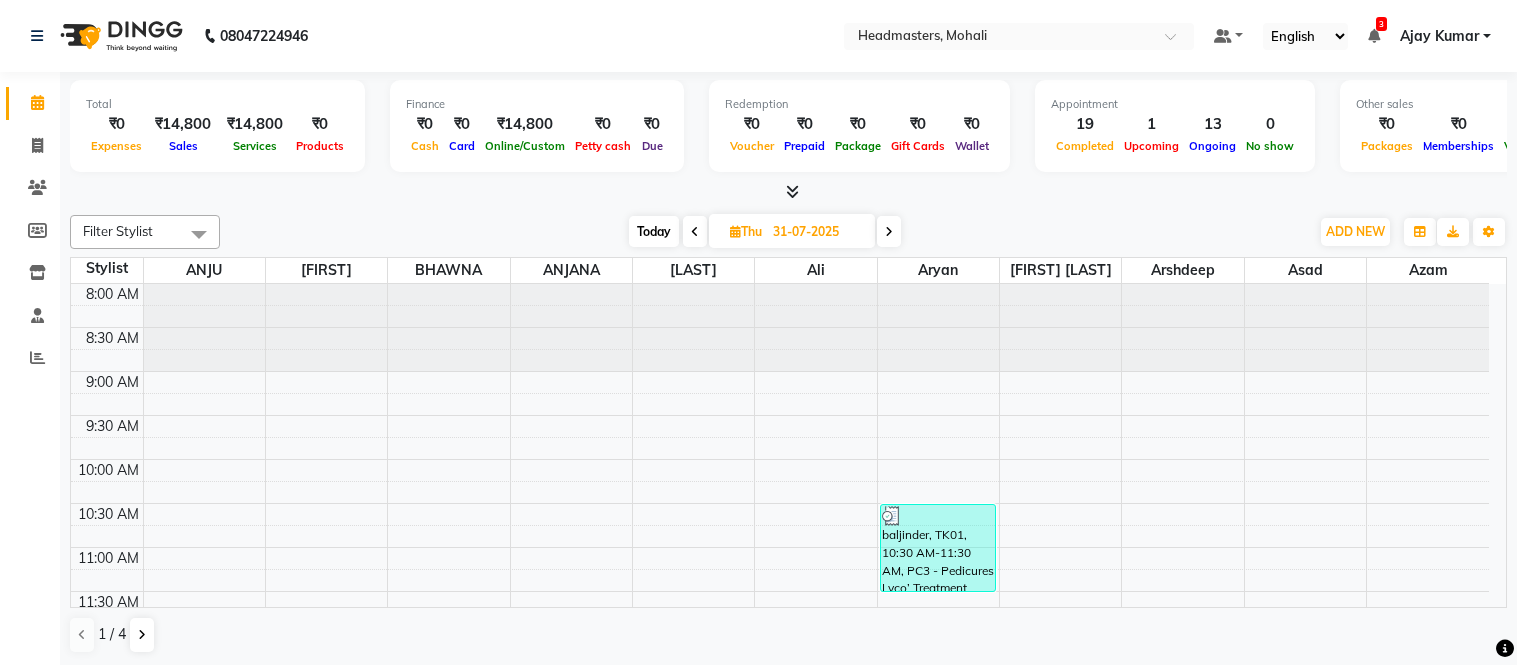 scroll, scrollTop: 0, scrollLeft: 0, axis: both 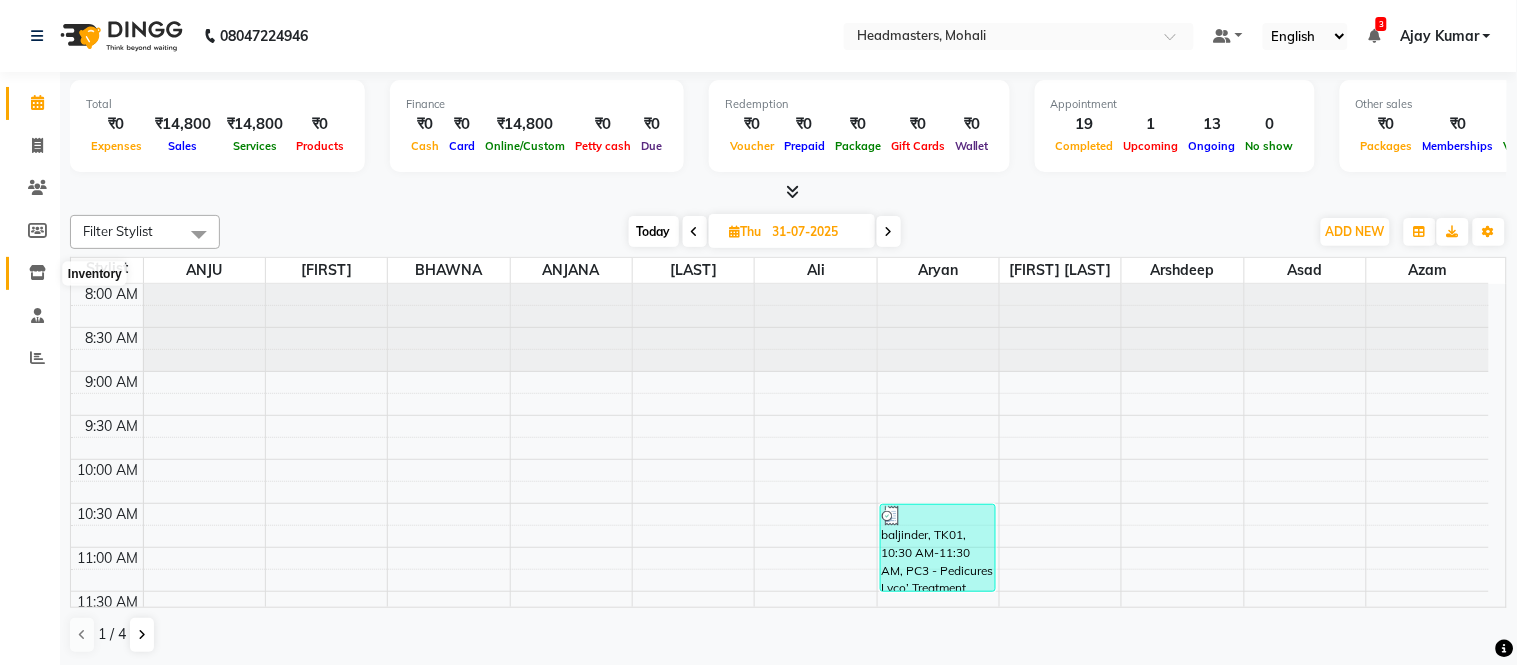 click 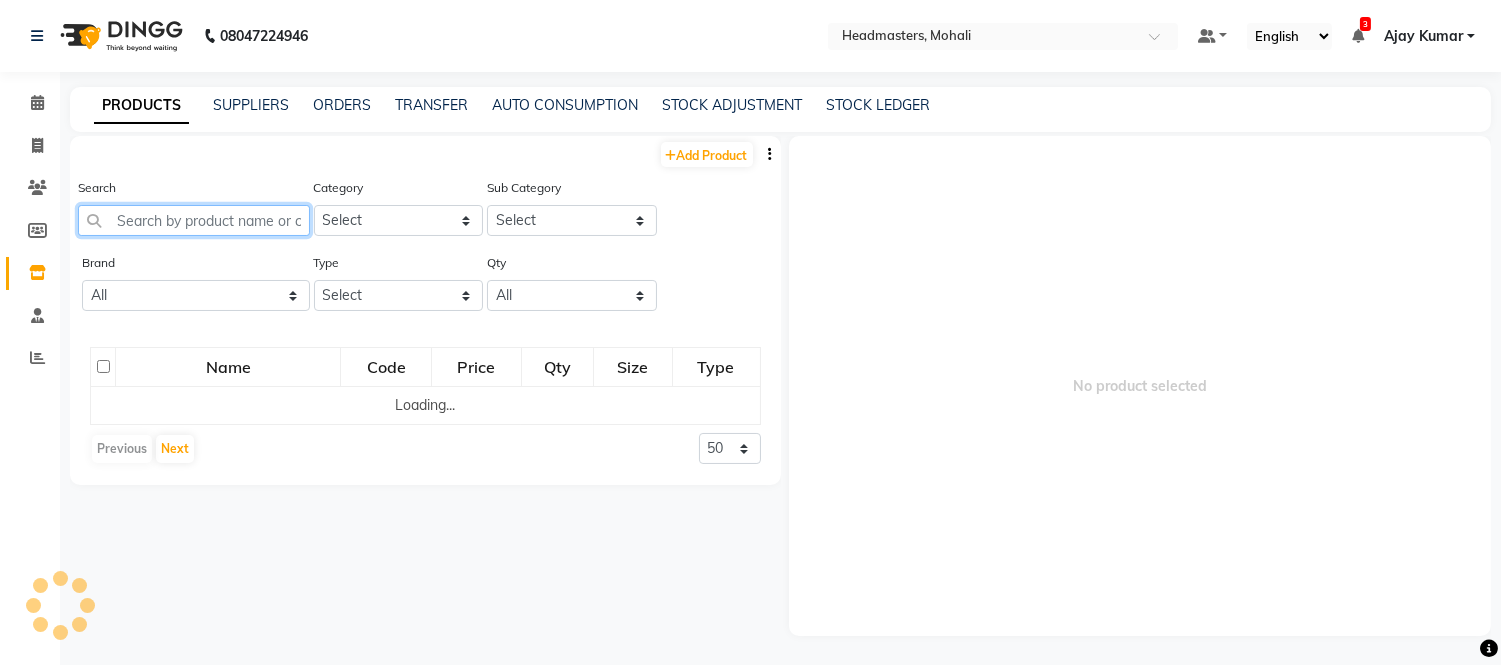 click 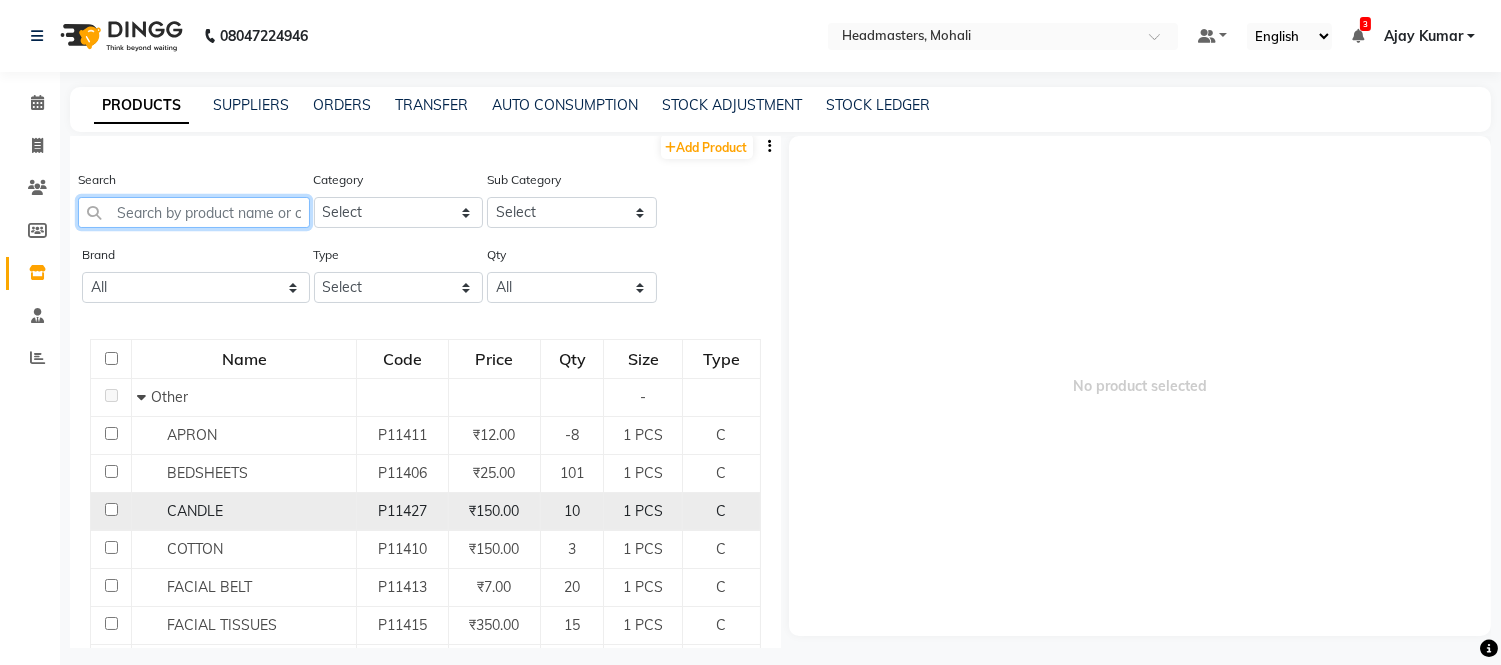 scroll, scrollTop: 0, scrollLeft: 0, axis: both 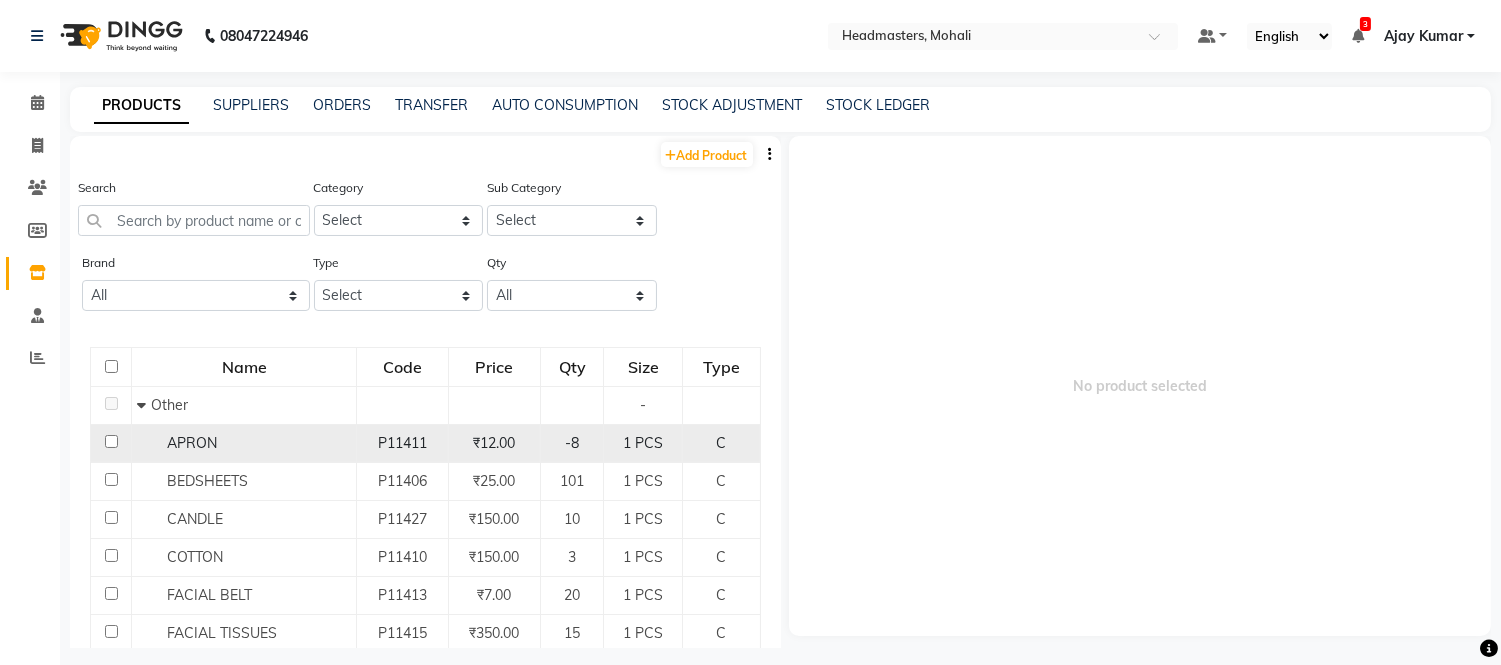 click on "APRON" 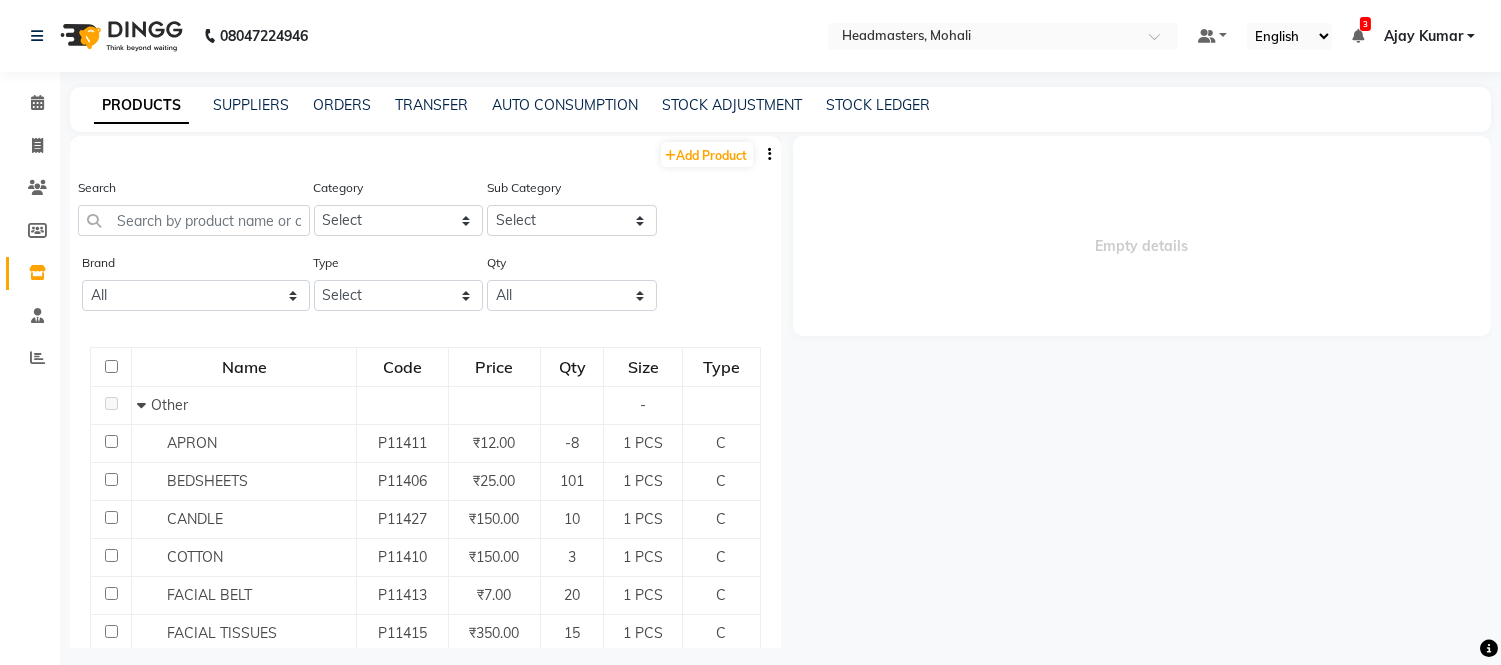 select 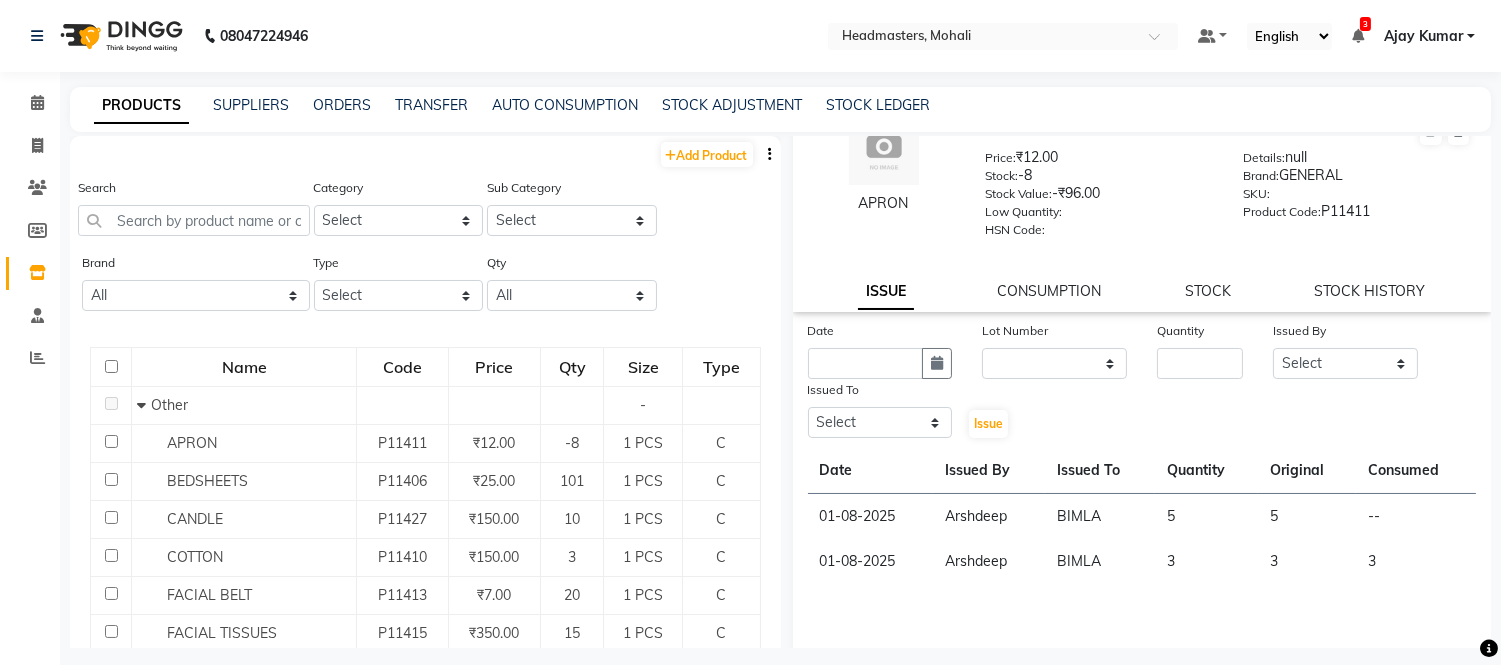 scroll, scrollTop: 12, scrollLeft: 0, axis: vertical 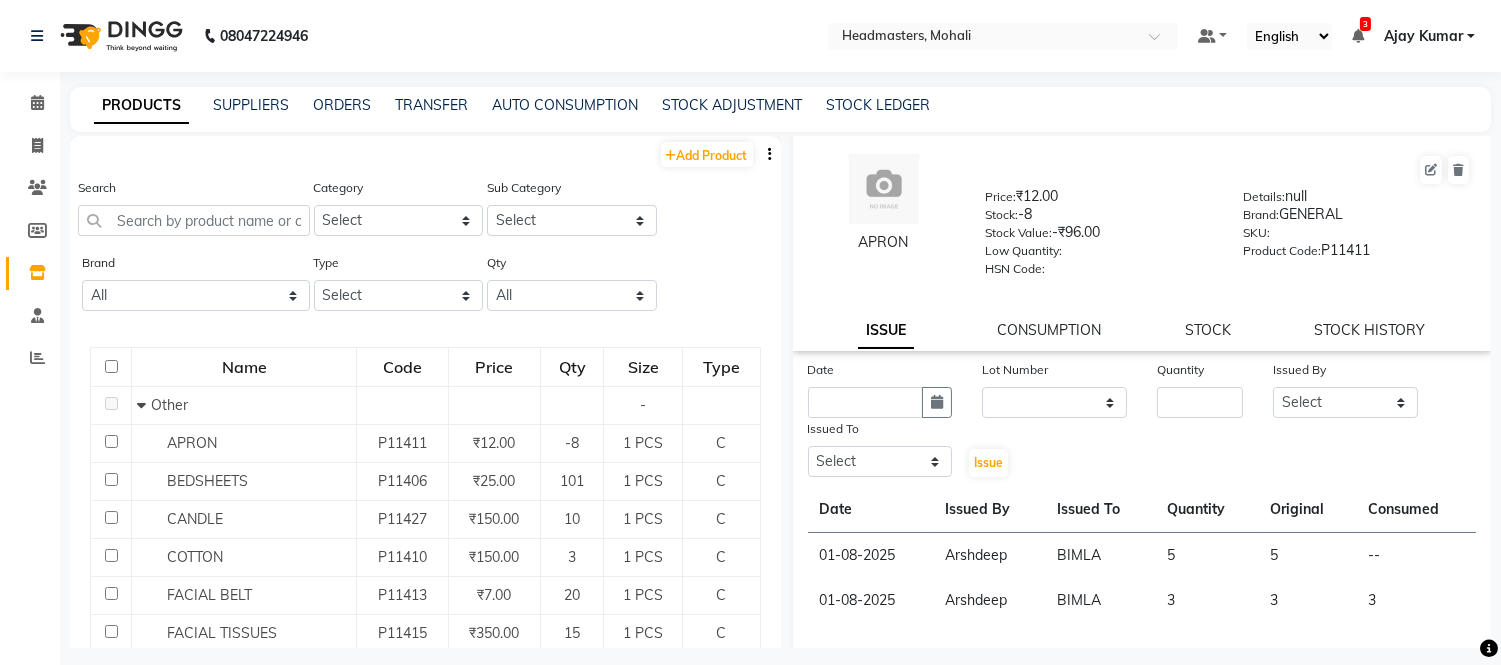 click on "ISSUE CONSUMPTION STOCK STOCK HISTORY" 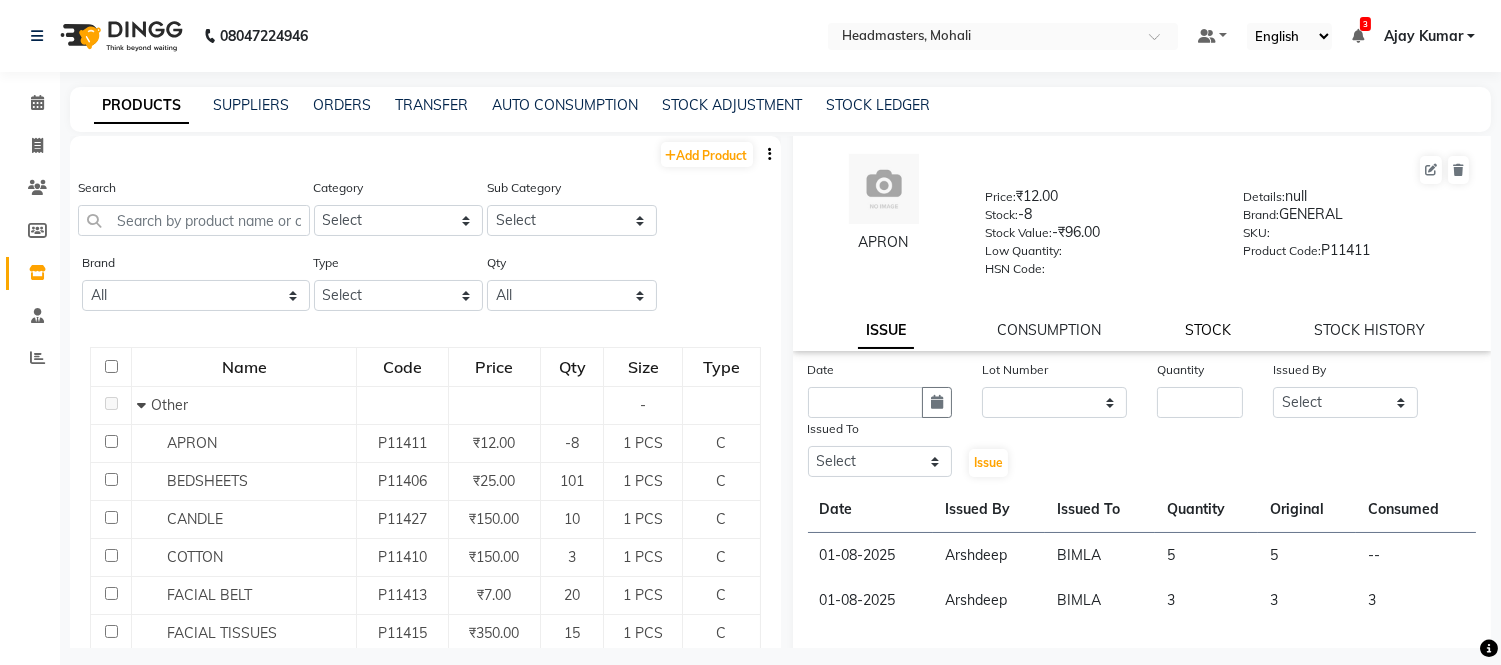click on "STOCK" 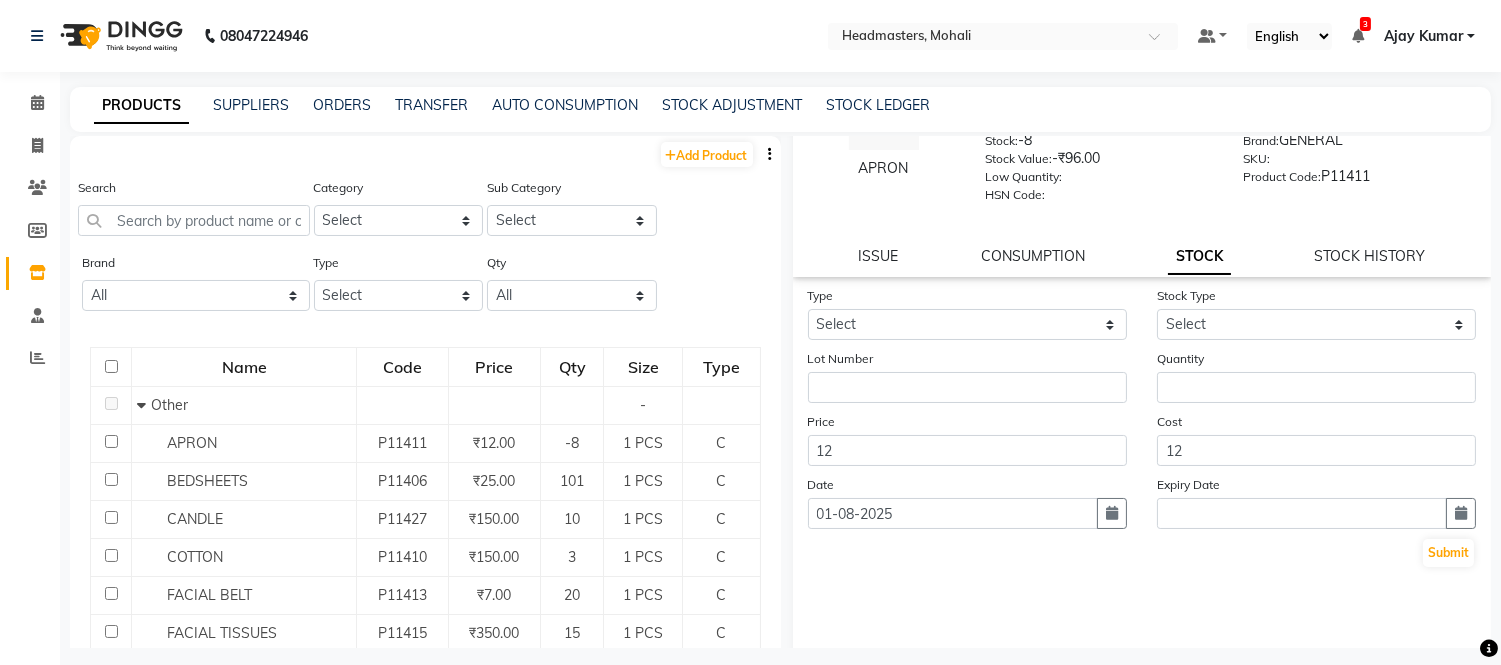 scroll, scrollTop: 123, scrollLeft: 0, axis: vertical 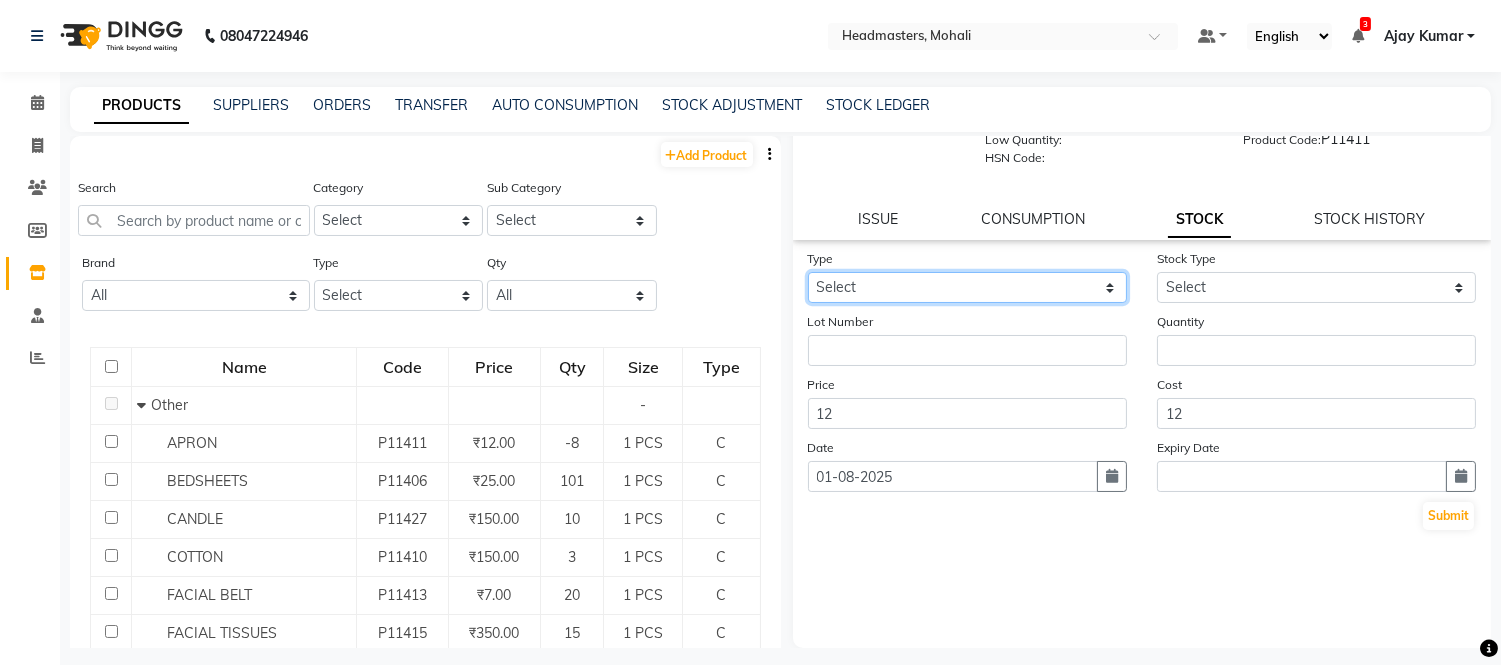 click on "Select In Out" 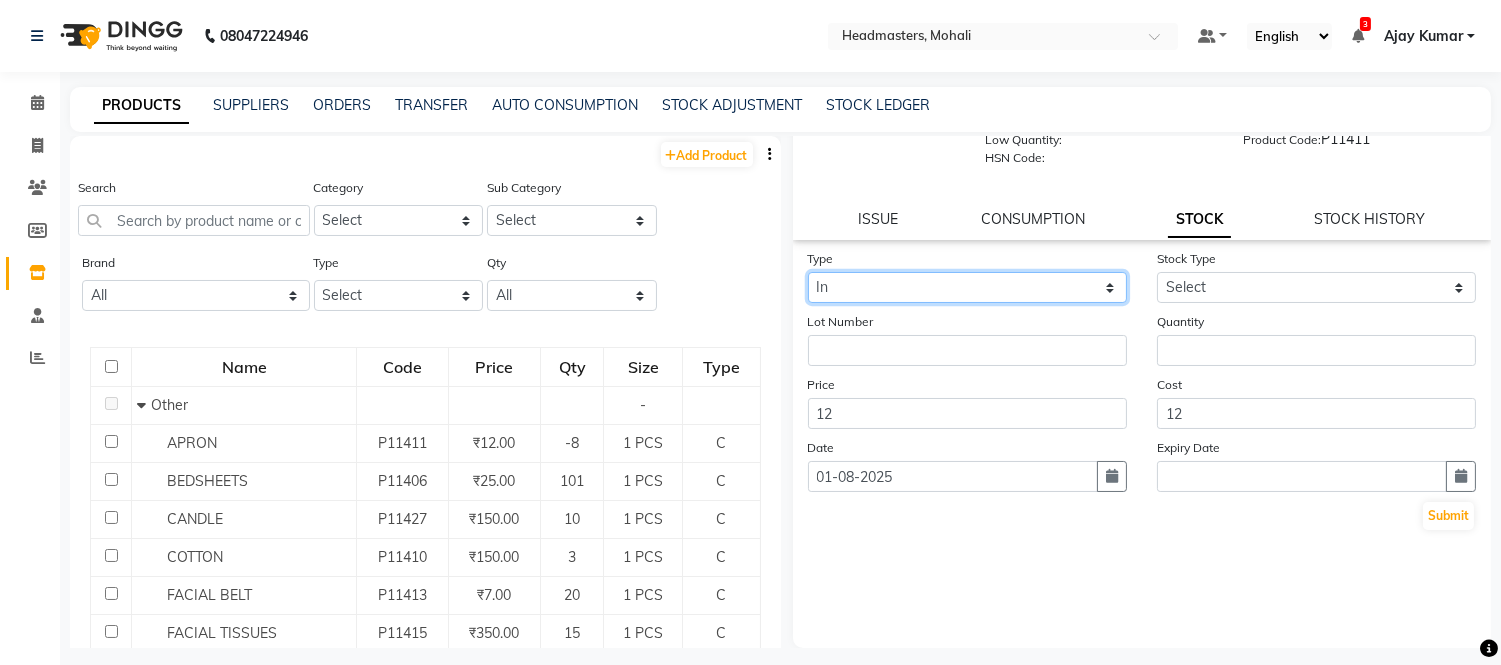 click on "Select In Out" 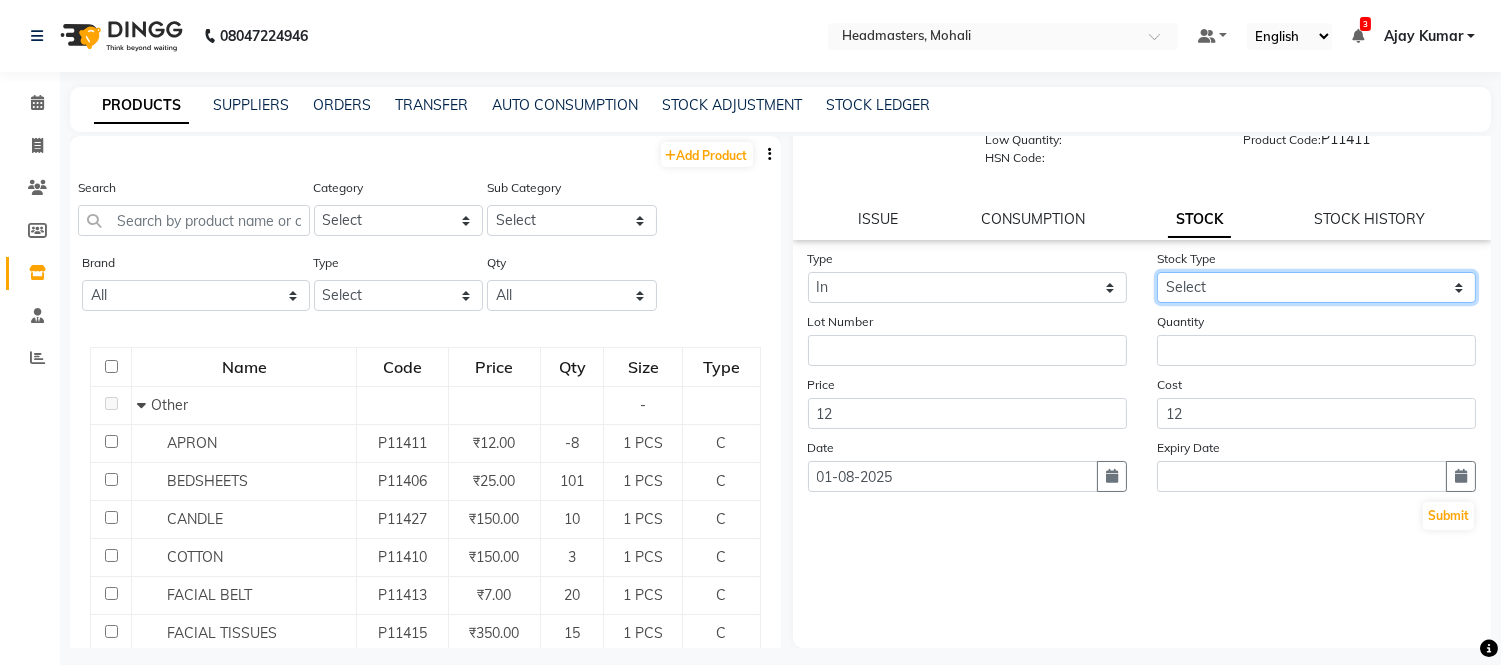 click on "Select New Stock Adjustment Return Other" 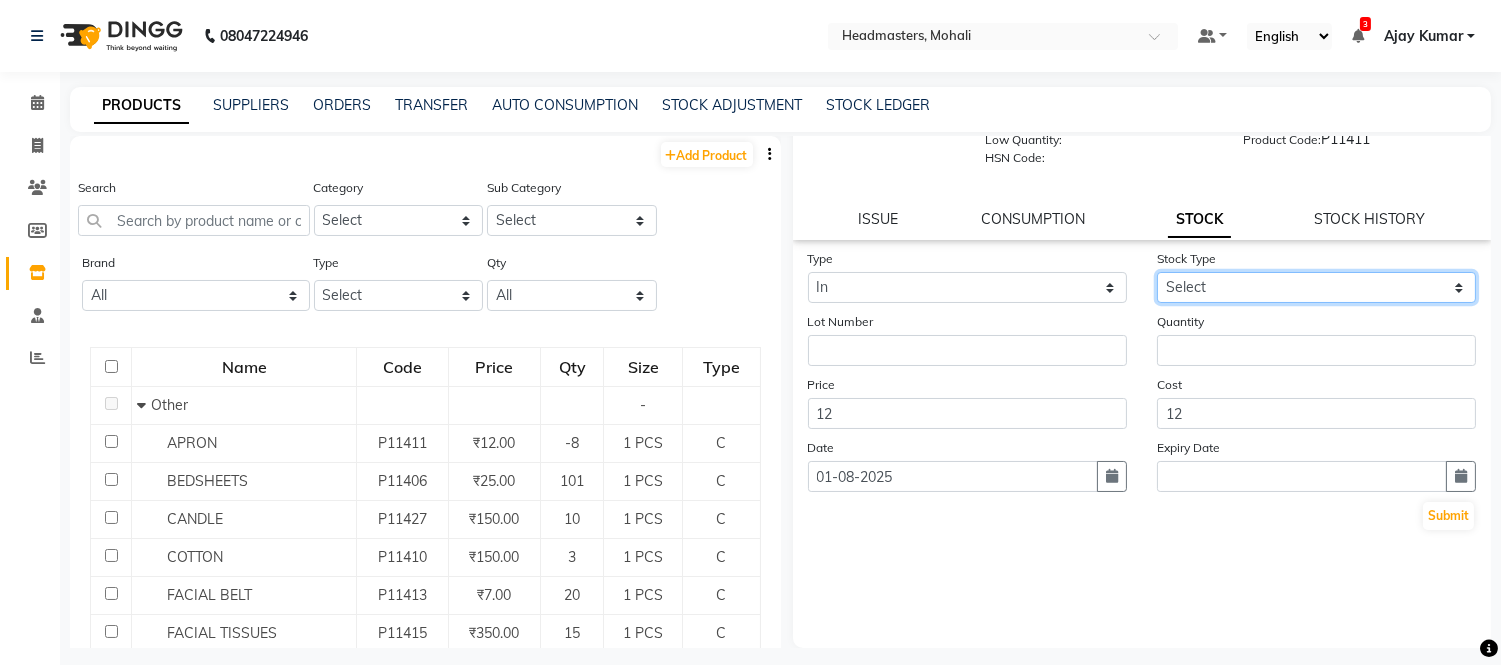 select on "adjustment" 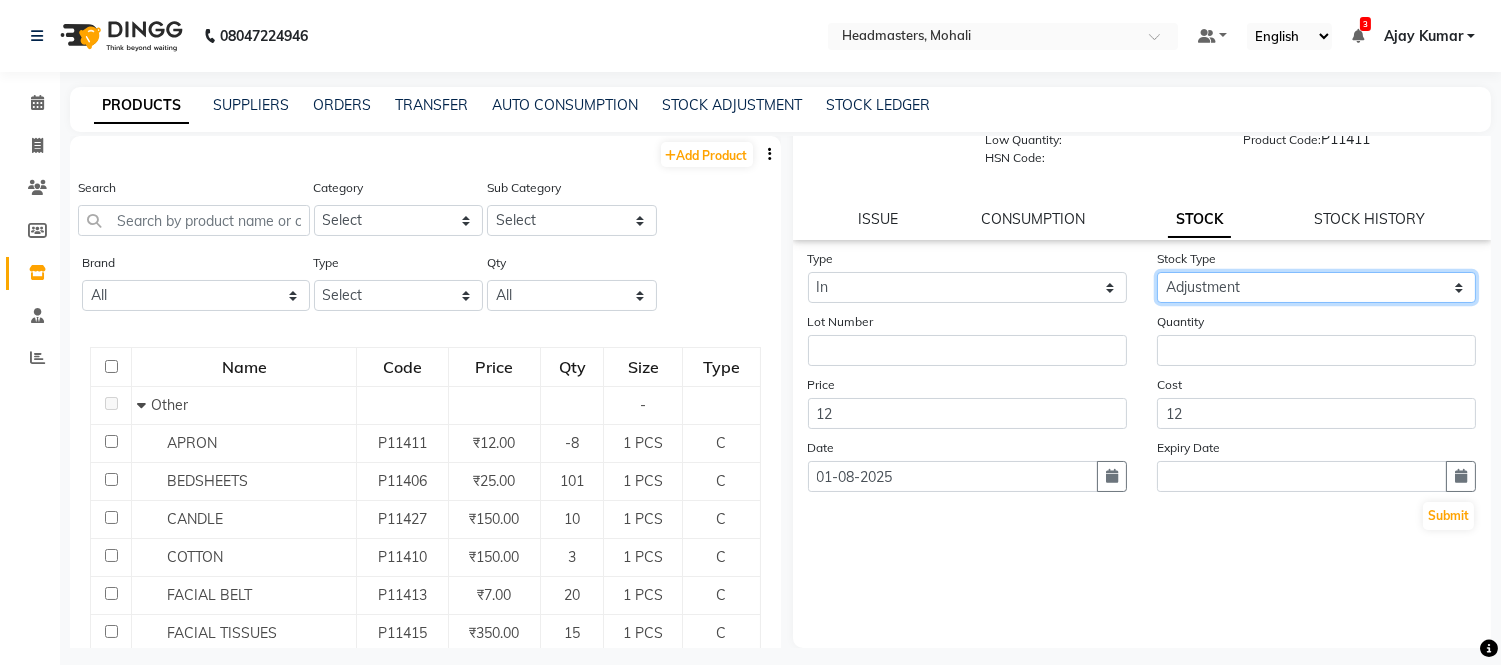 click on "Select New Stock Adjustment Return Other" 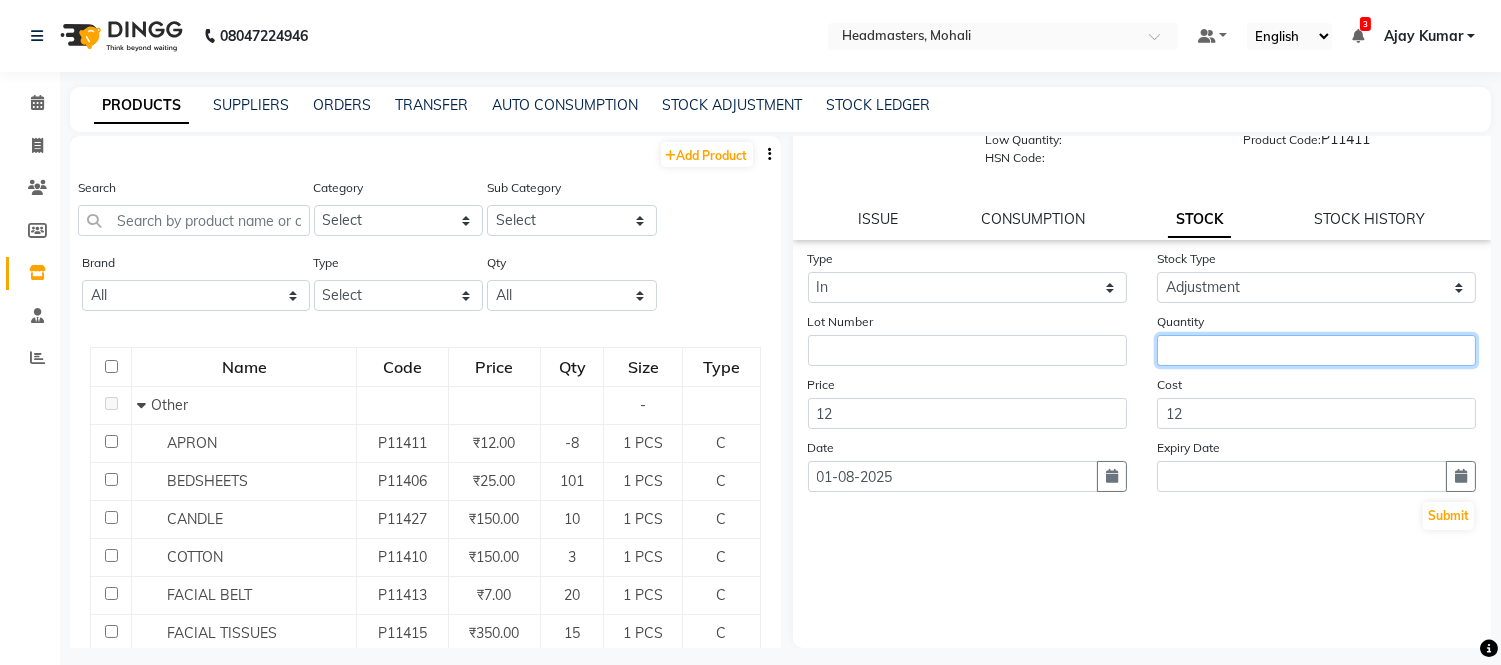 click 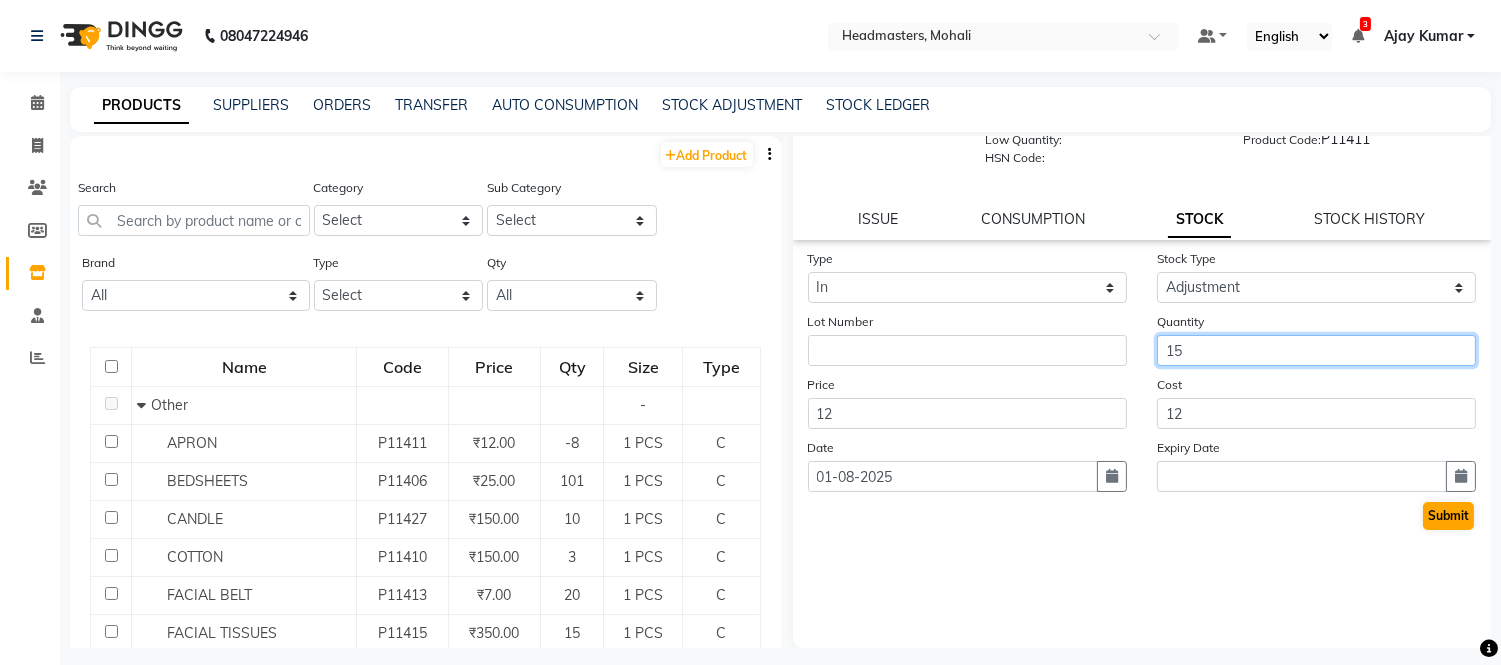 type on "15" 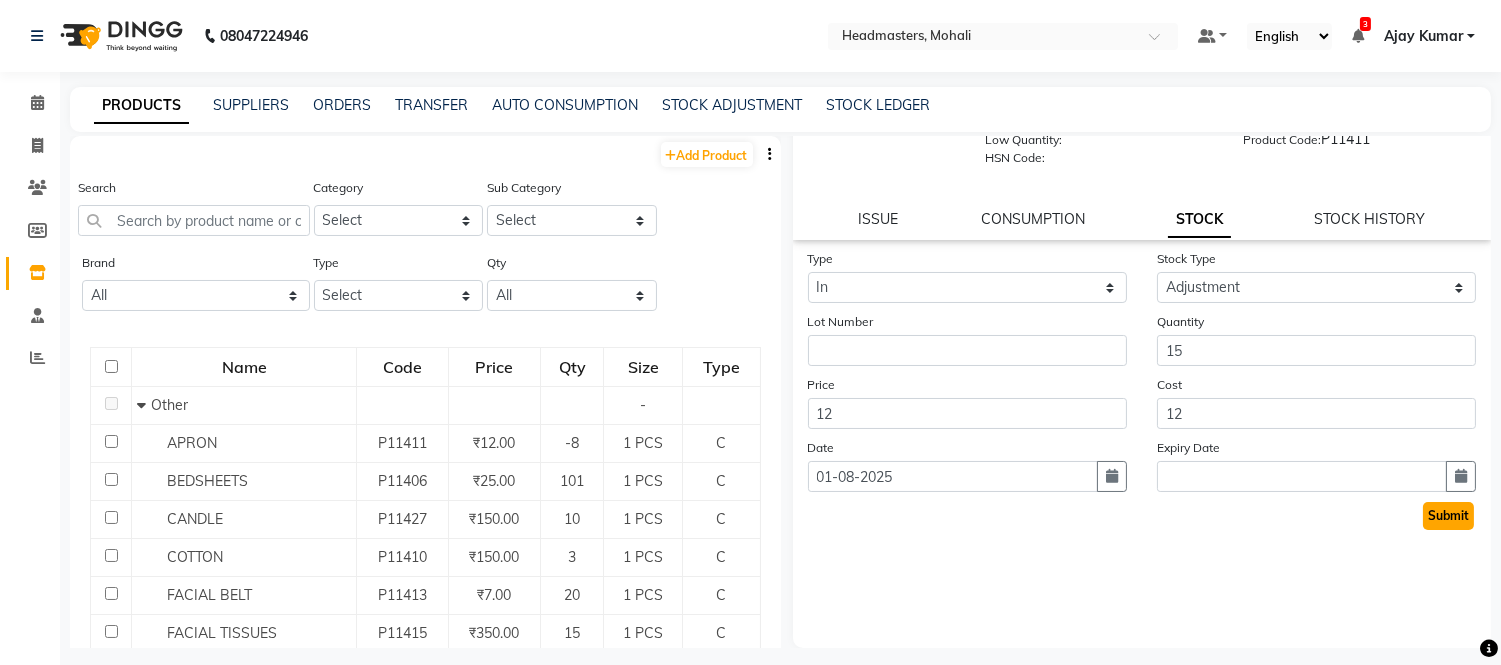 click on "Submit" 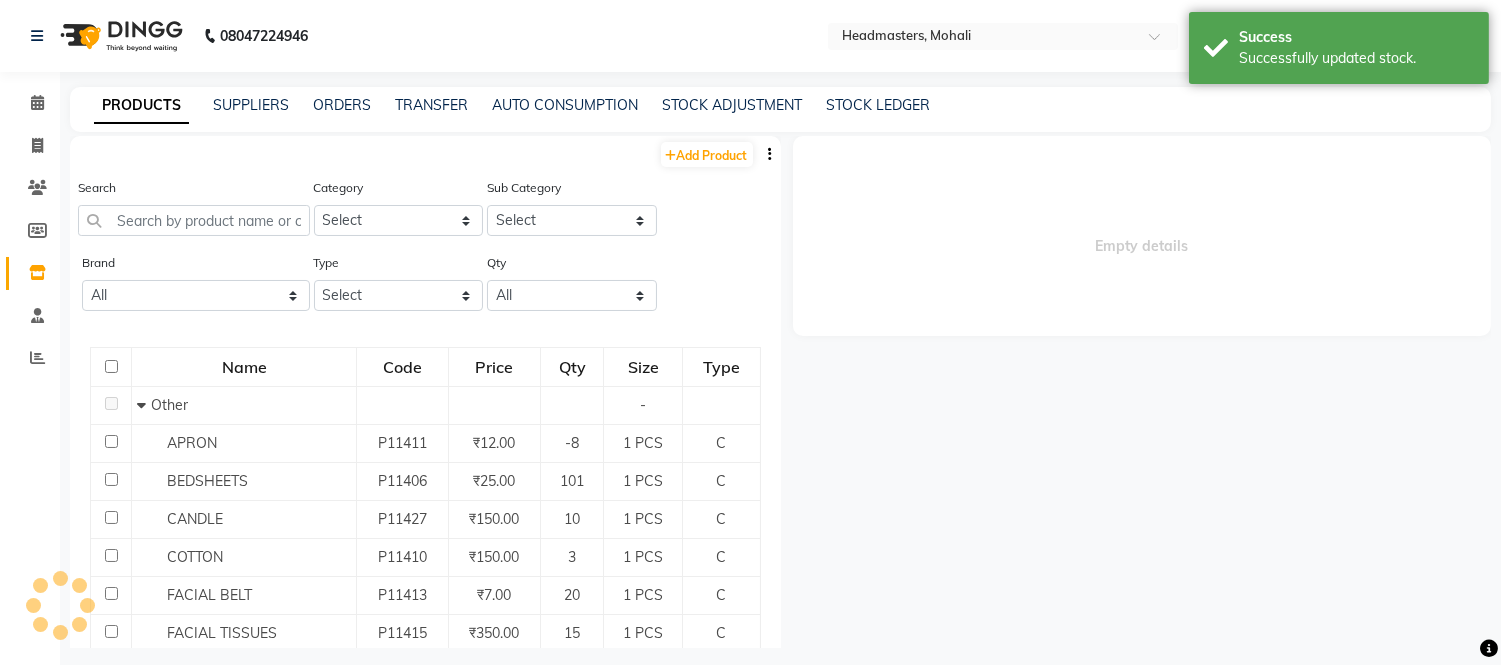 scroll, scrollTop: 0, scrollLeft: 0, axis: both 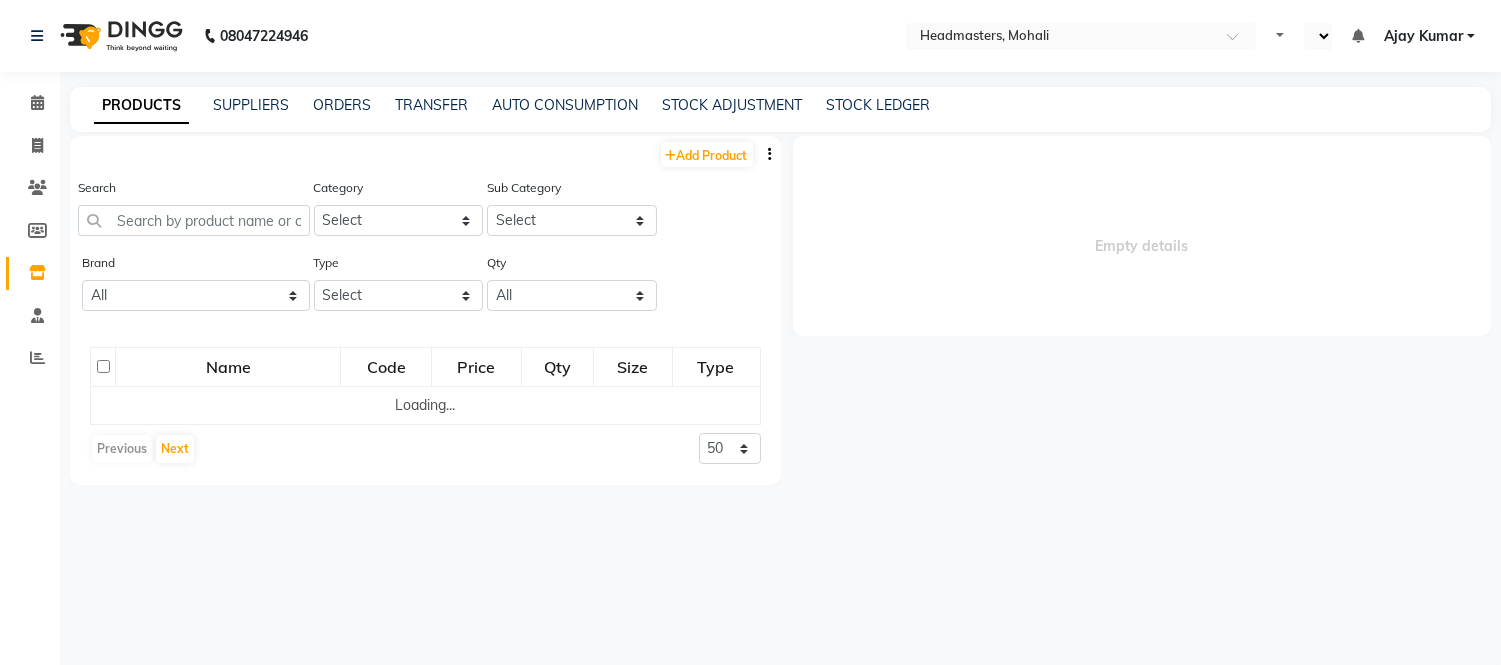 select on "en" 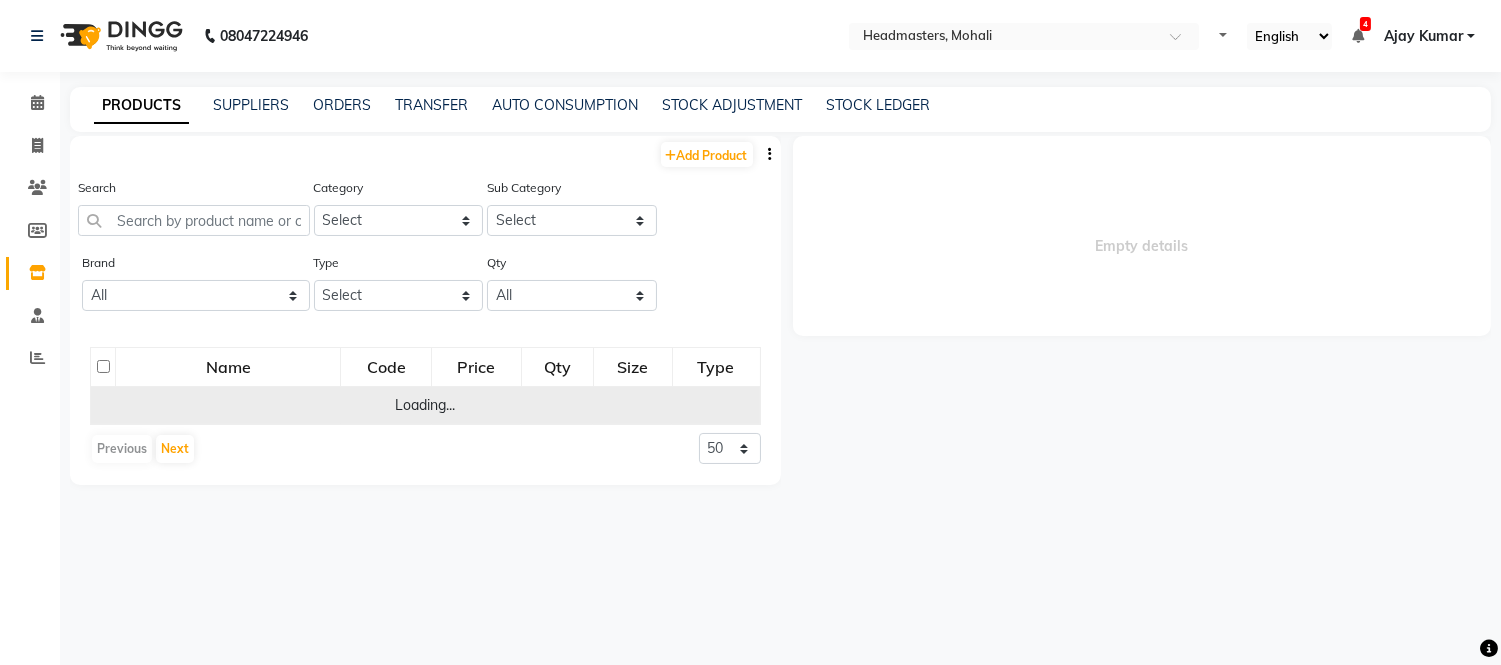 select 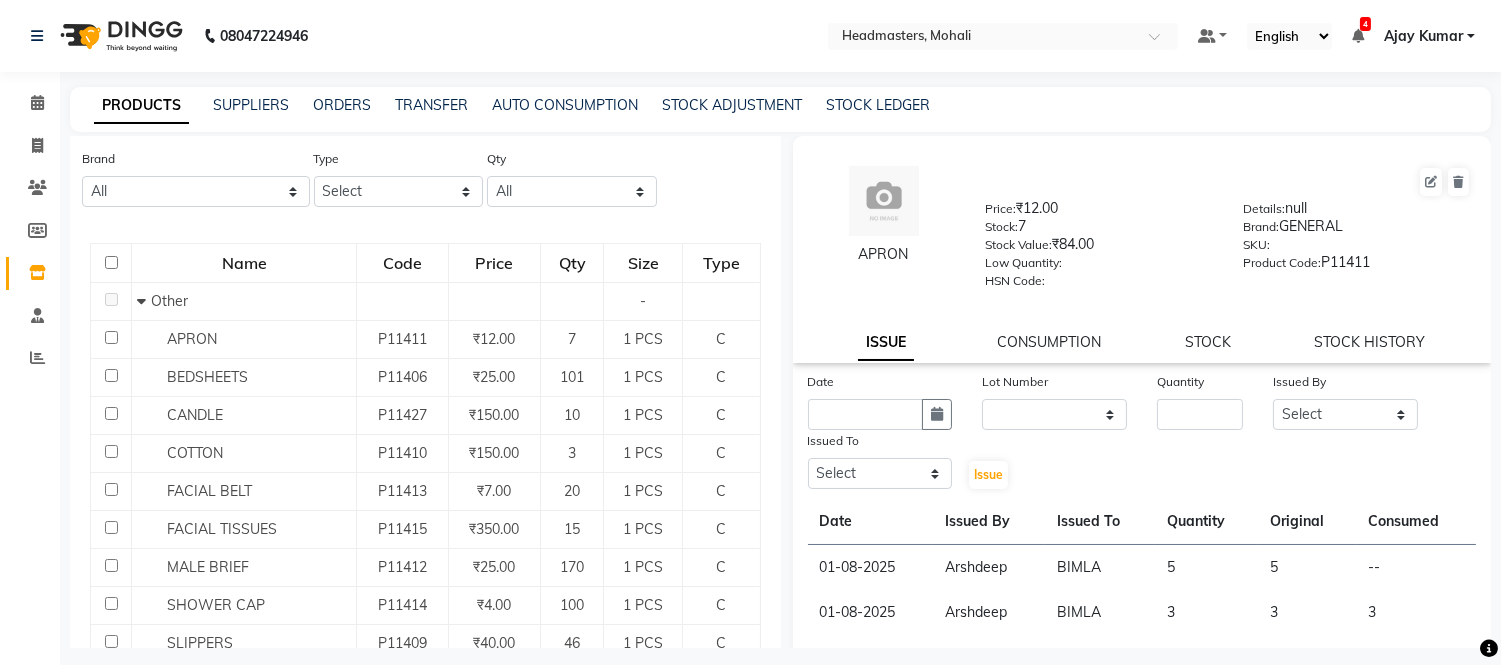 scroll, scrollTop: 222, scrollLeft: 0, axis: vertical 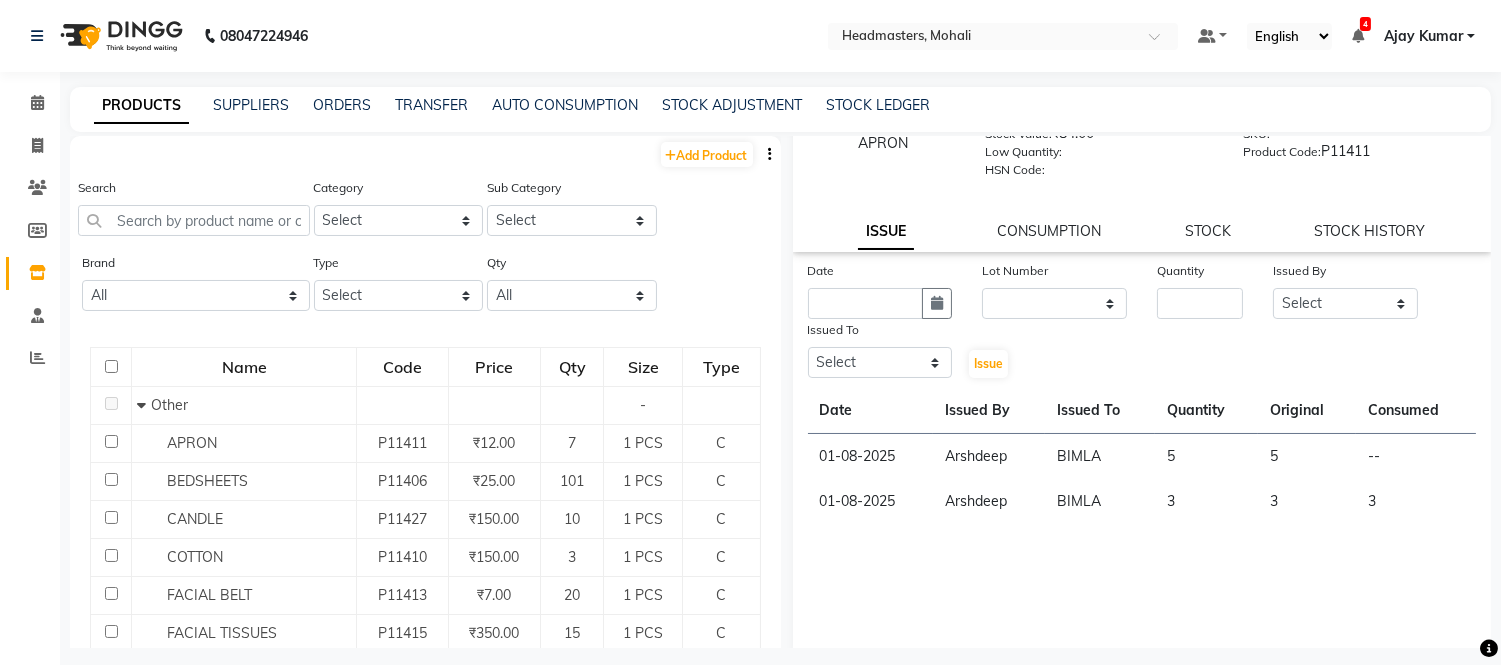 click on "Default Panel My Panel English ENGLISH Español العربية मराठी हिंदी ગુજરાતી தமிழ் 中文 4 Notifications nothing to show Ajay Kumar Manage Profile Change Password Sign out  Version:3.15.11" at bounding box center [1003, 36] 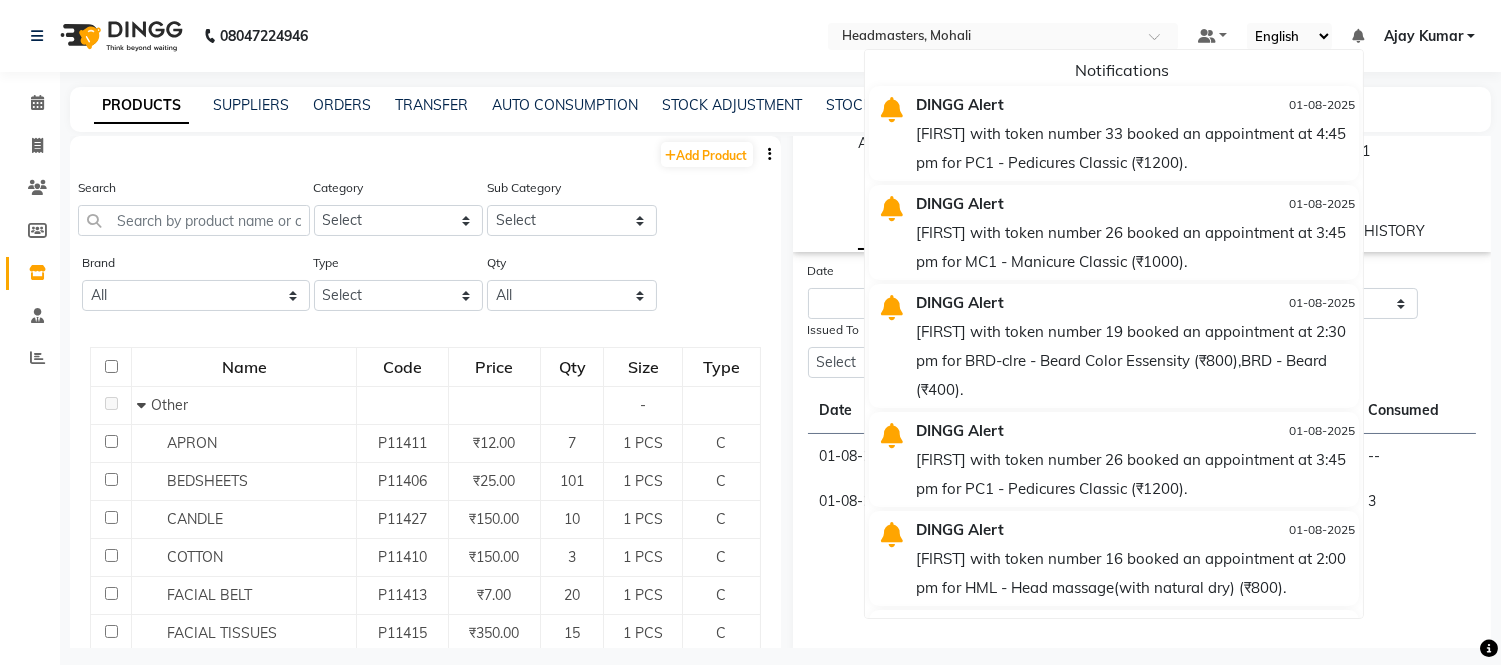 click on "08047224946 Select Location × Headmasters, Mohali Default Panel My Panel English ENGLISH Español العربية मराठी हिंदी ગુજરાતી தமிழ் 中文 Notifications  DINGG Alert   01-08-2025   oshine with token number 33 booked an appointment at 4:45 pm for PC1 - Pedicures Classic (₹1200).   DINGG Alert   01-08-2025   Harmeet with token number 26 booked an appointment at 3:45 pm for MC1 - Manicure Classic (₹1000).   DINGG Alert   01-08-2025   Amanpreet with token number 19 booked an appointment at 2:30 pm for BRD-clre - Beard Color Essensity (₹800),BRD - Beard (₹400).   DINGG Alert   01-08-2025   Harmeet with token number 26 booked an appointment at 3:45 pm for PC1 - Pedicures Classic (₹1200).   DINGG Alert   01-08-2025   Manish with token number 16 booked an appointment at 2:00 pm for HML - Head massage(with natural dry) (₹800).   DINGG Alert   01-08-2025   DINGG Alert   31-07-2025   DINGG Alert   30-07-2025   DINGG Alert   30-07-2025   DINGG Alert" 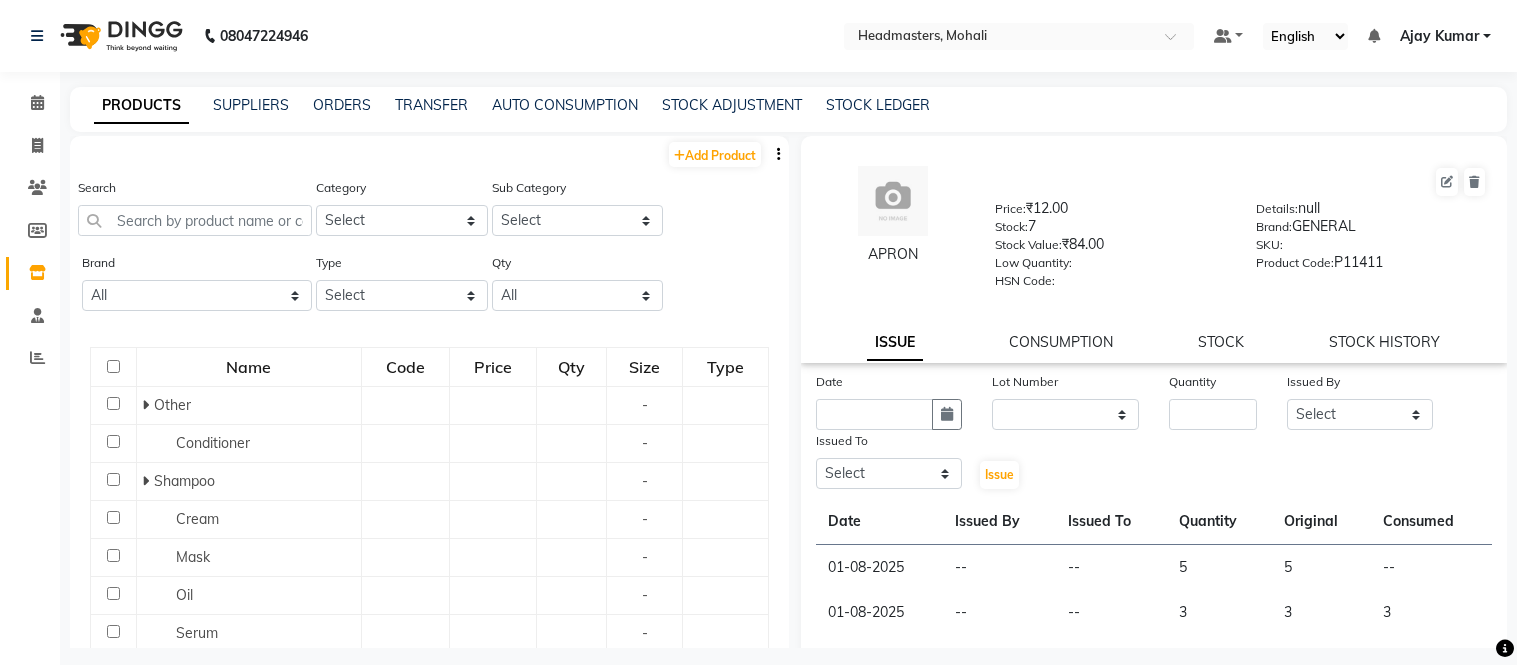 select 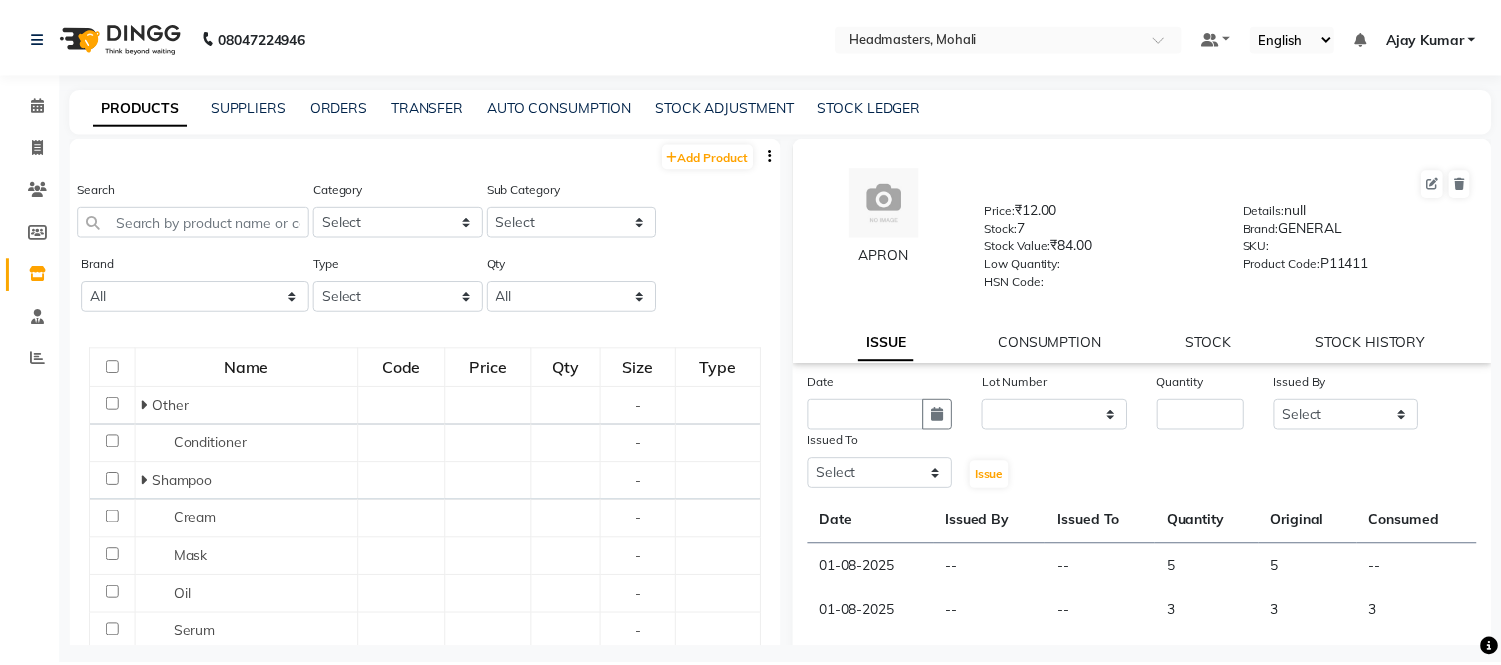 scroll, scrollTop: 0, scrollLeft: 0, axis: both 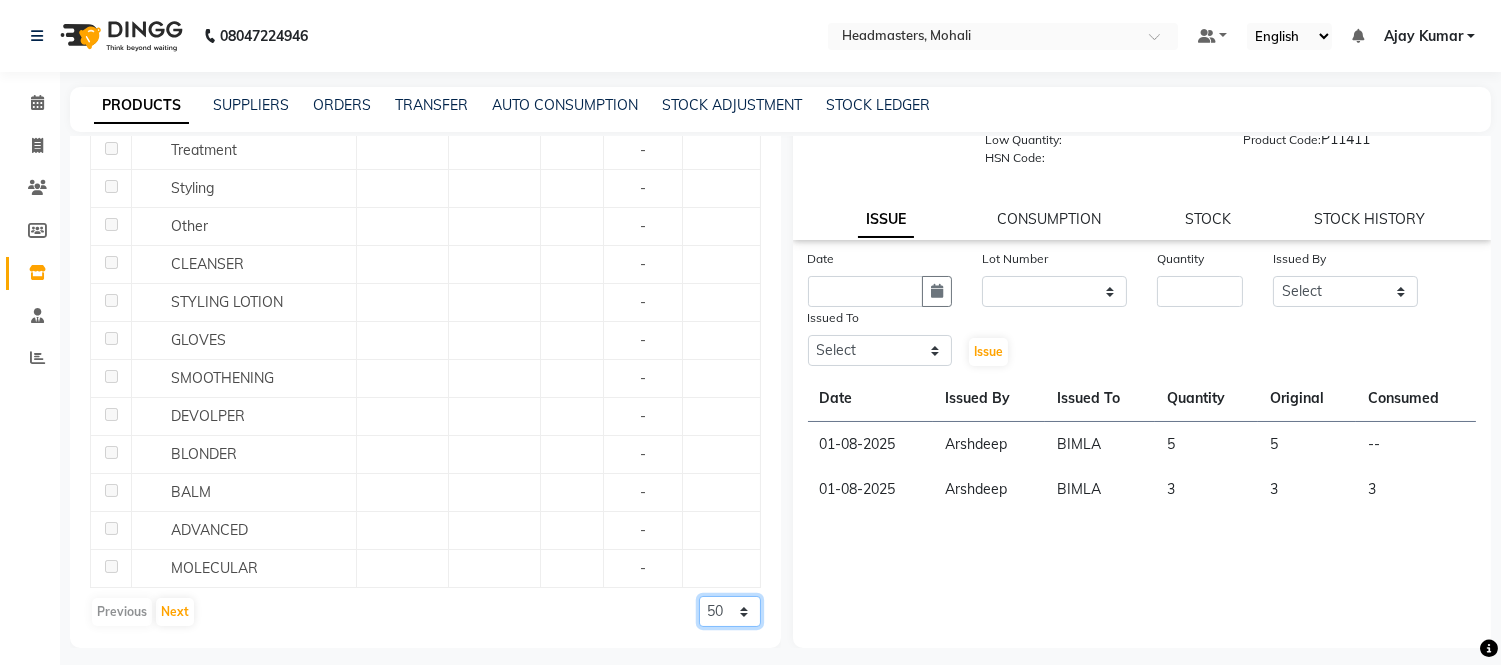 click on "50 100 500" 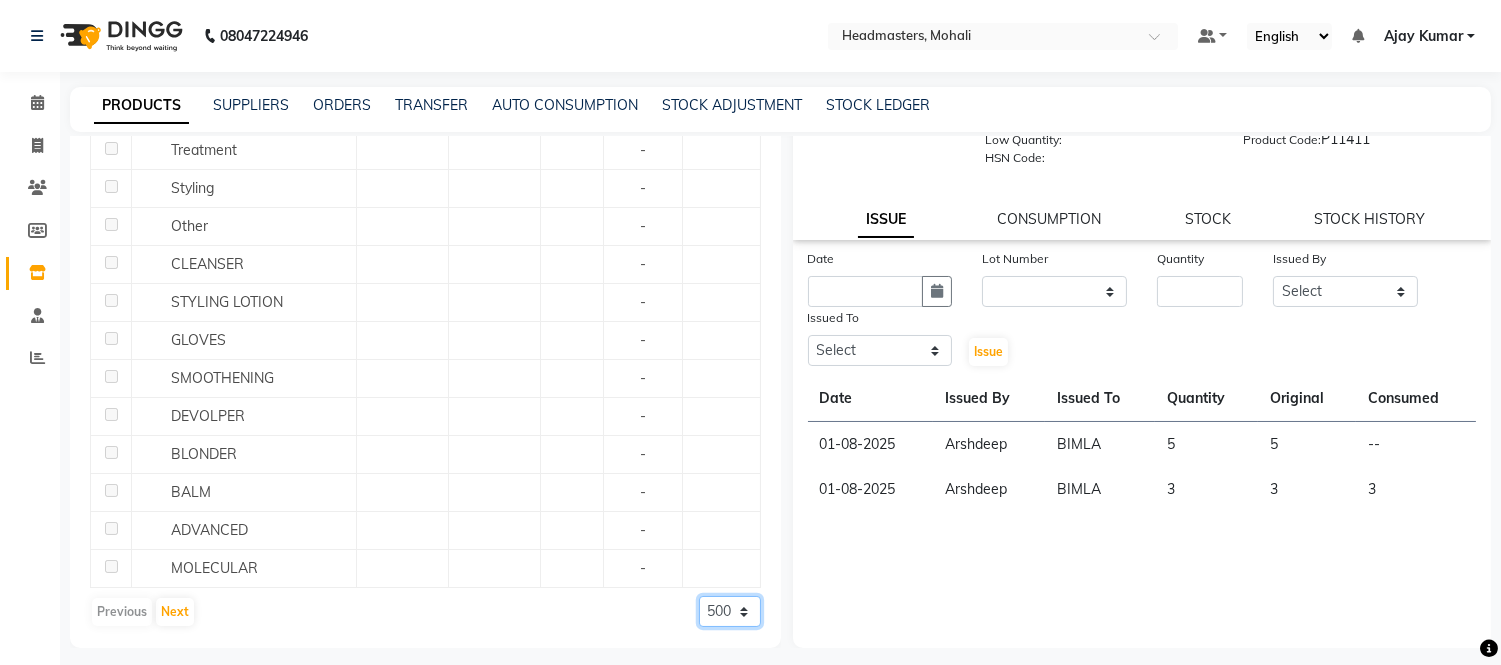 click on "50 100 500" 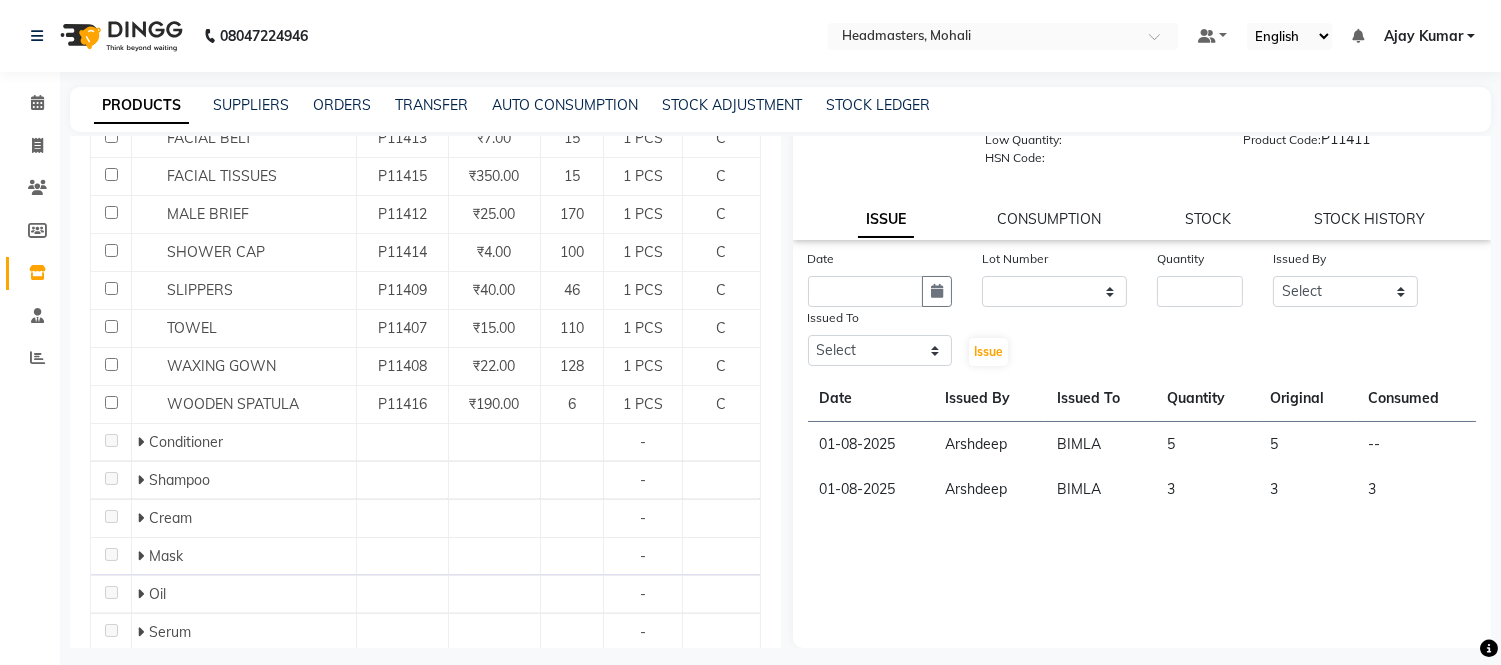 scroll, scrollTop: 444, scrollLeft: 0, axis: vertical 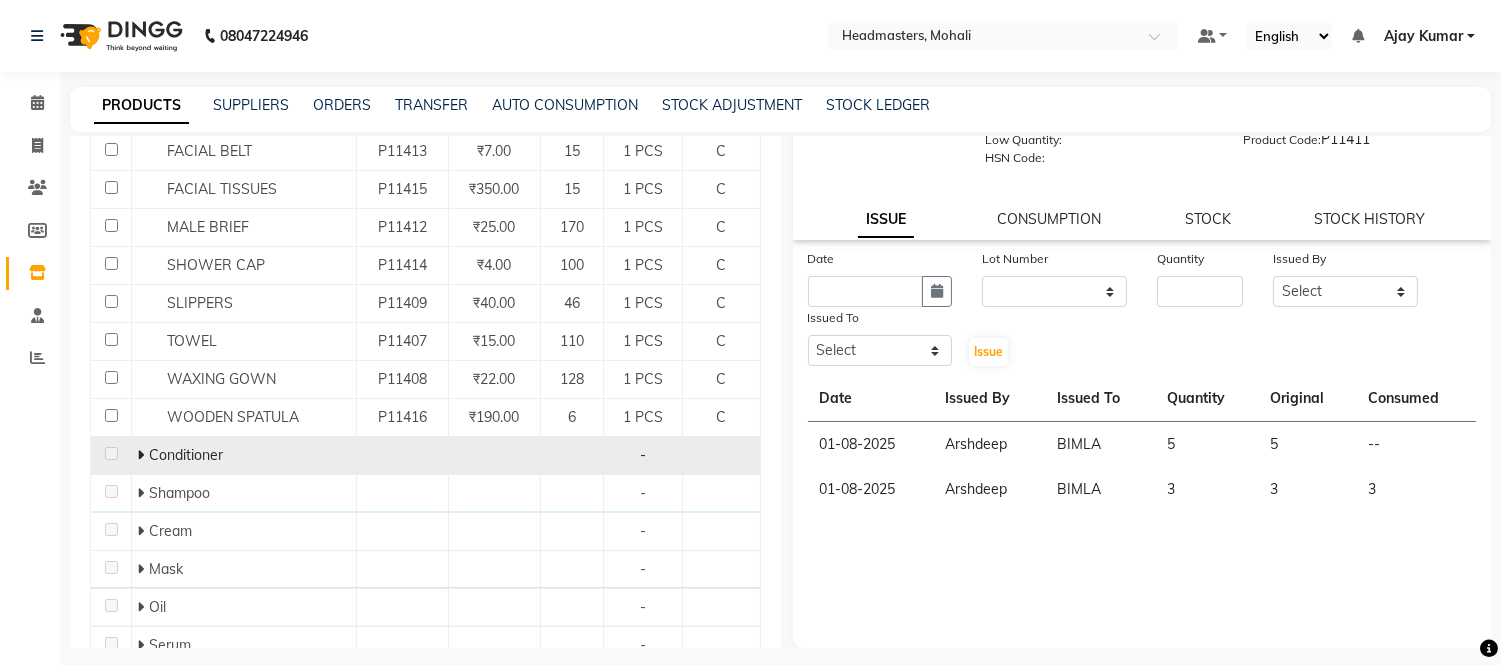 click on "Conditioner" 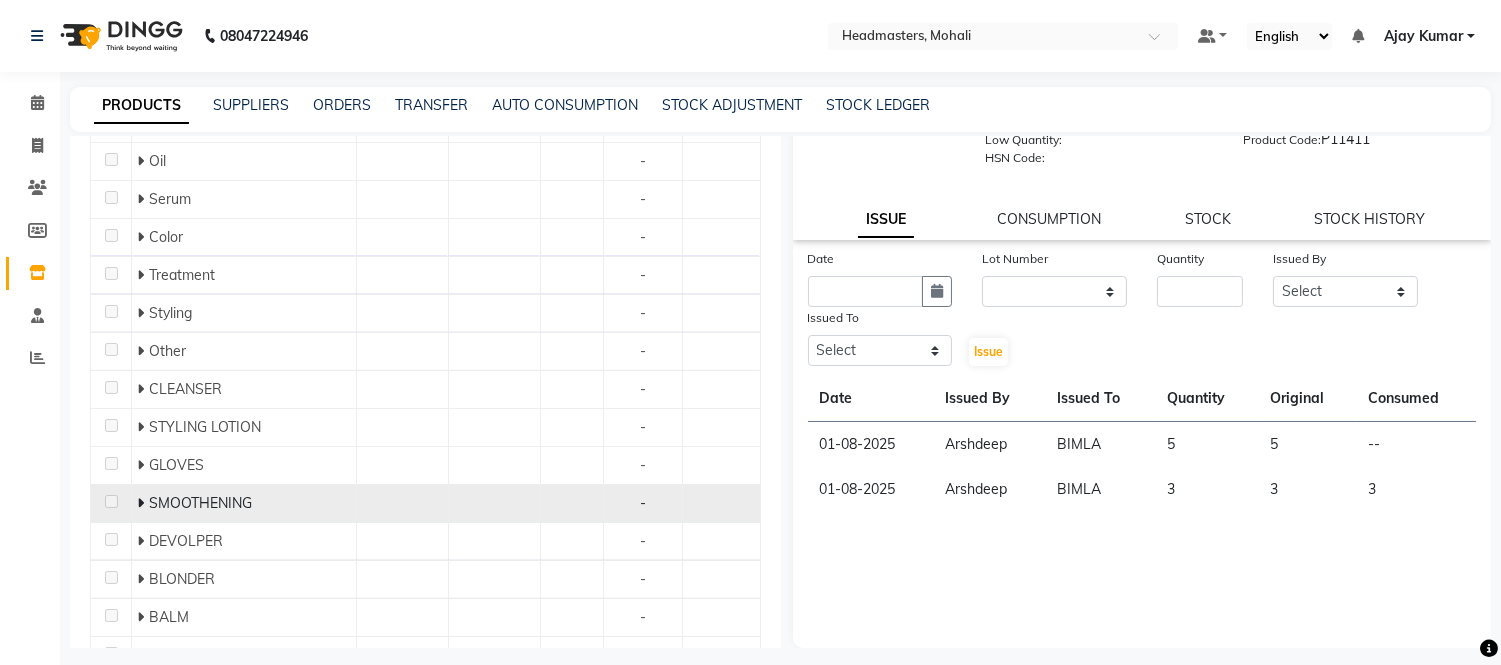 scroll, scrollTop: 888, scrollLeft: 0, axis: vertical 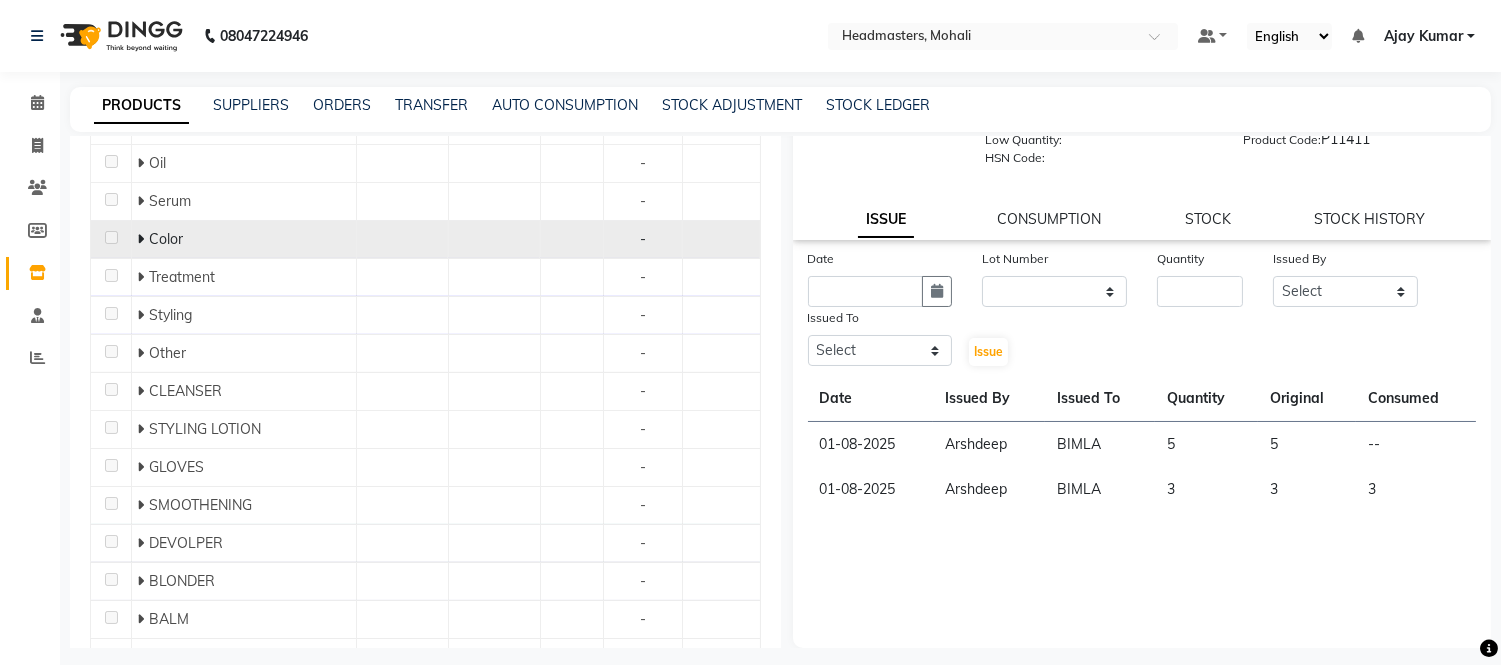click 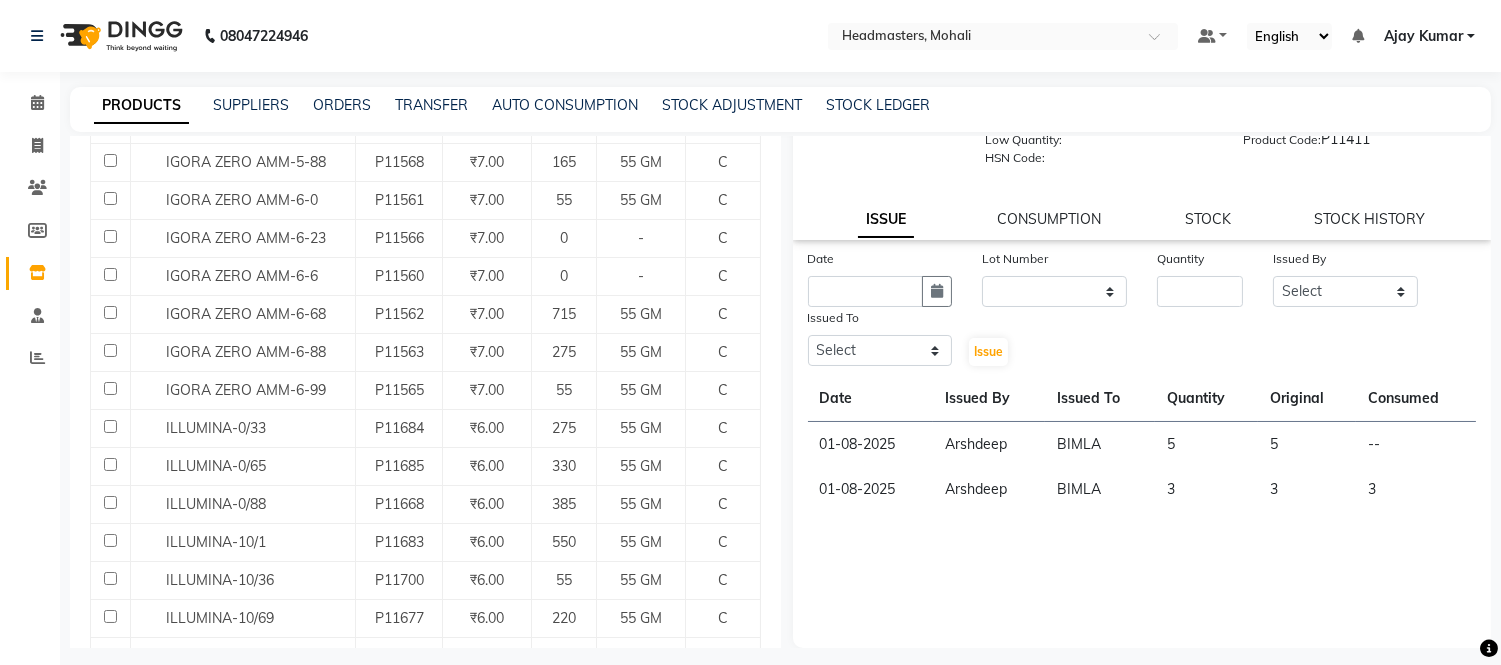 scroll, scrollTop: 4444, scrollLeft: 0, axis: vertical 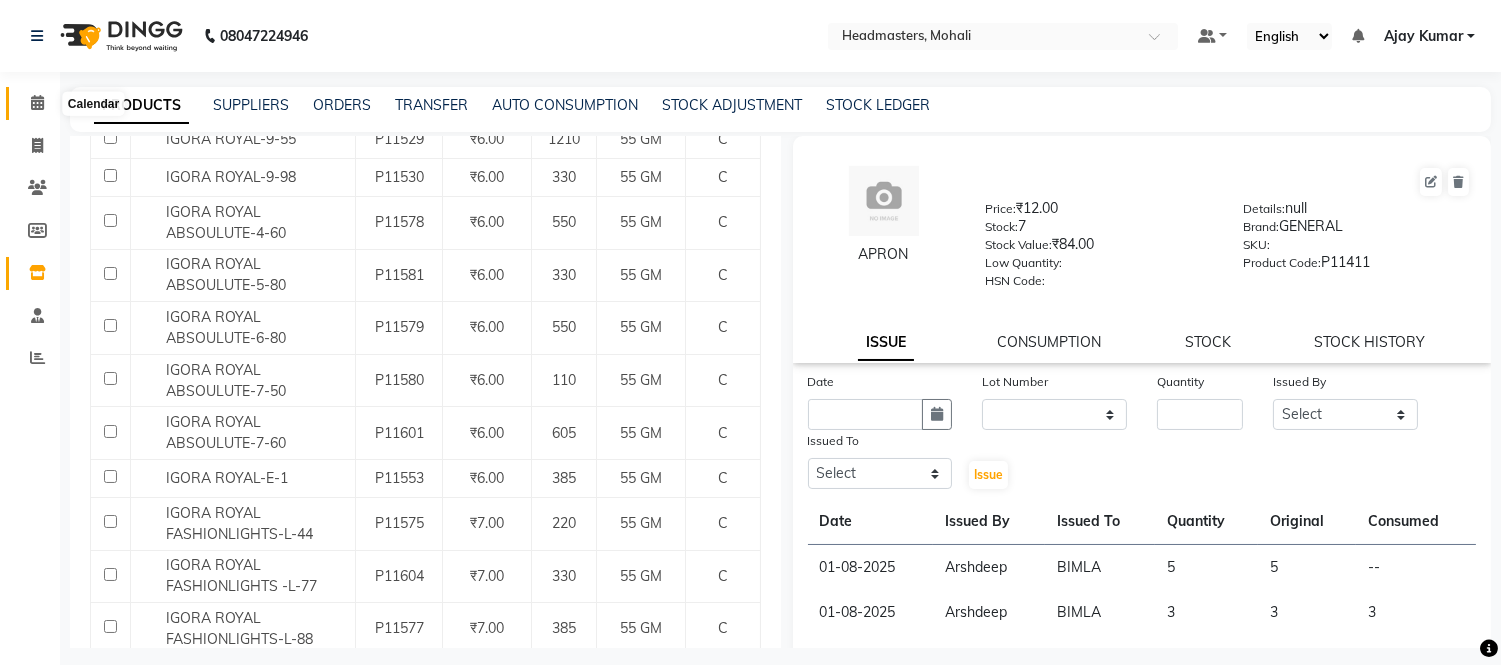 click 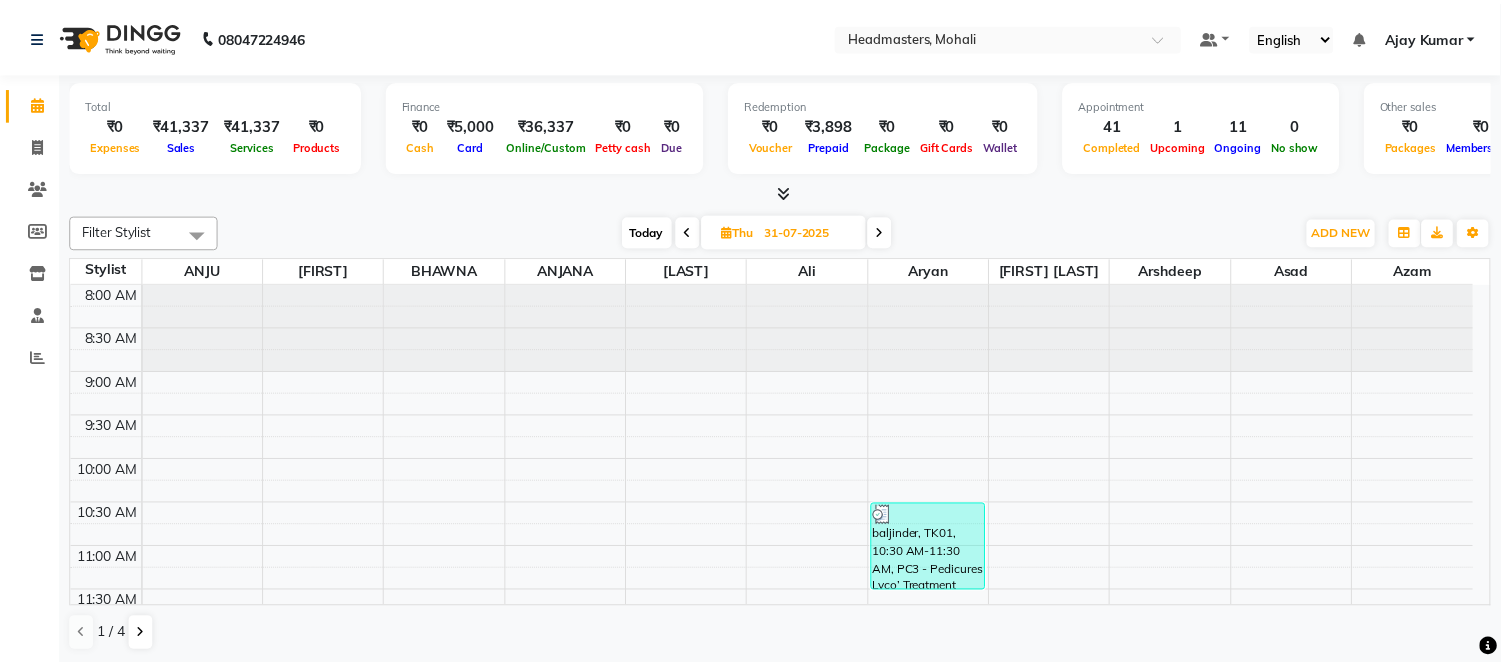 scroll, scrollTop: 0, scrollLeft: 0, axis: both 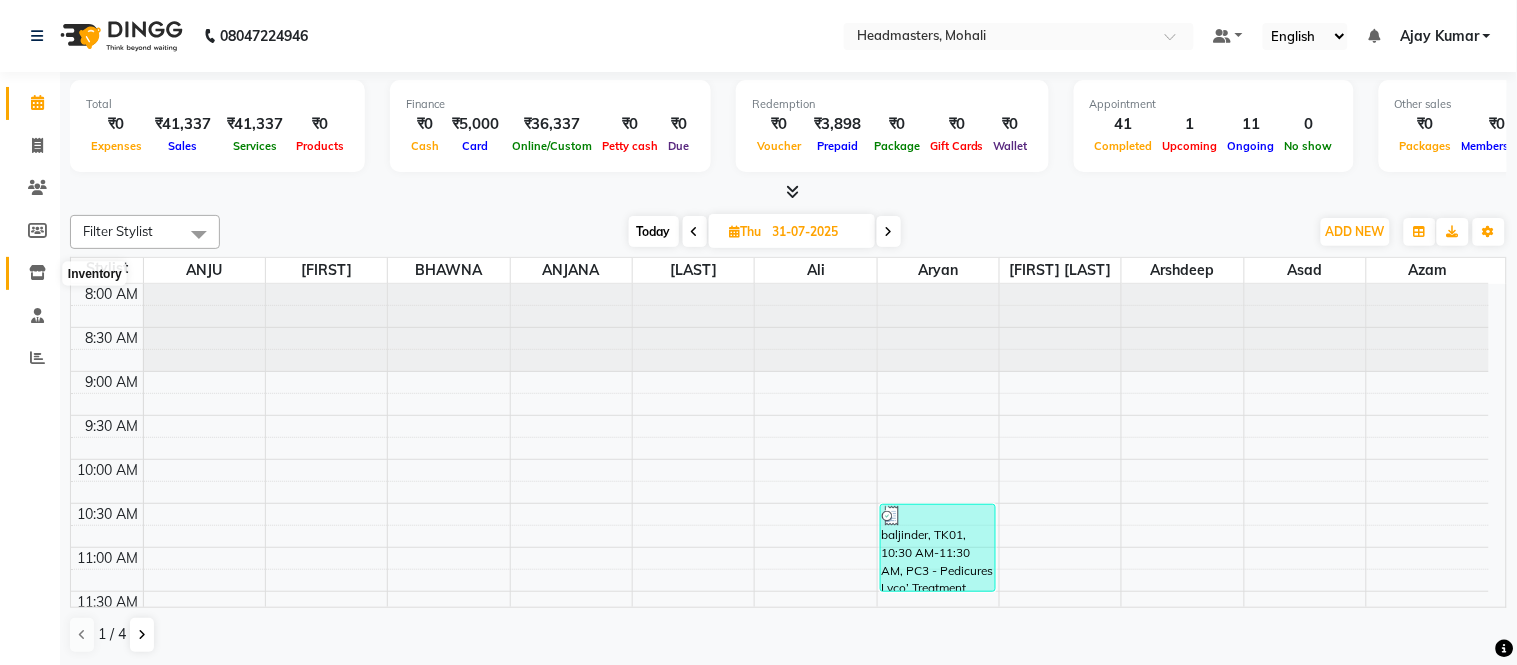click 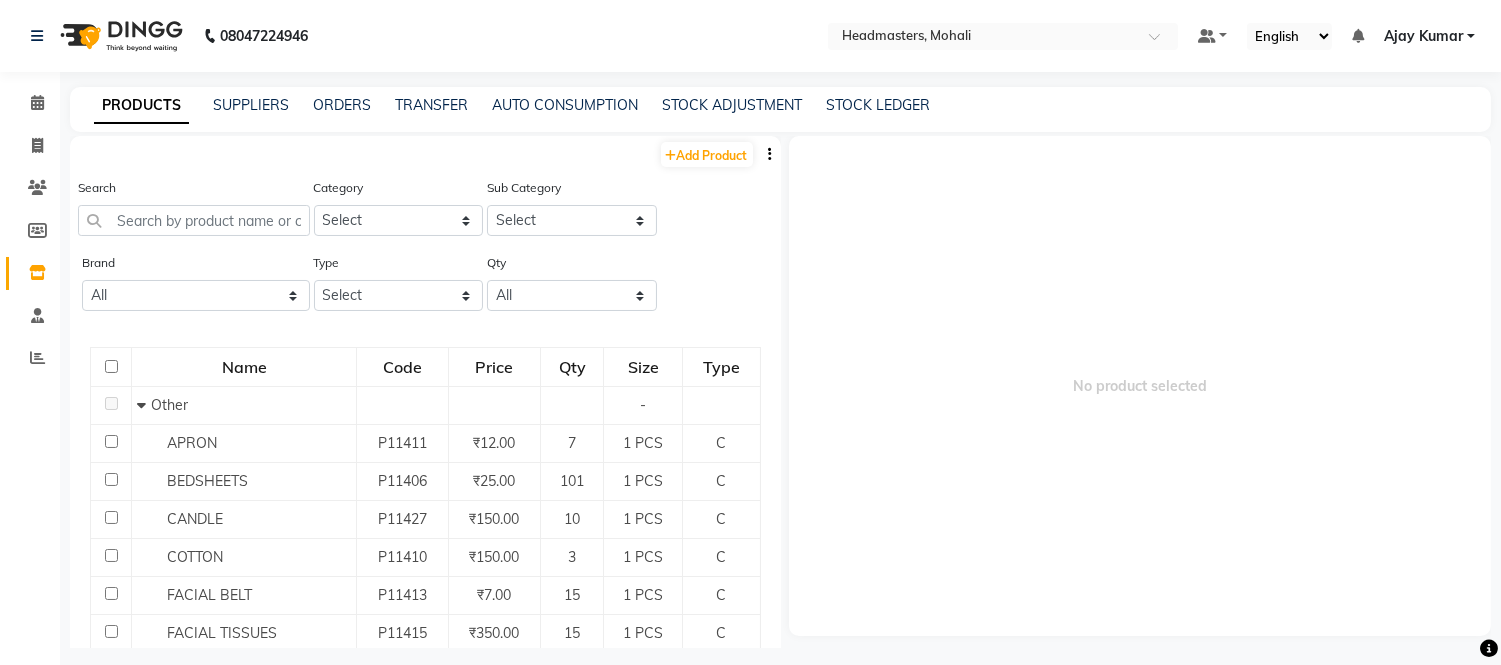 scroll, scrollTop: 12, scrollLeft: 0, axis: vertical 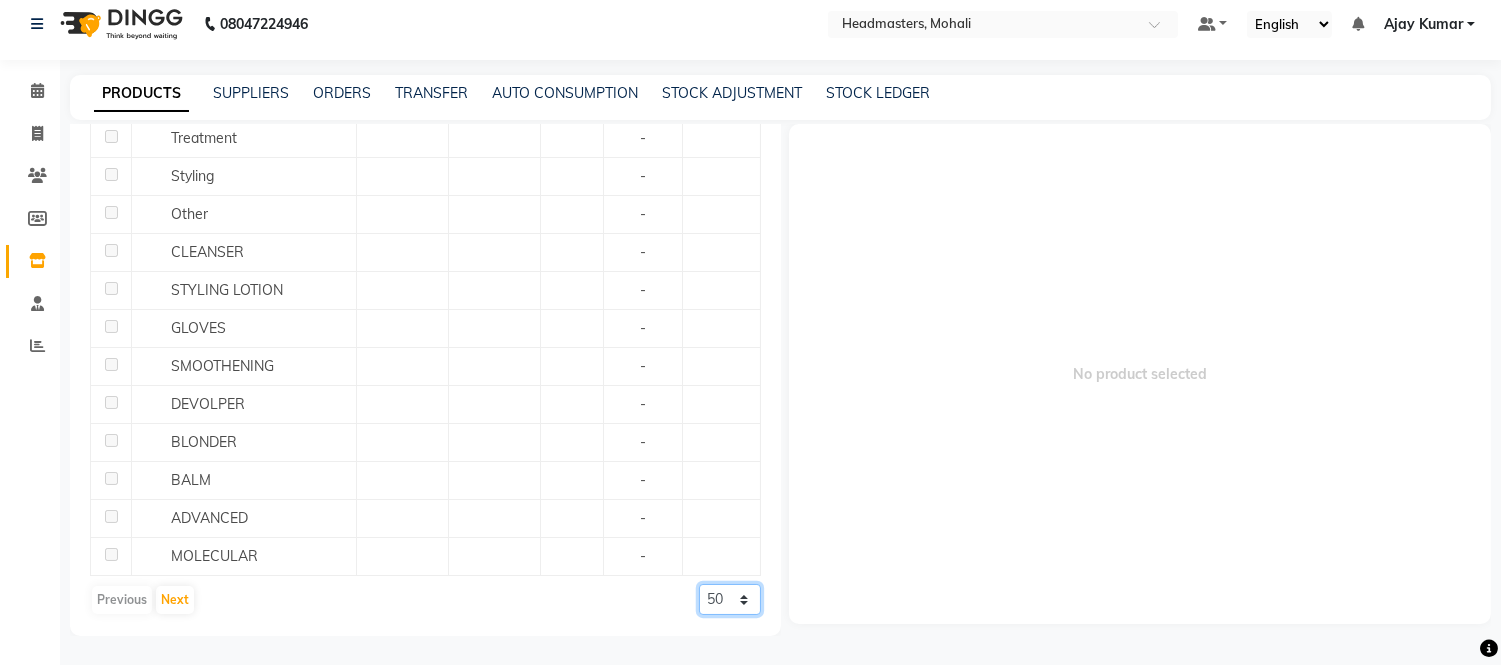 click on "50 100 500" 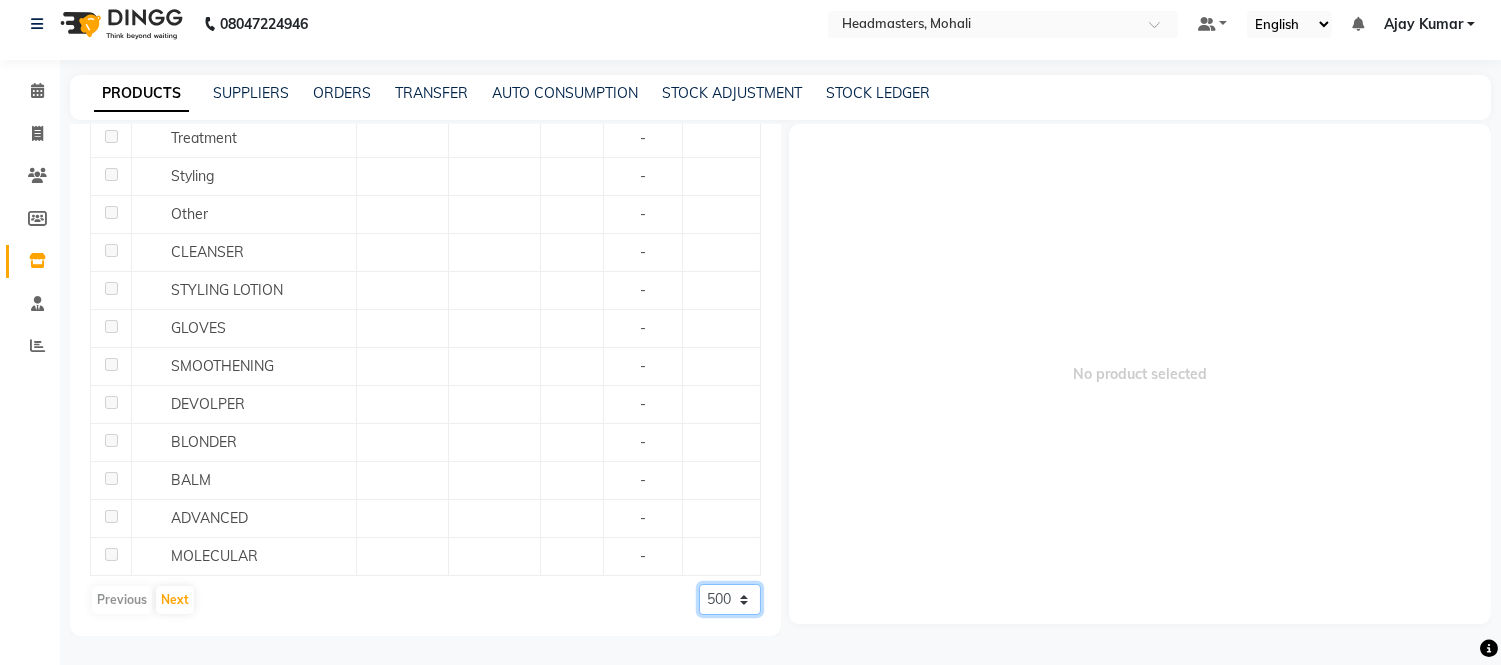 click on "50 100 500" 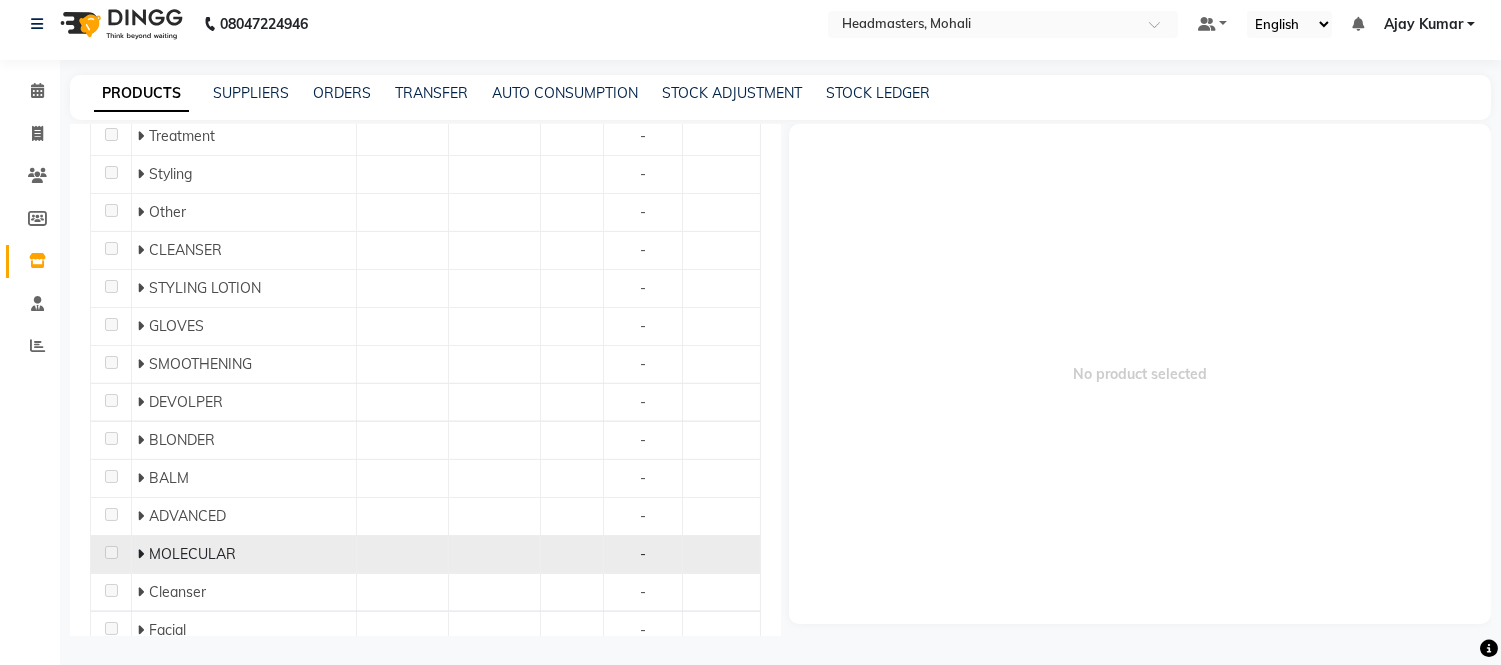 scroll, scrollTop: 1017, scrollLeft: 0, axis: vertical 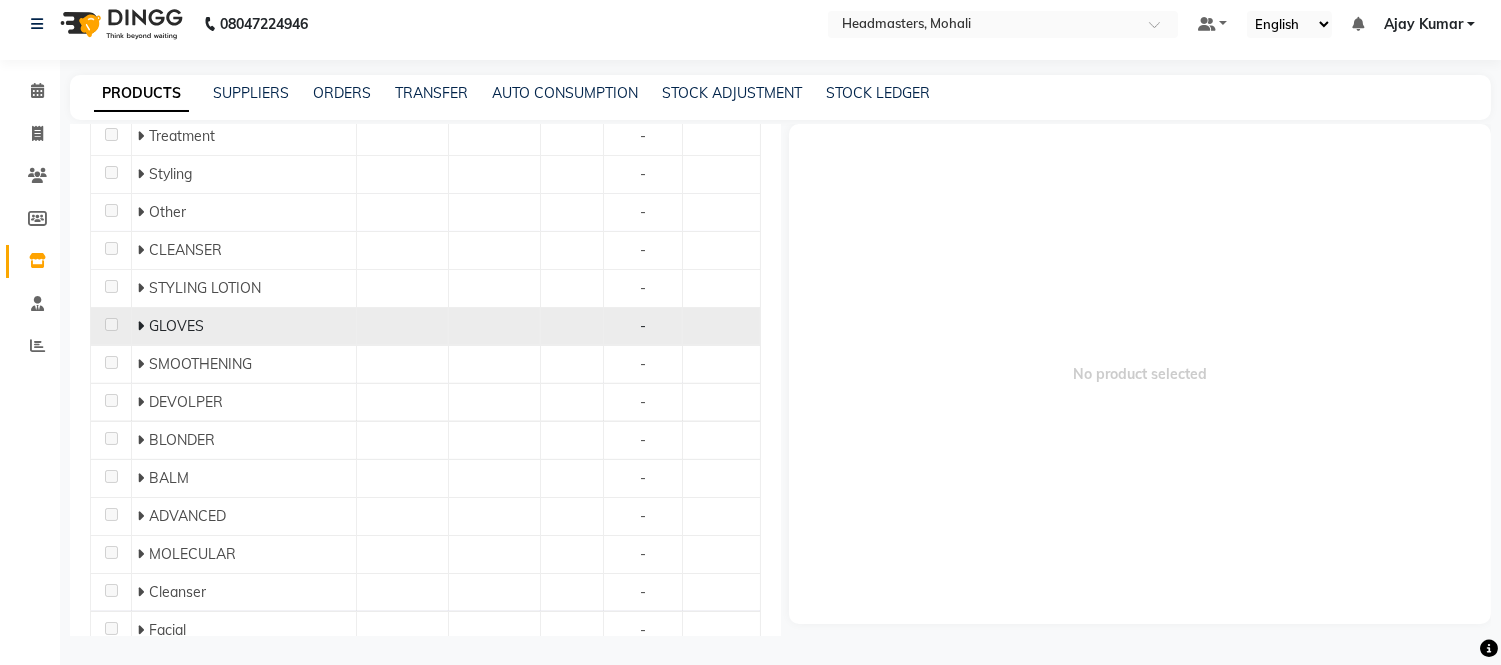 click 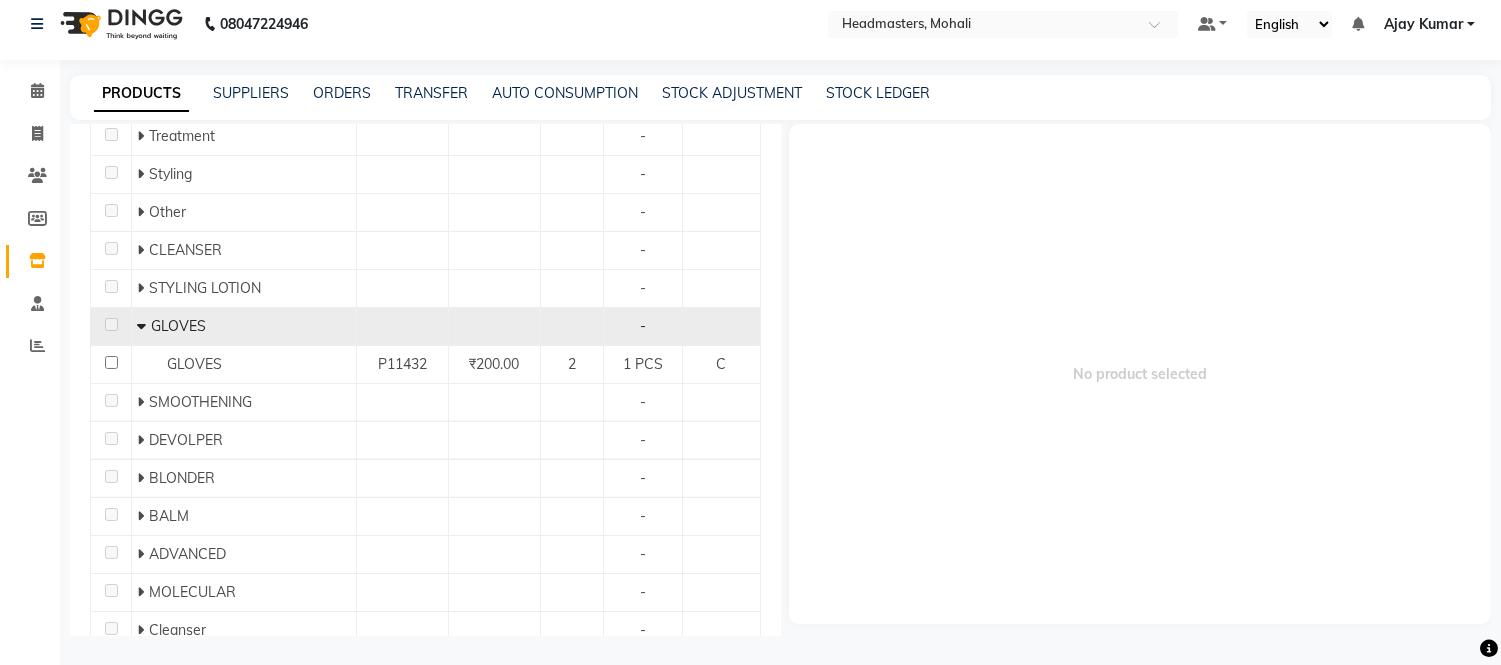click 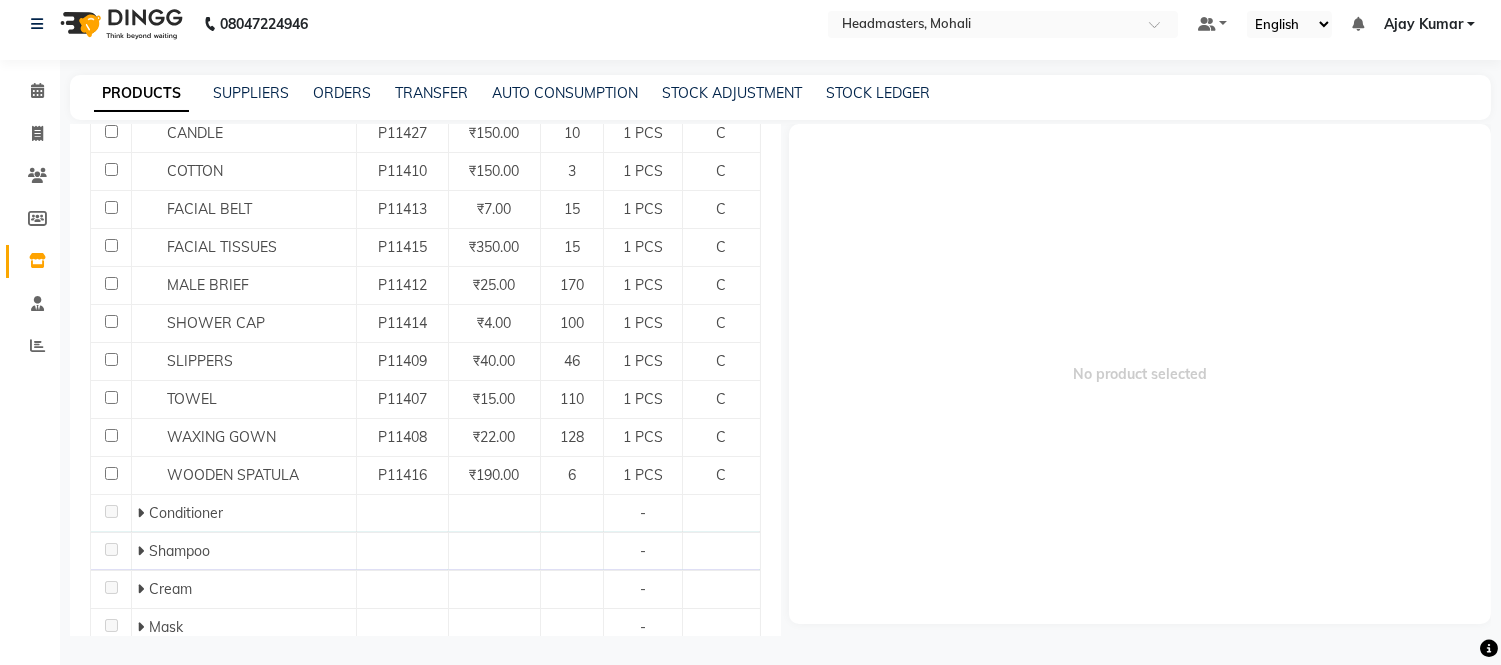 scroll, scrollTop: 0, scrollLeft: 0, axis: both 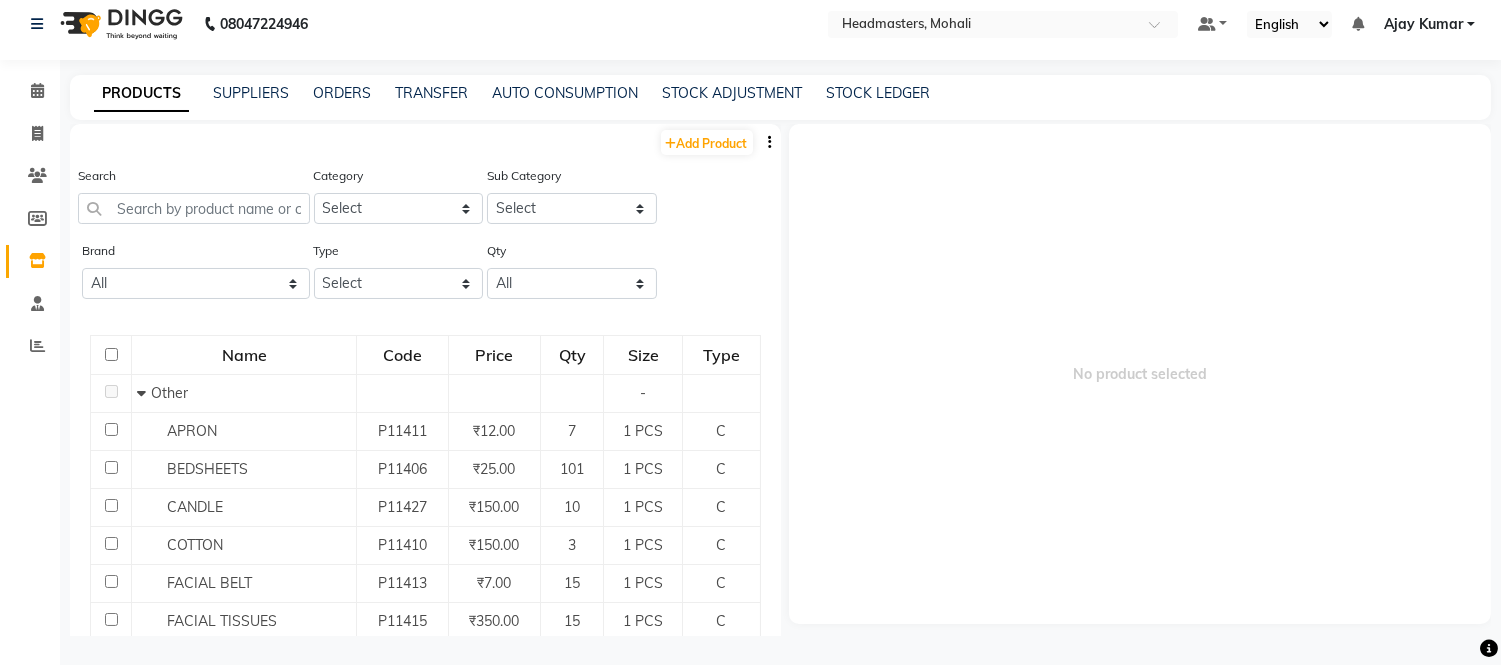click on "Calendar" 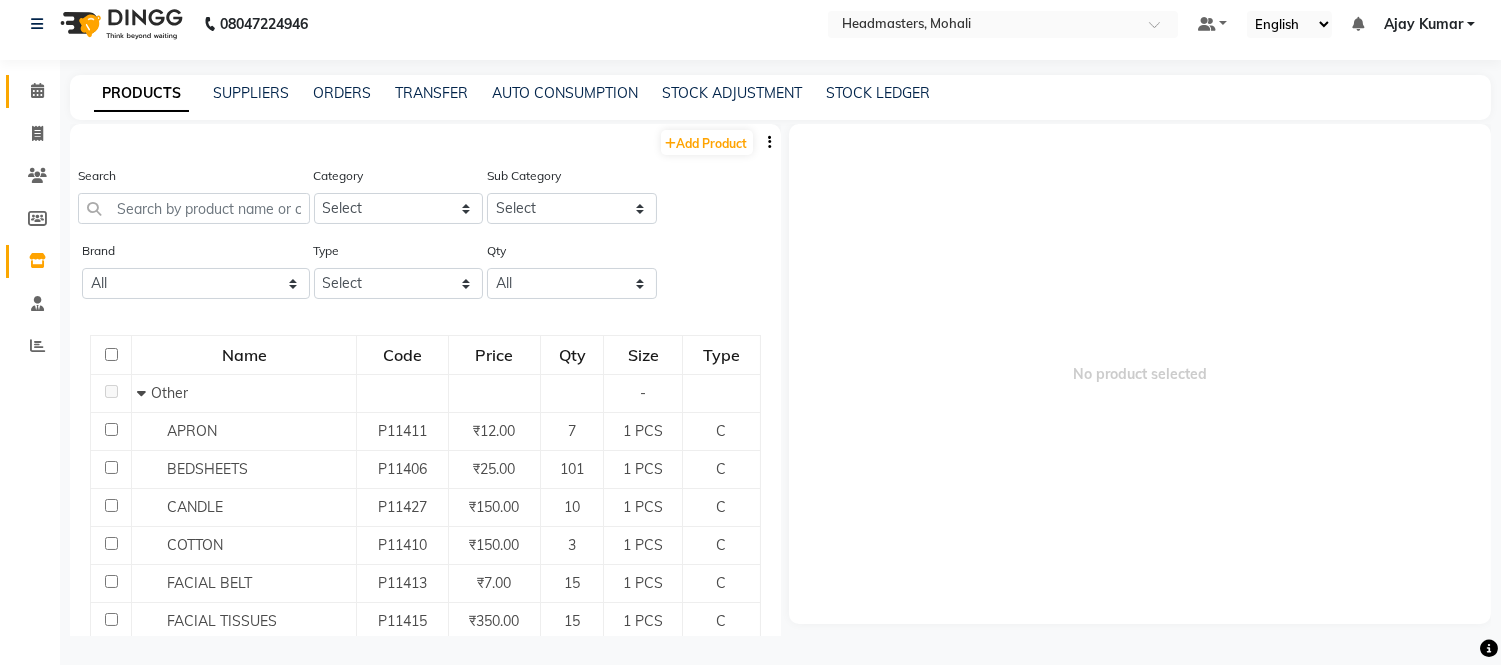 click 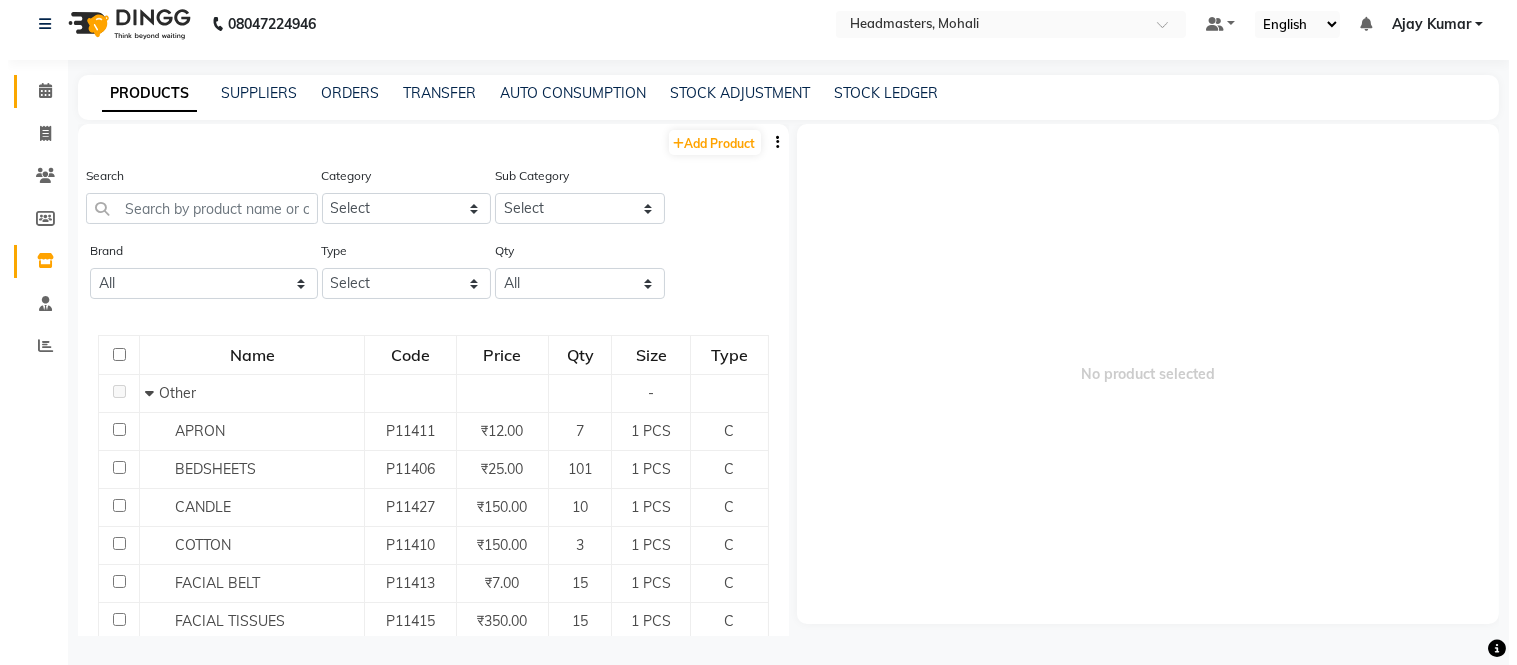 scroll, scrollTop: 0, scrollLeft: 0, axis: both 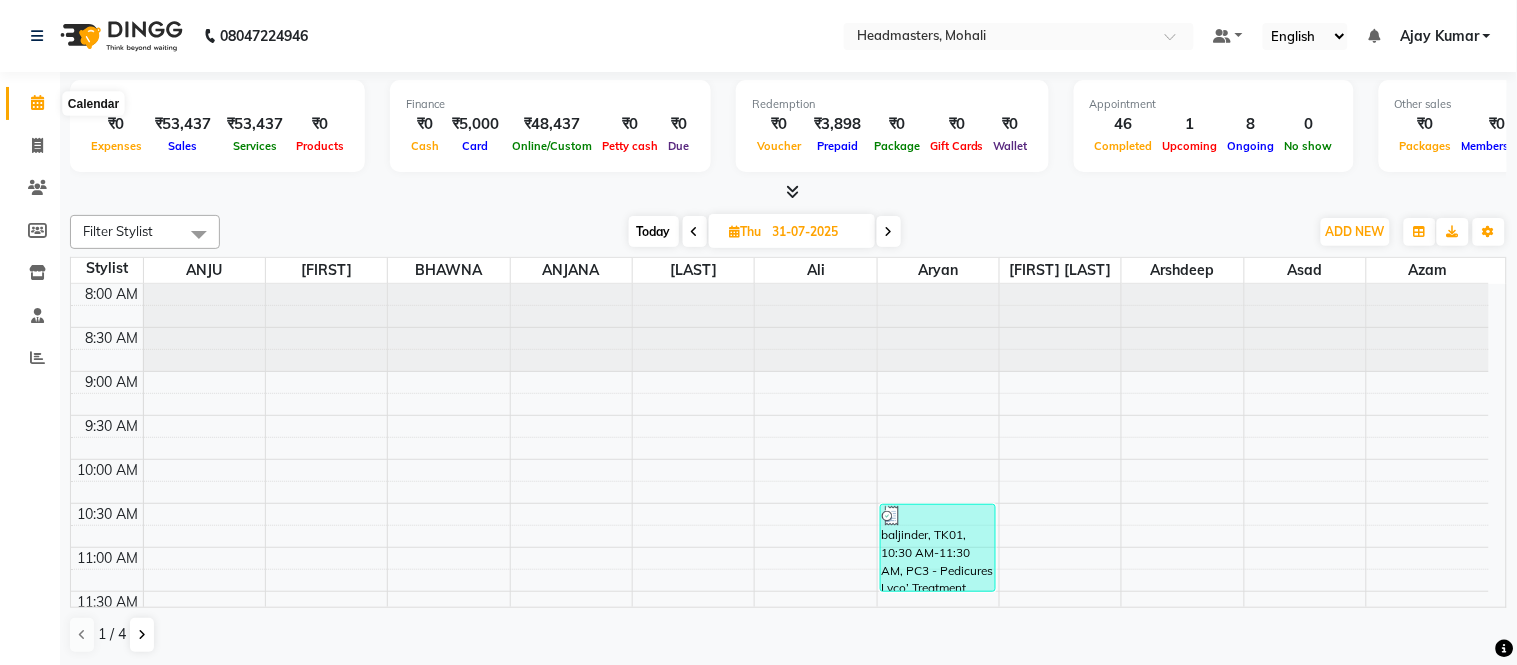 click 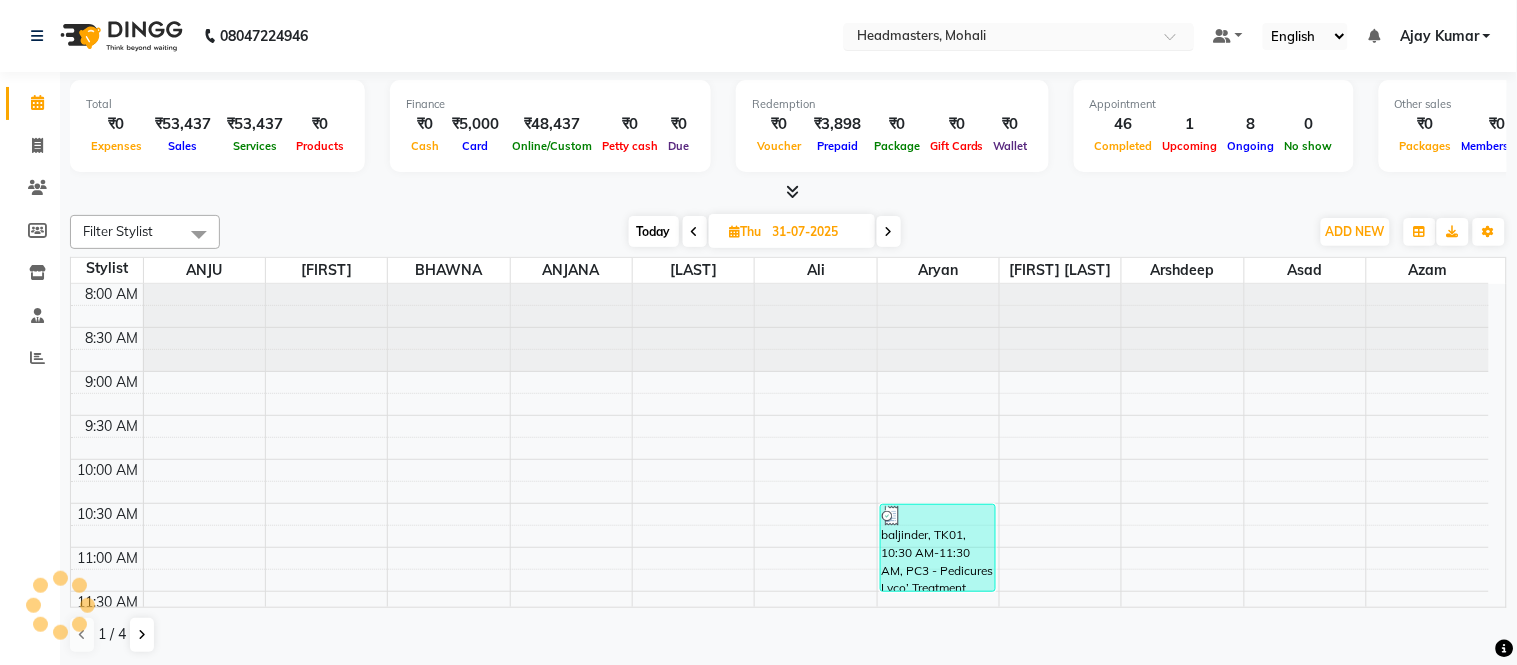 click at bounding box center (999, 38) 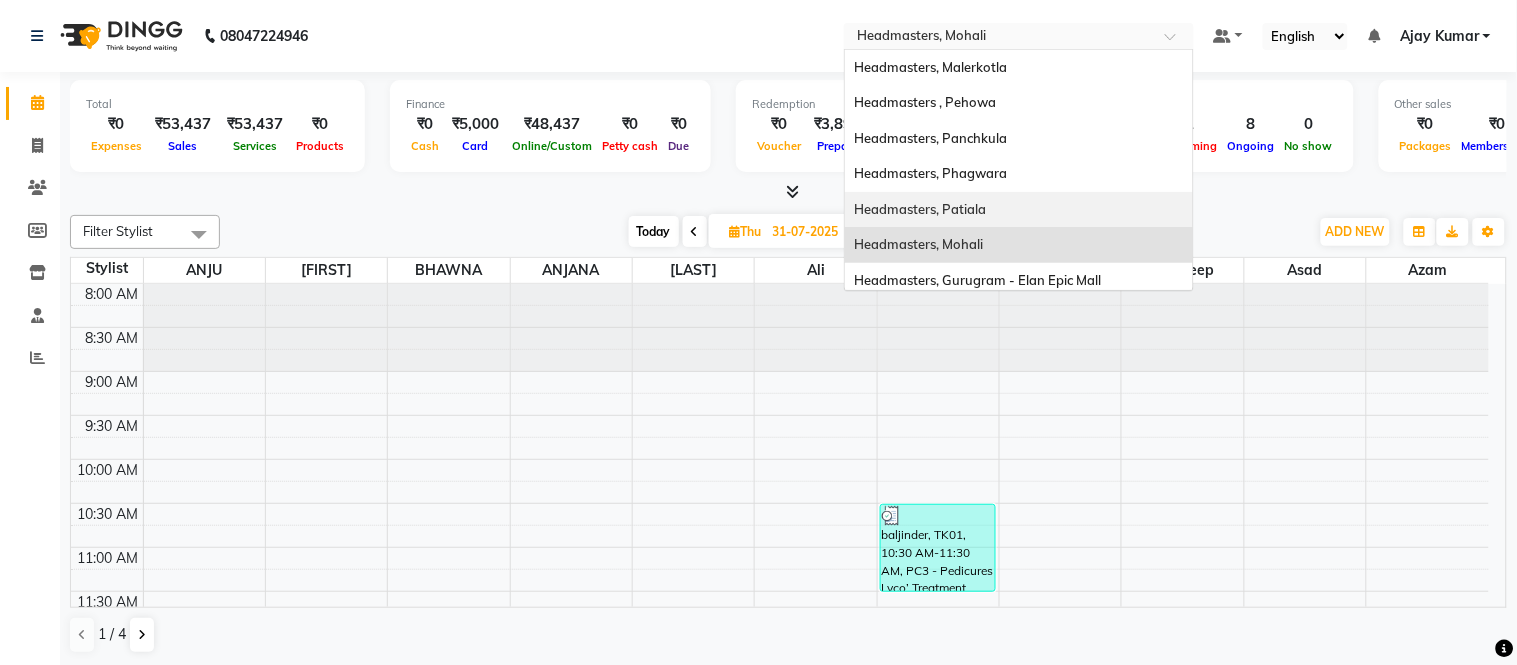 scroll, scrollTop: 333, scrollLeft: 0, axis: vertical 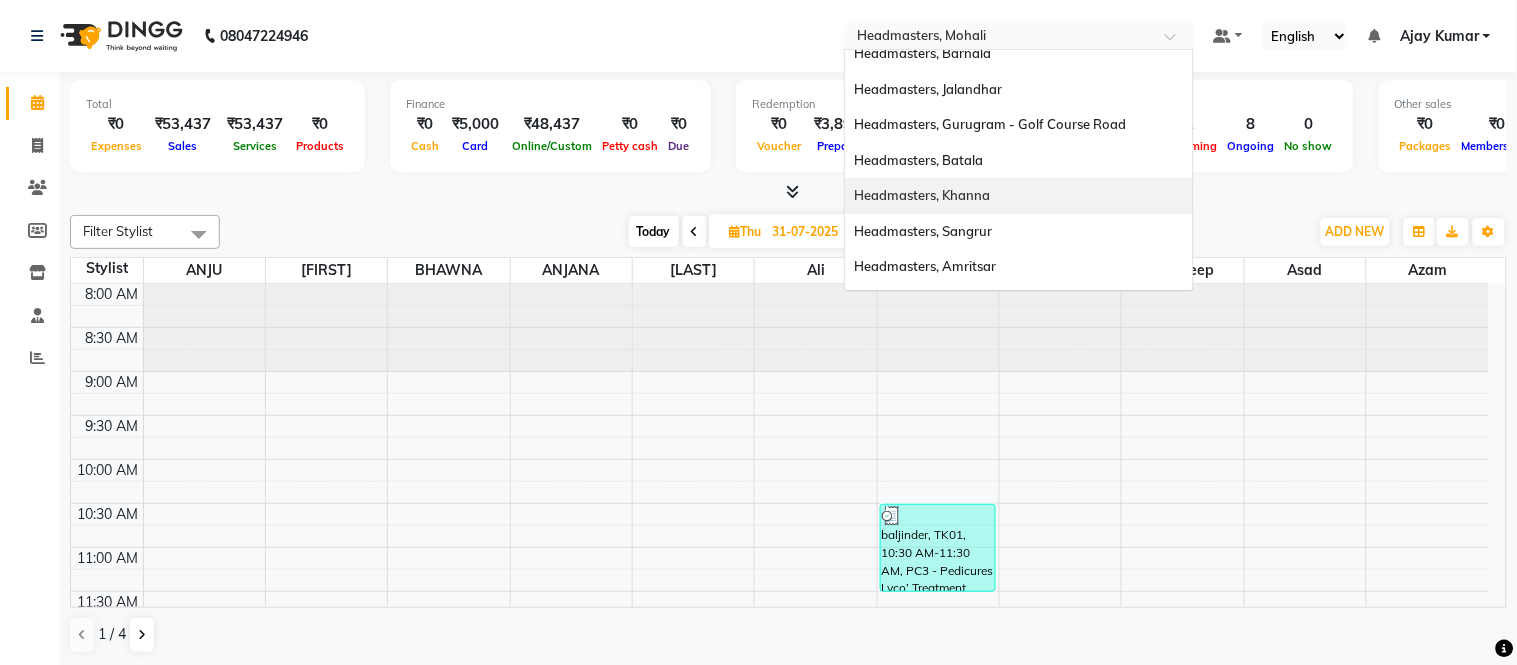 click on "Headmasters, Khanna" at bounding box center [923, 195] 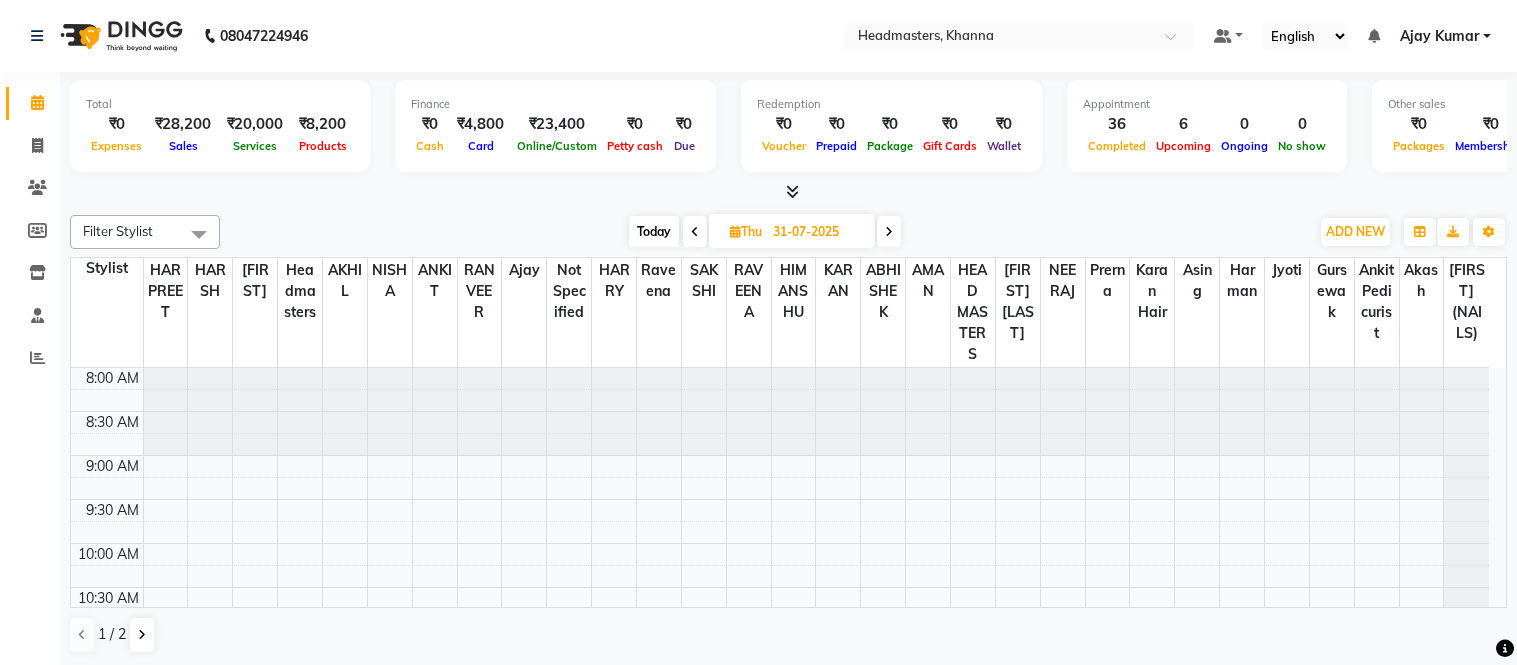 scroll, scrollTop: 0, scrollLeft: 0, axis: both 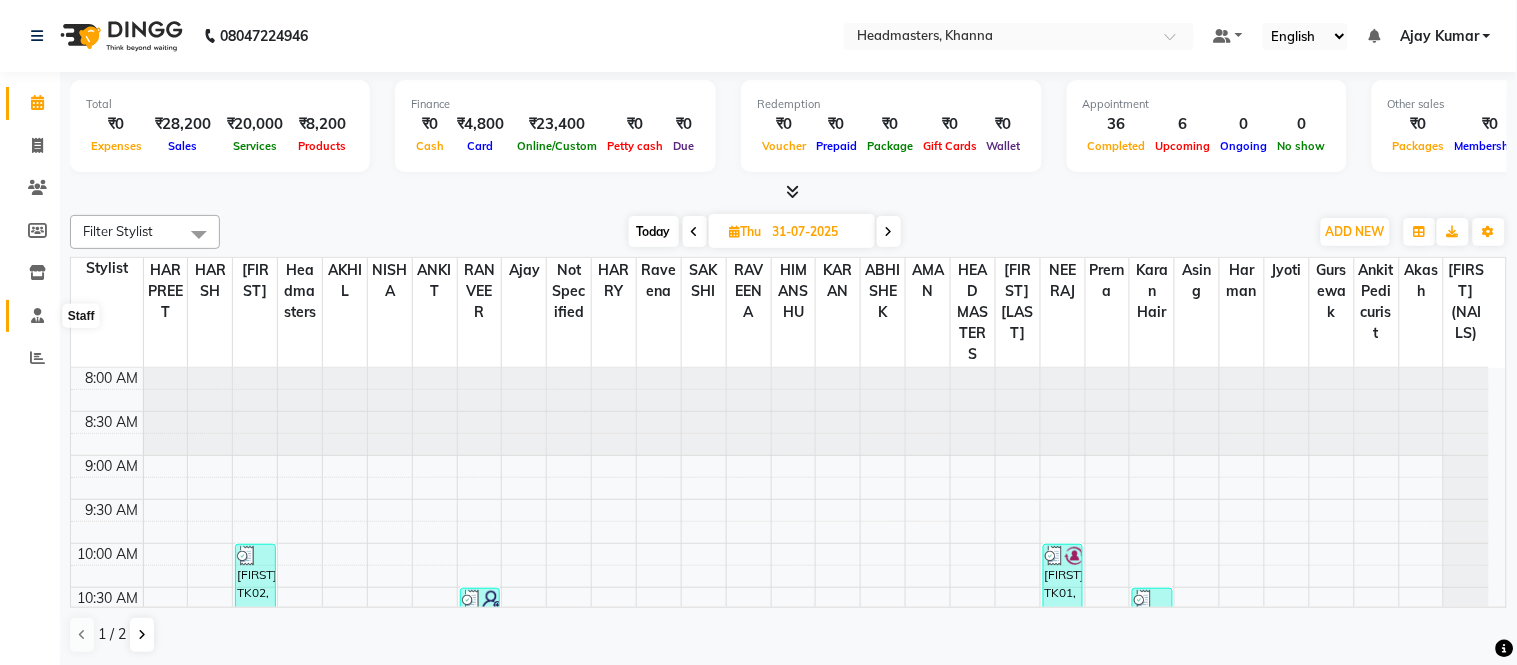 click 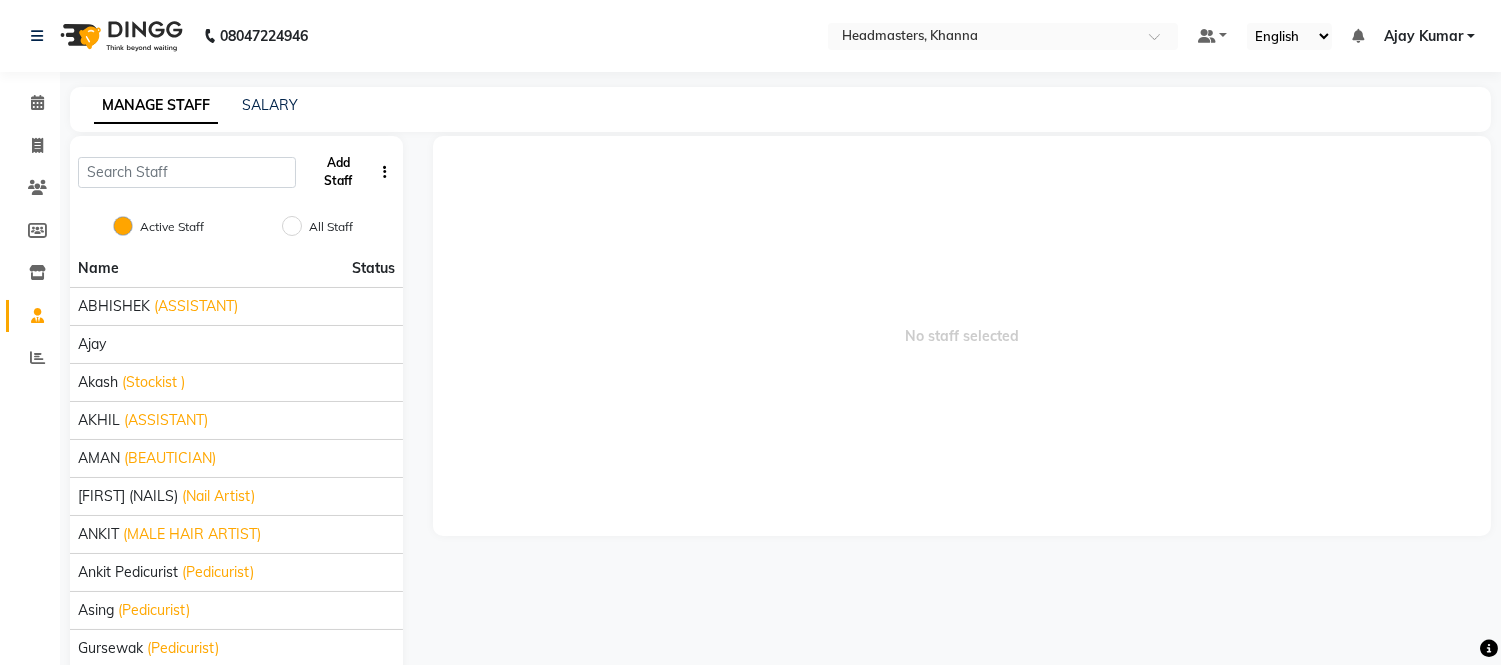 click on "Add Staff" 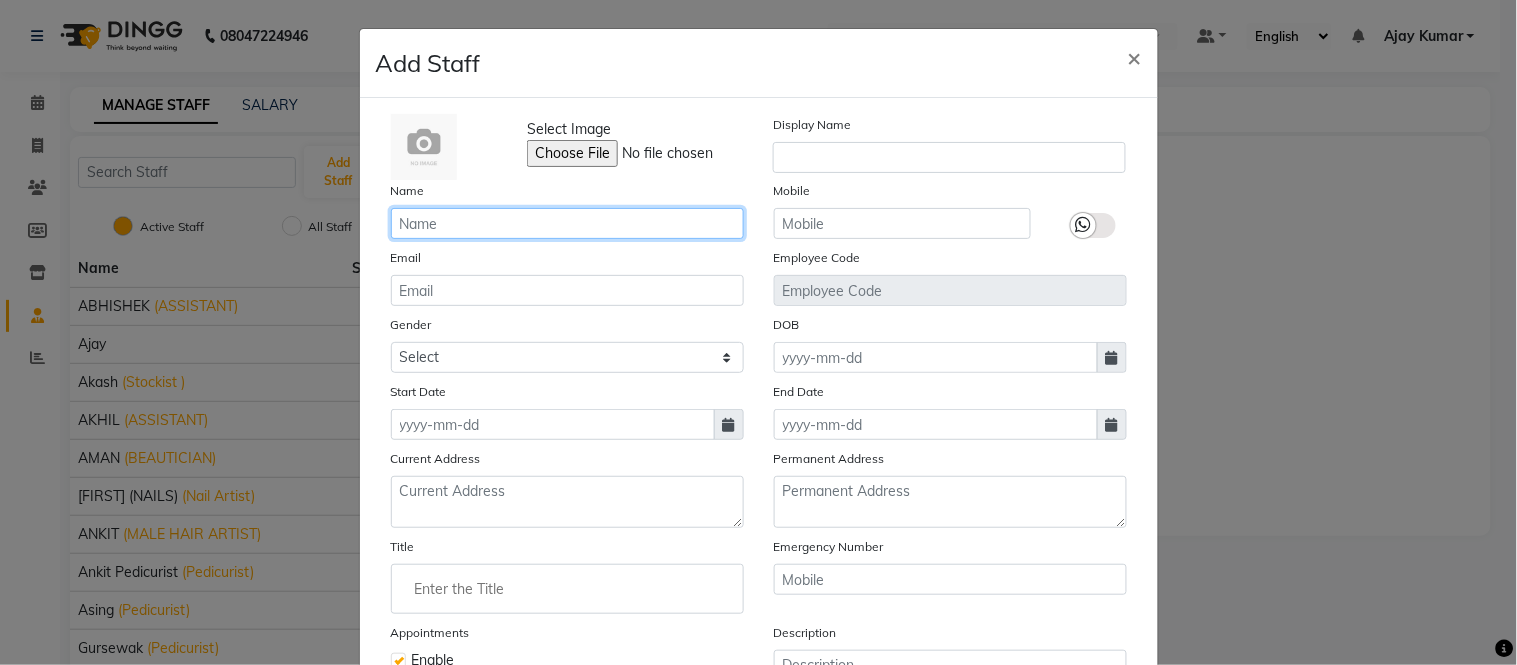 click 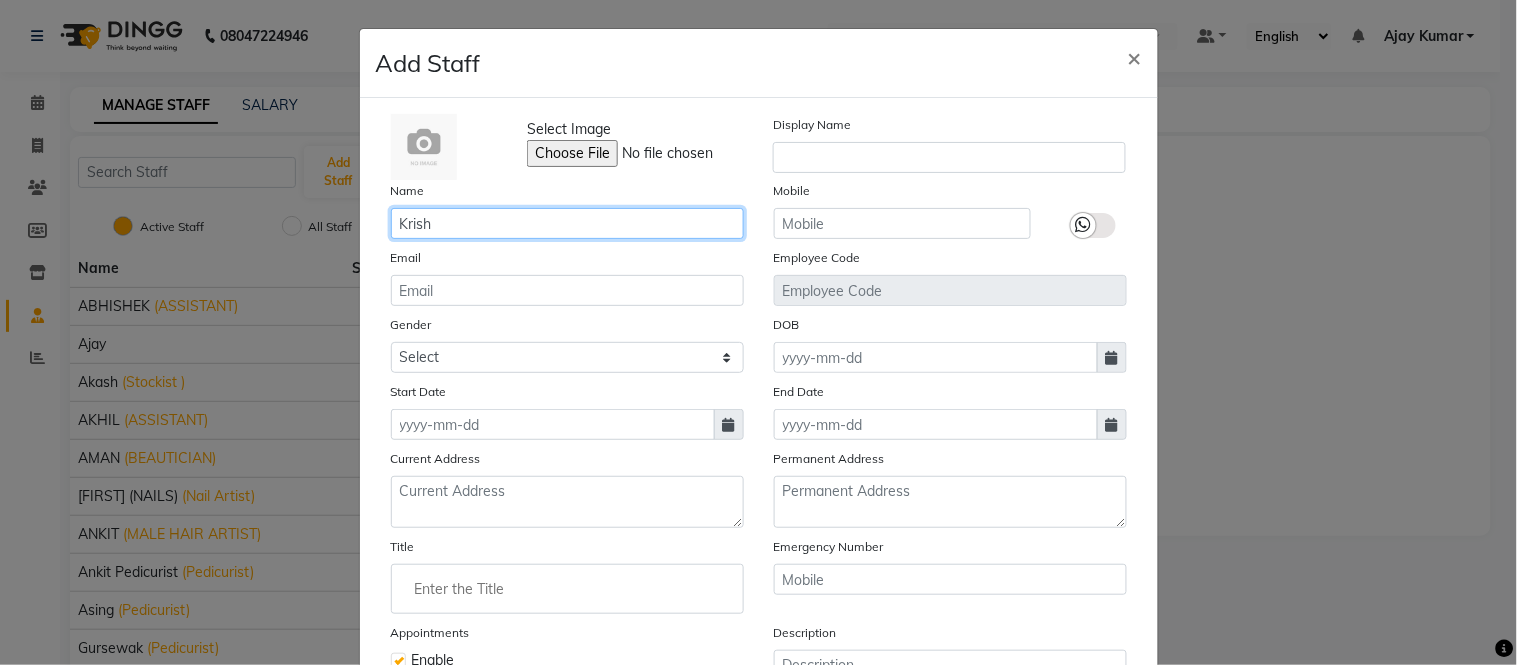 type on "Krish" 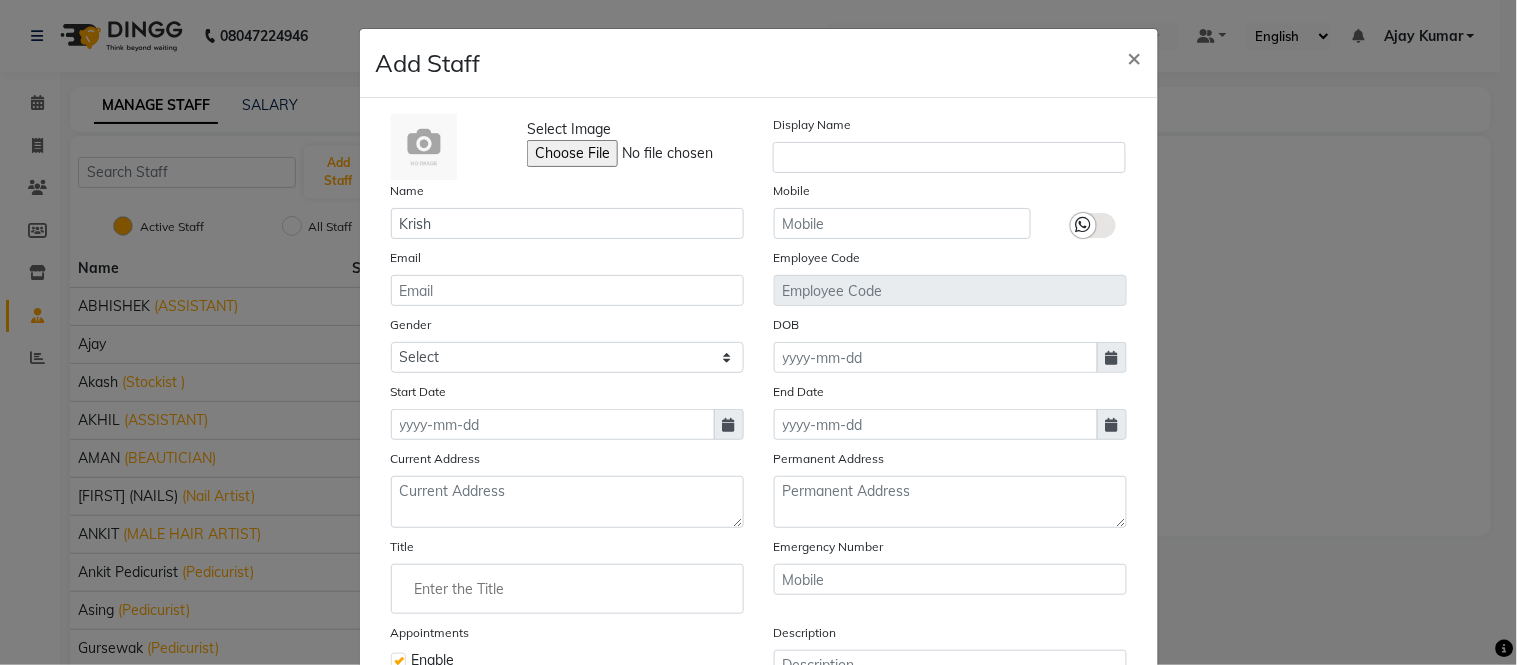 click on "Display Name" 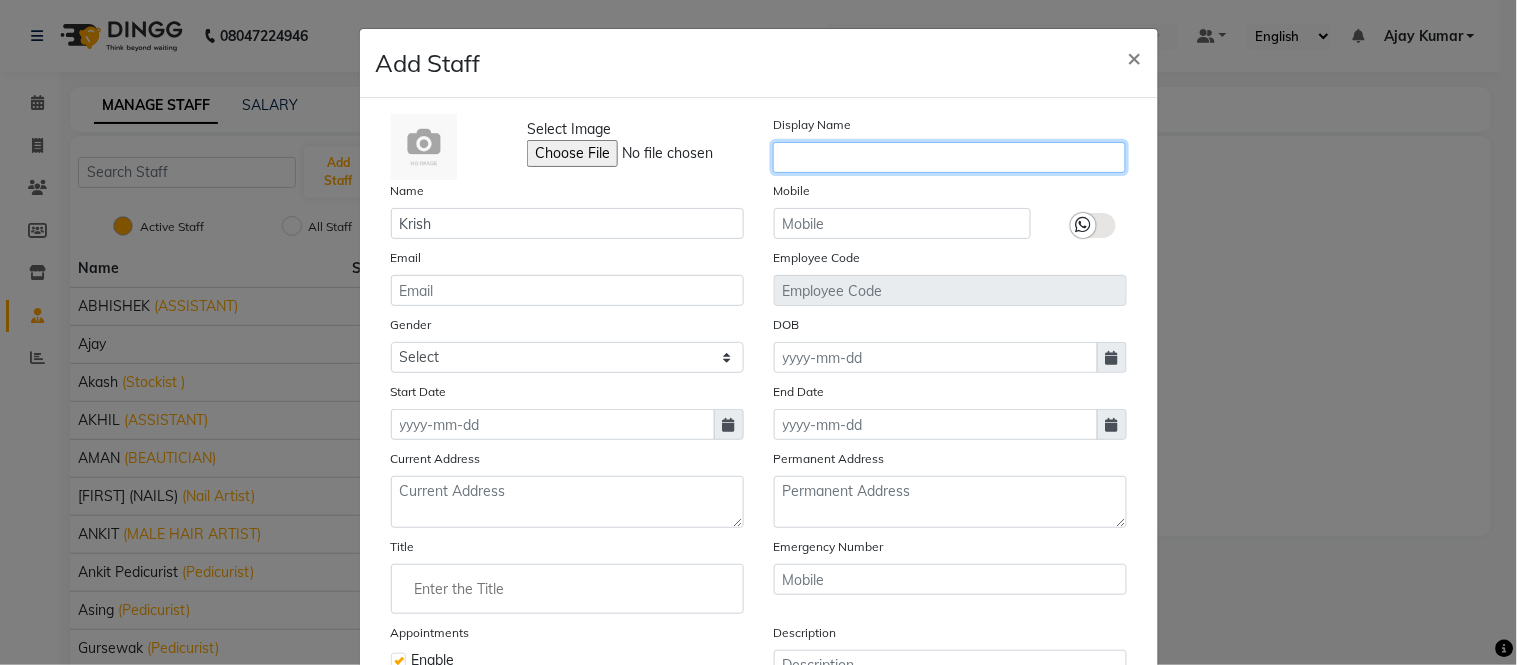 click 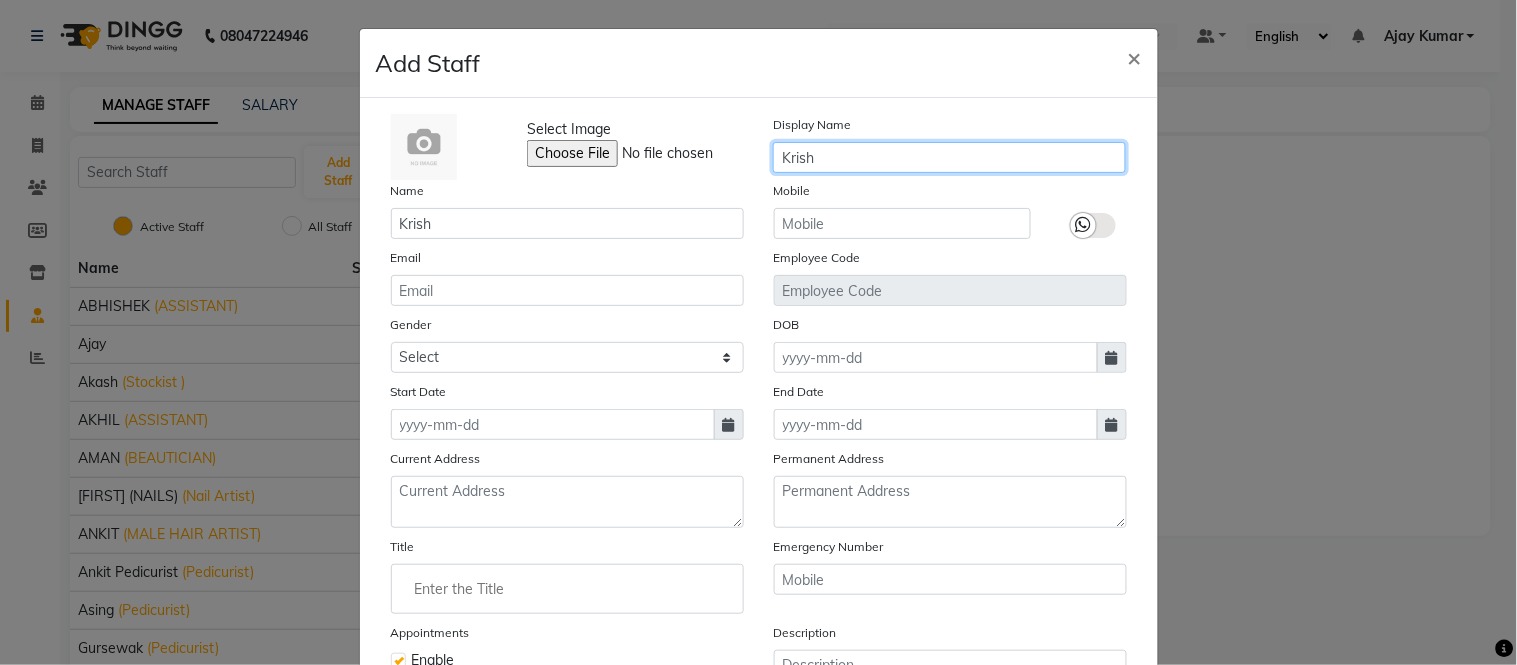 type on "Krish" 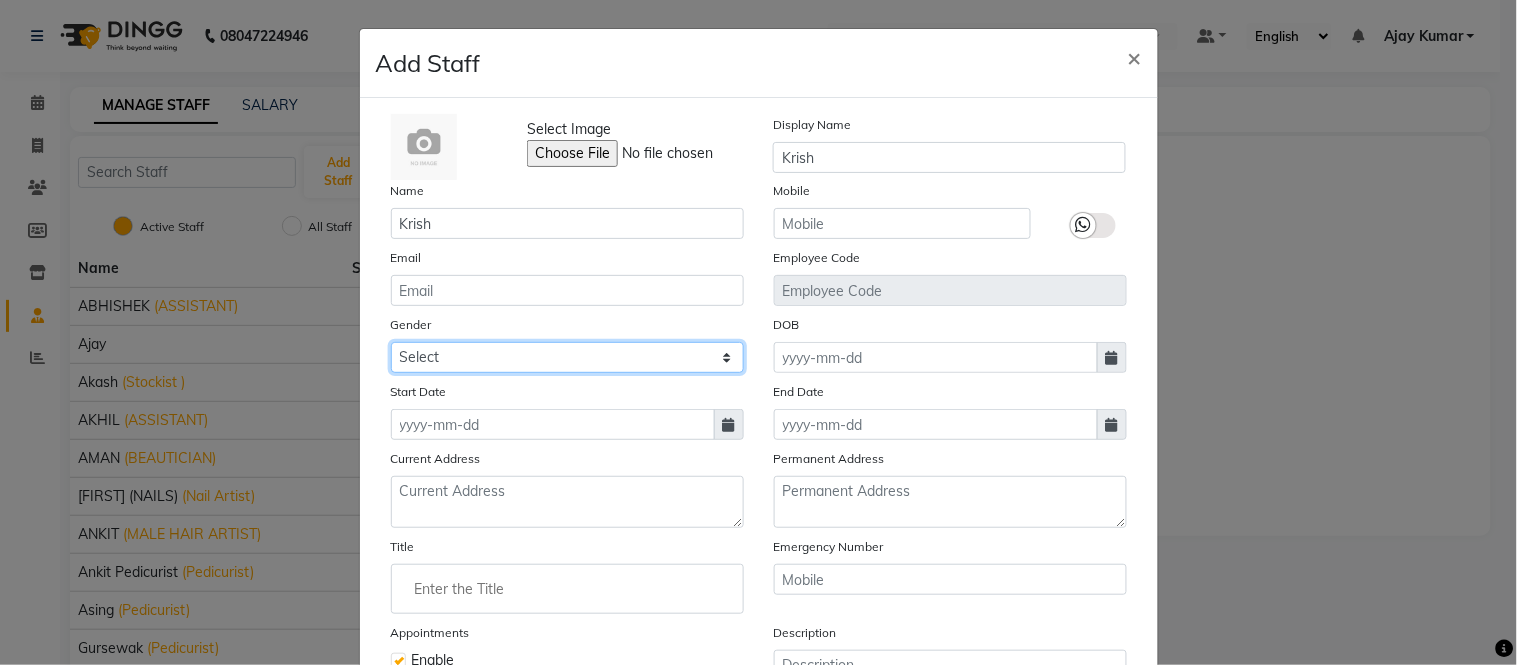drag, startPoint x: 477, startPoint y: 364, endPoint x: 467, endPoint y: 347, distance: 19.723083 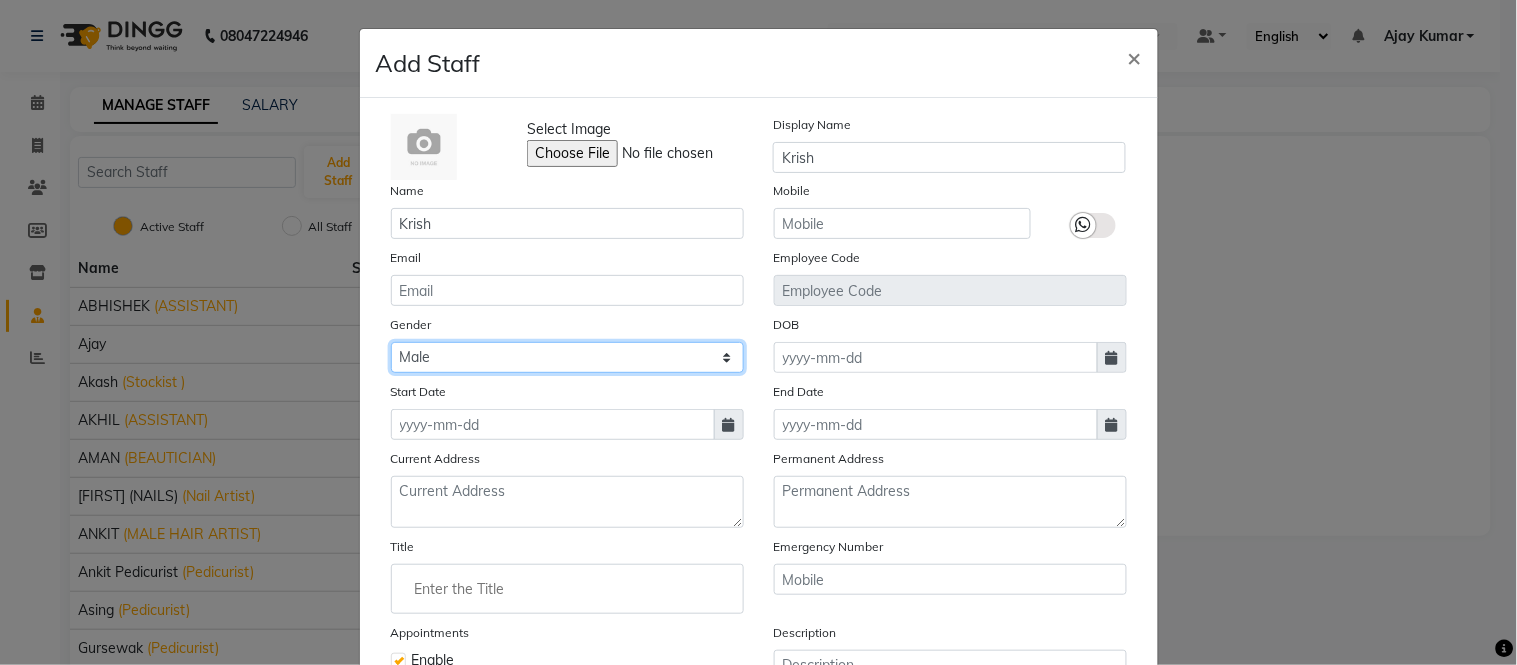 click on "Select Male Female Other Prefer Not To Say" 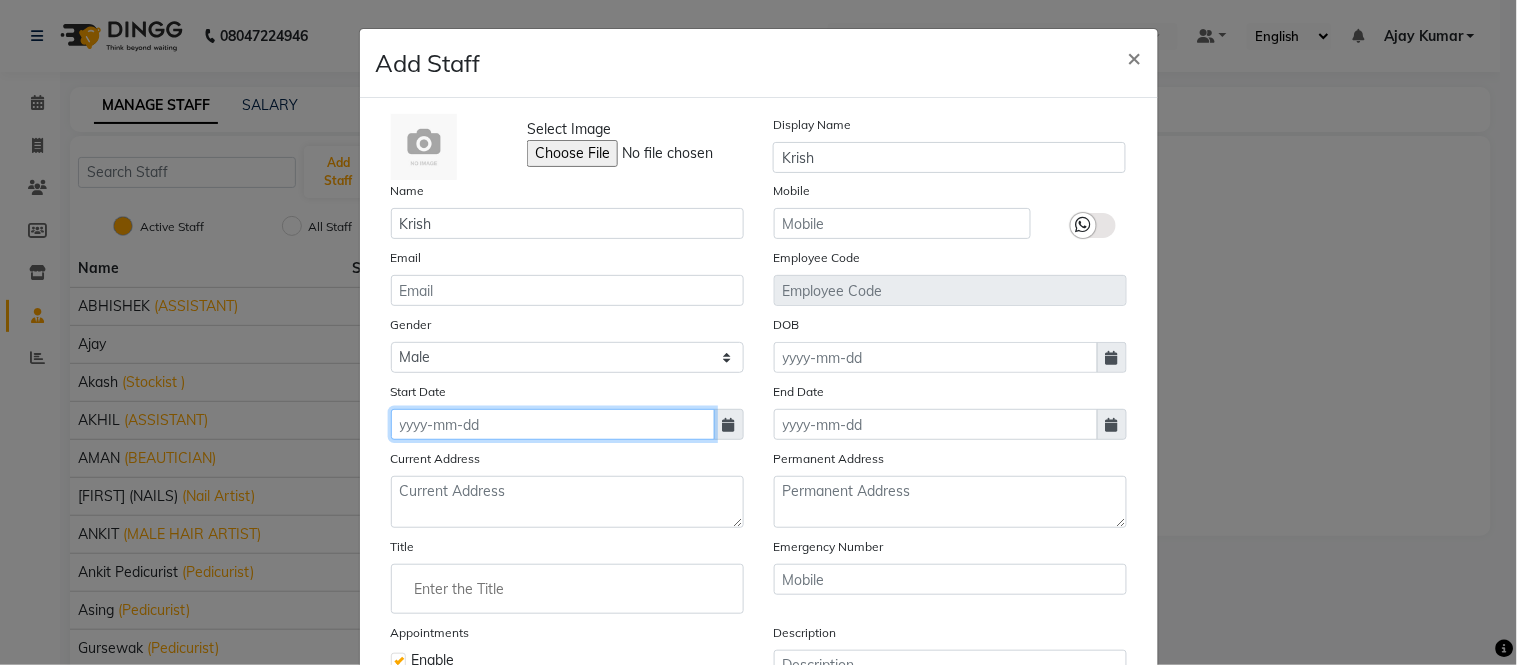 click 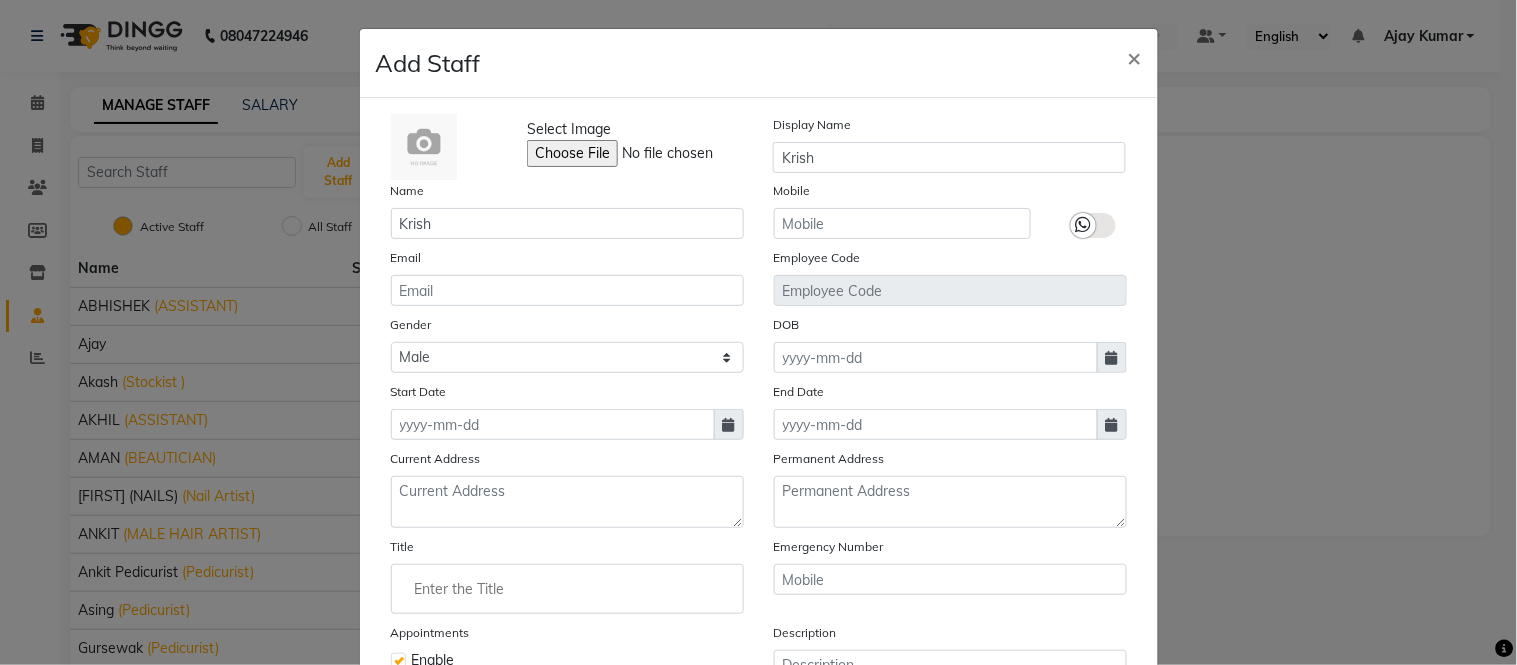 select on "8" 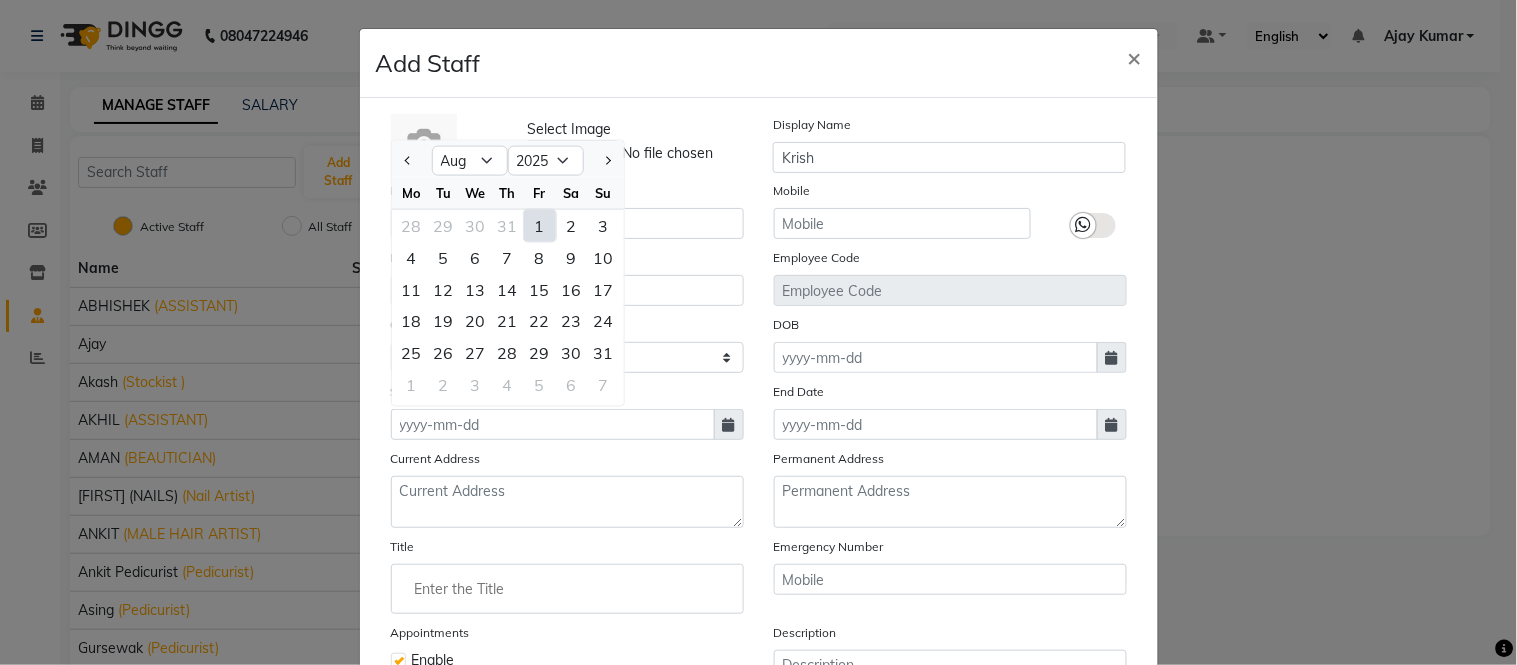 click on "1" 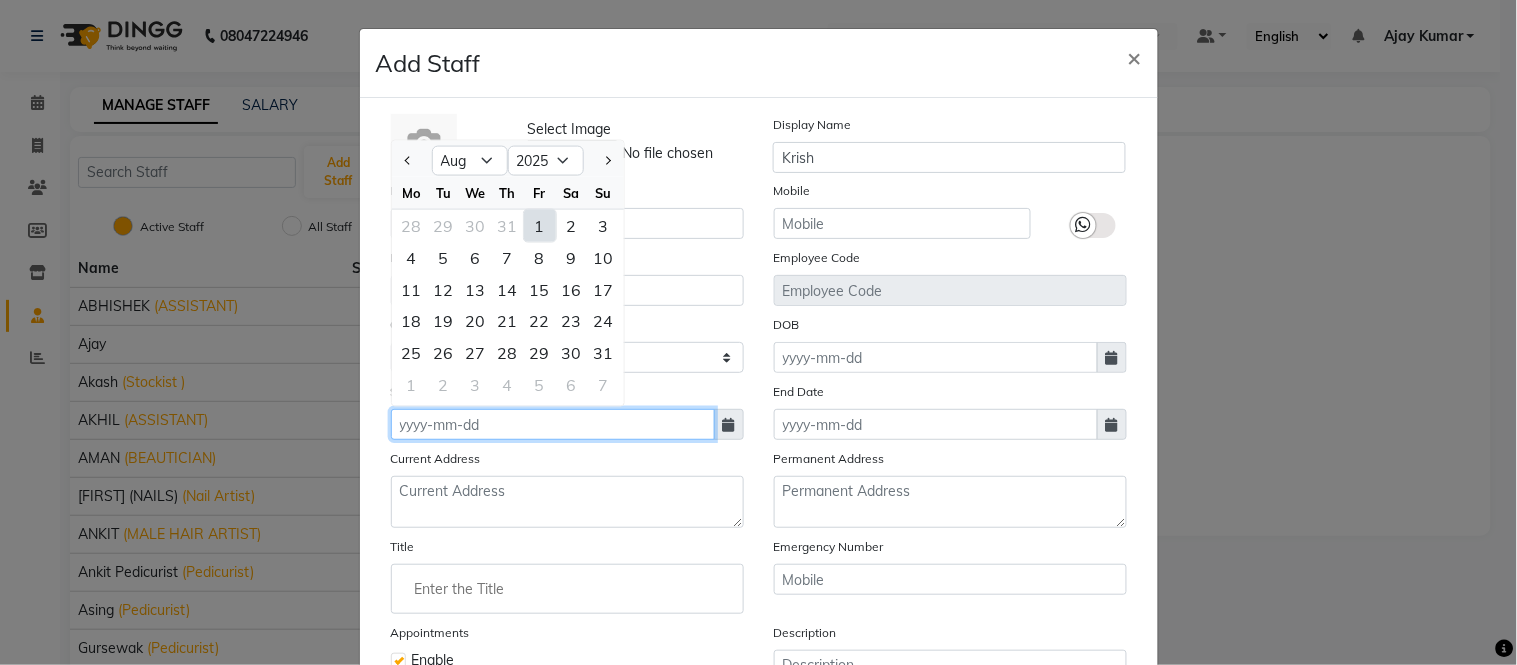 type on "01-08-2025" 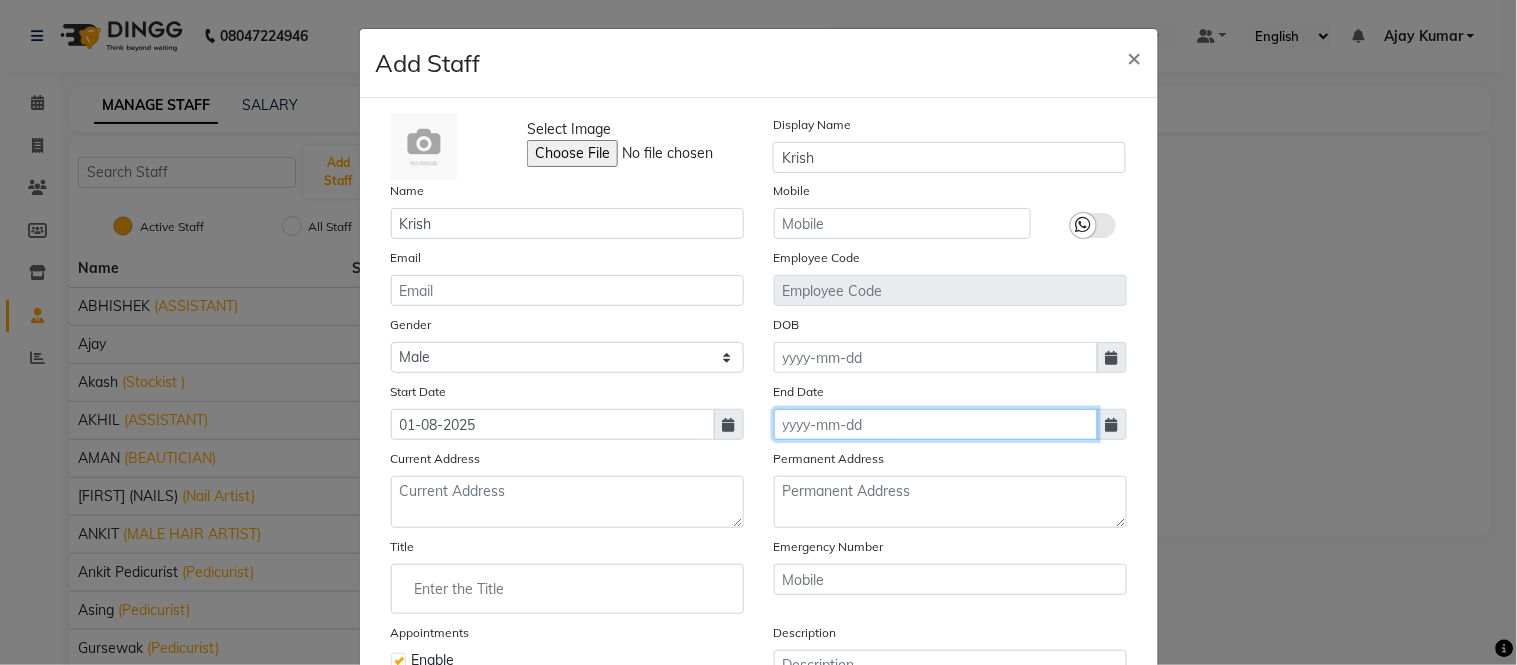 click 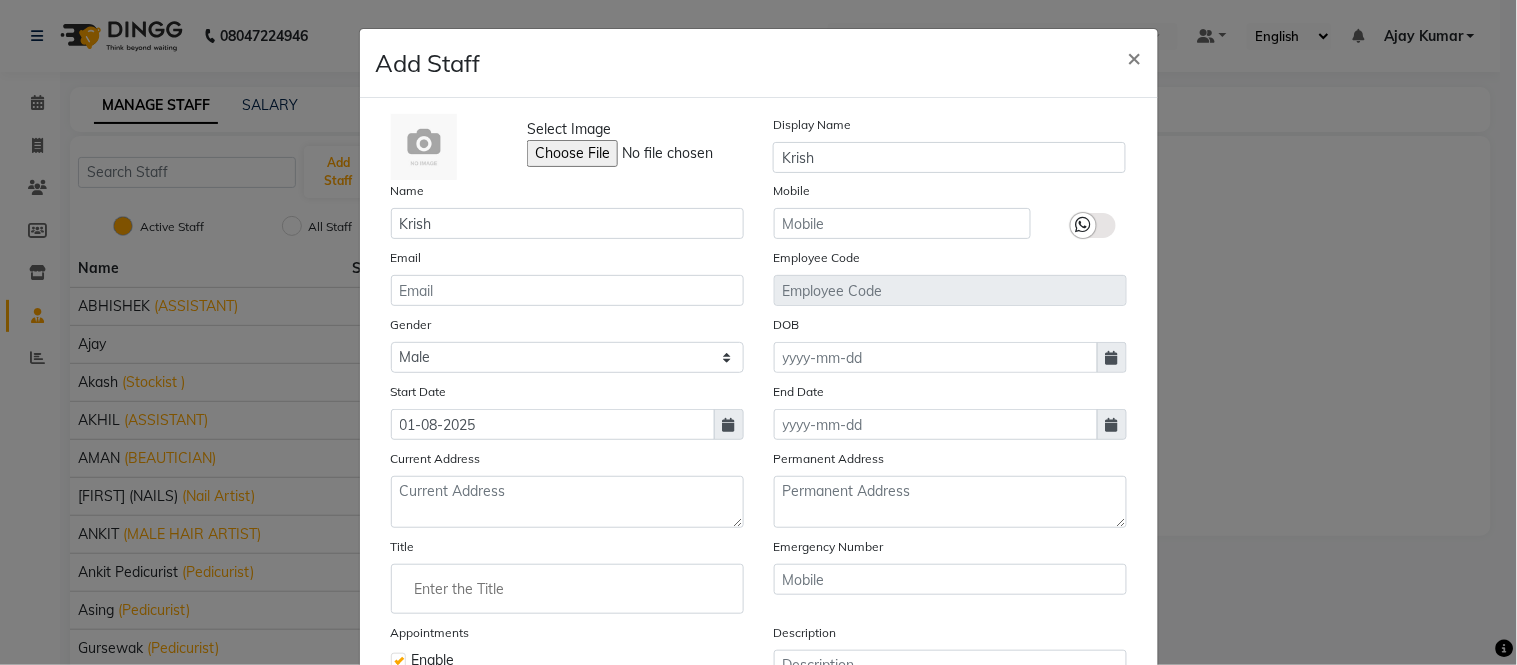 select on "8" 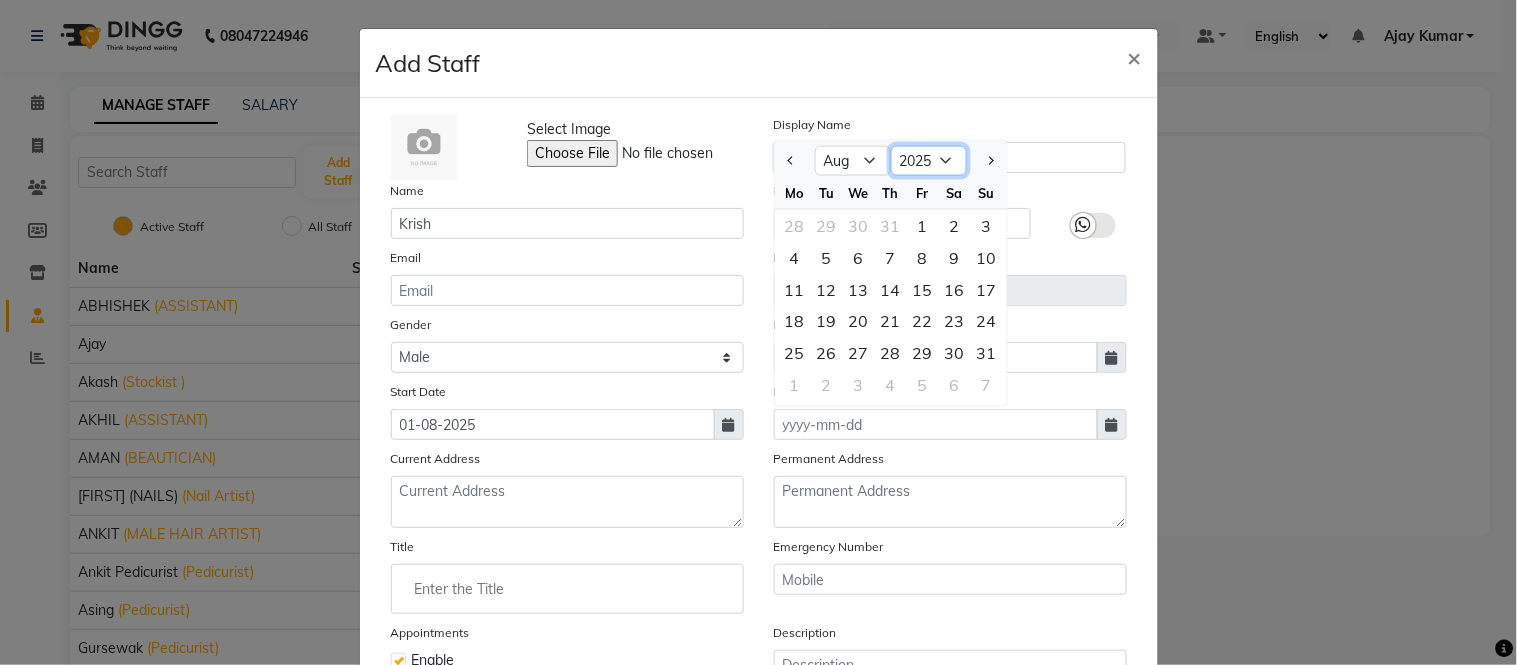click on "2015 2016 2017 2018 2019 2020 2021 2022 2023 2024 2025 2026 2027 2028 2029 2030 2031 2032 2033 2034 2035" 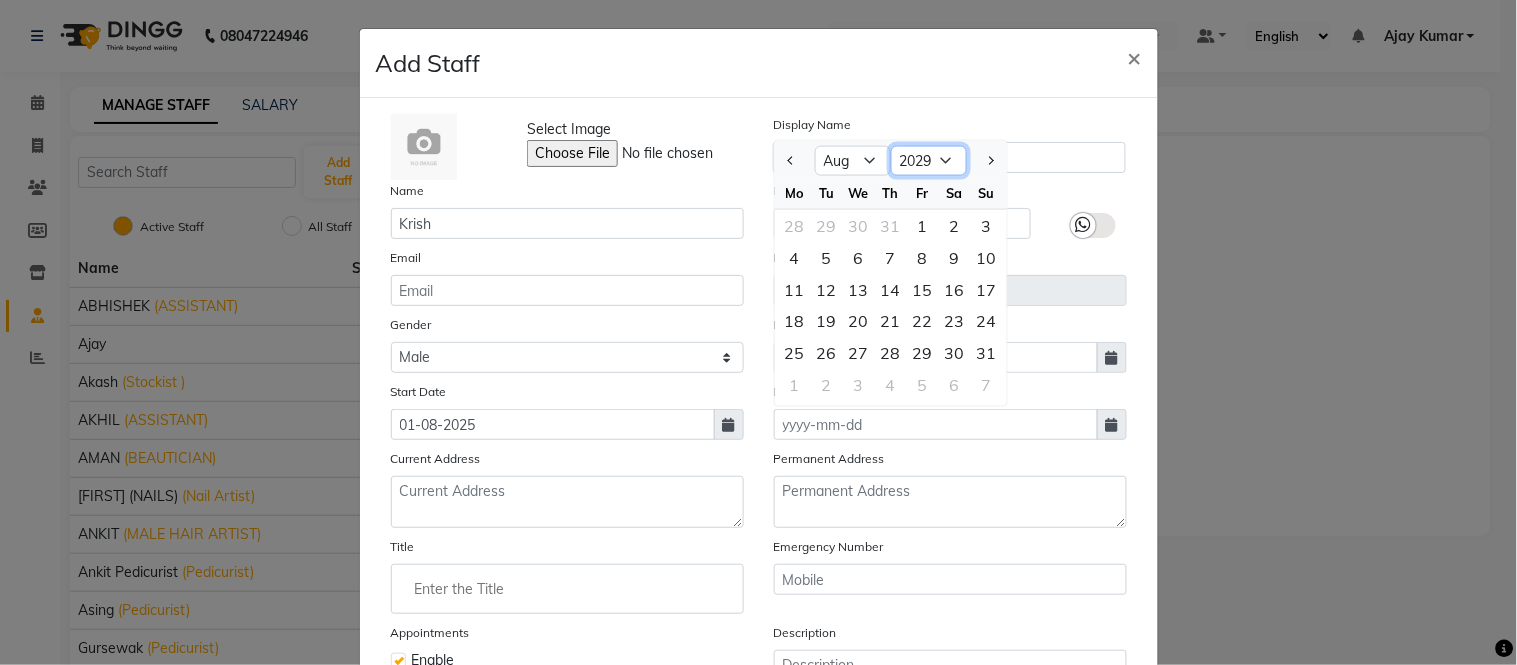 click on "2015 2016 2017 2018 2019 2020 2021 2022 2023 2024 2025 2026 2027 2028 2029 2030 2031 2032 2033 2034 2035" 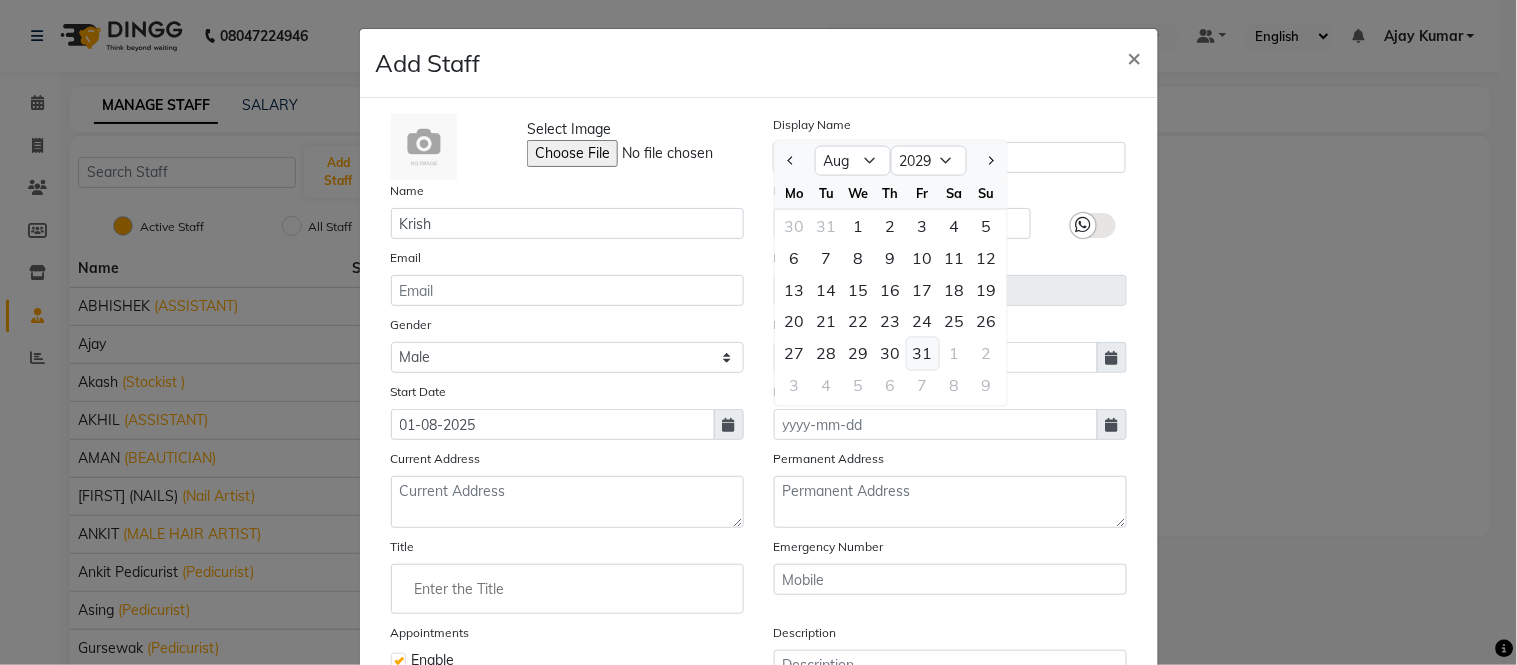 click on "31" 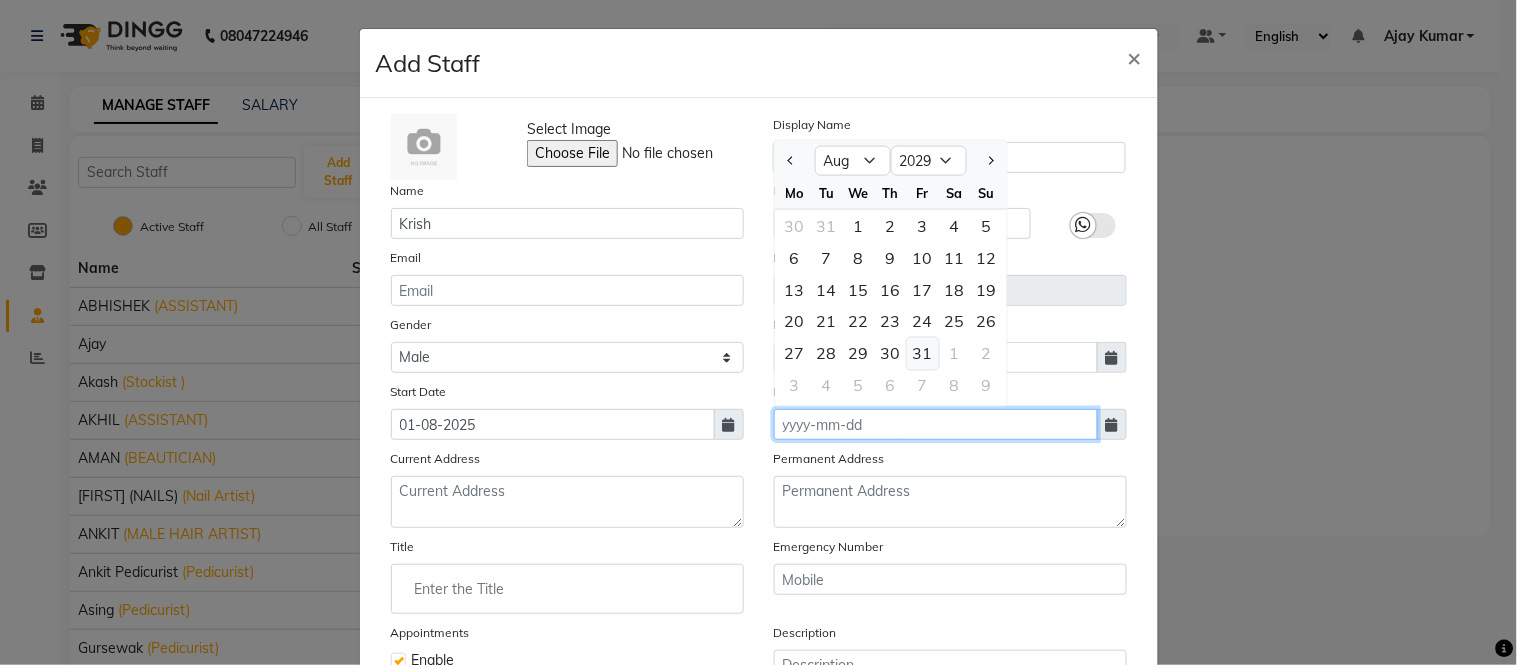 type on "31-08-2029" 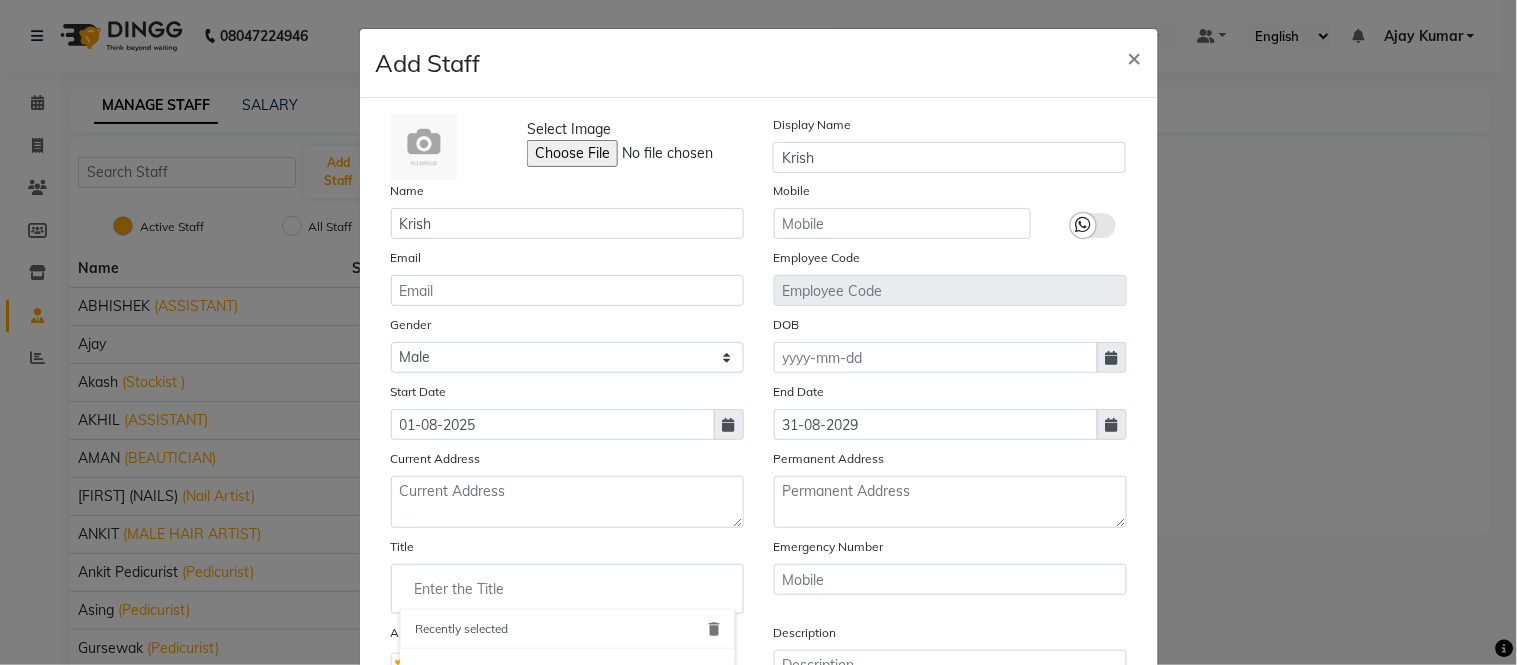 click 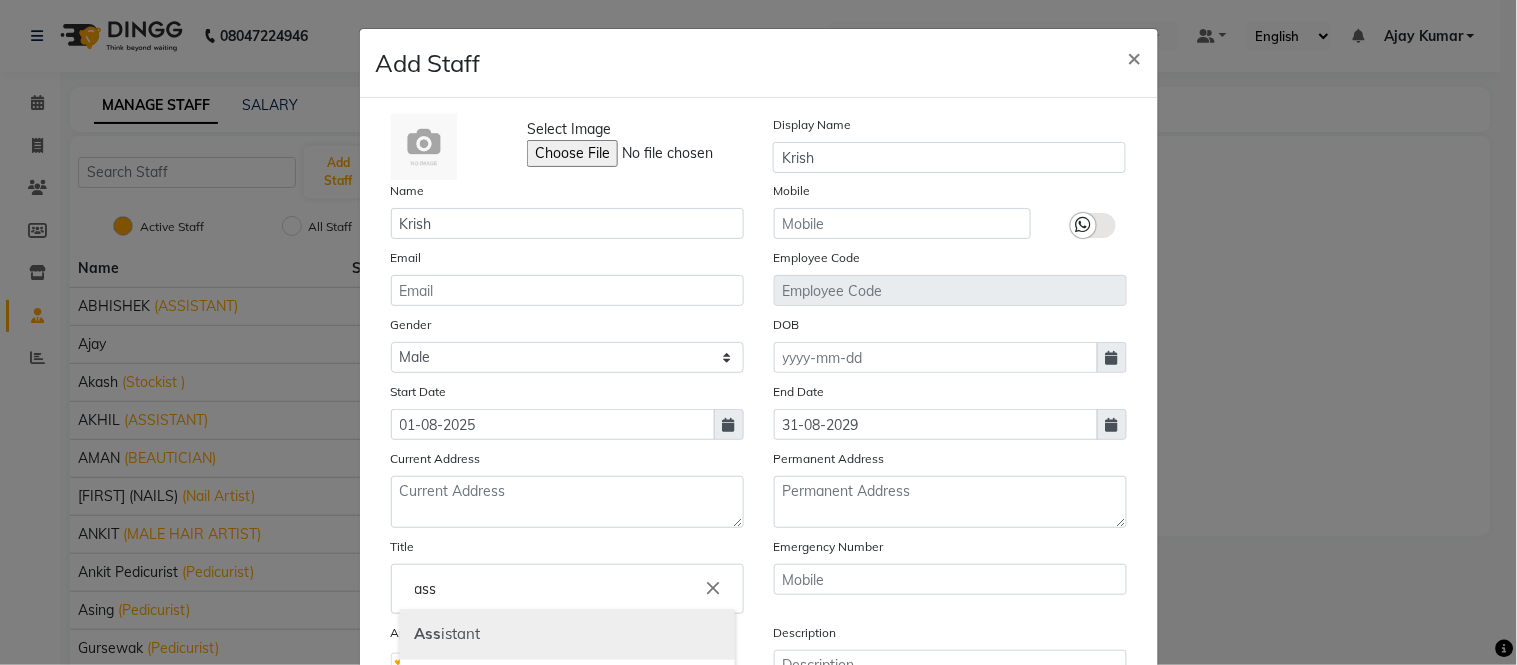 click on "Ass istant" at bounding box center [567, 634] 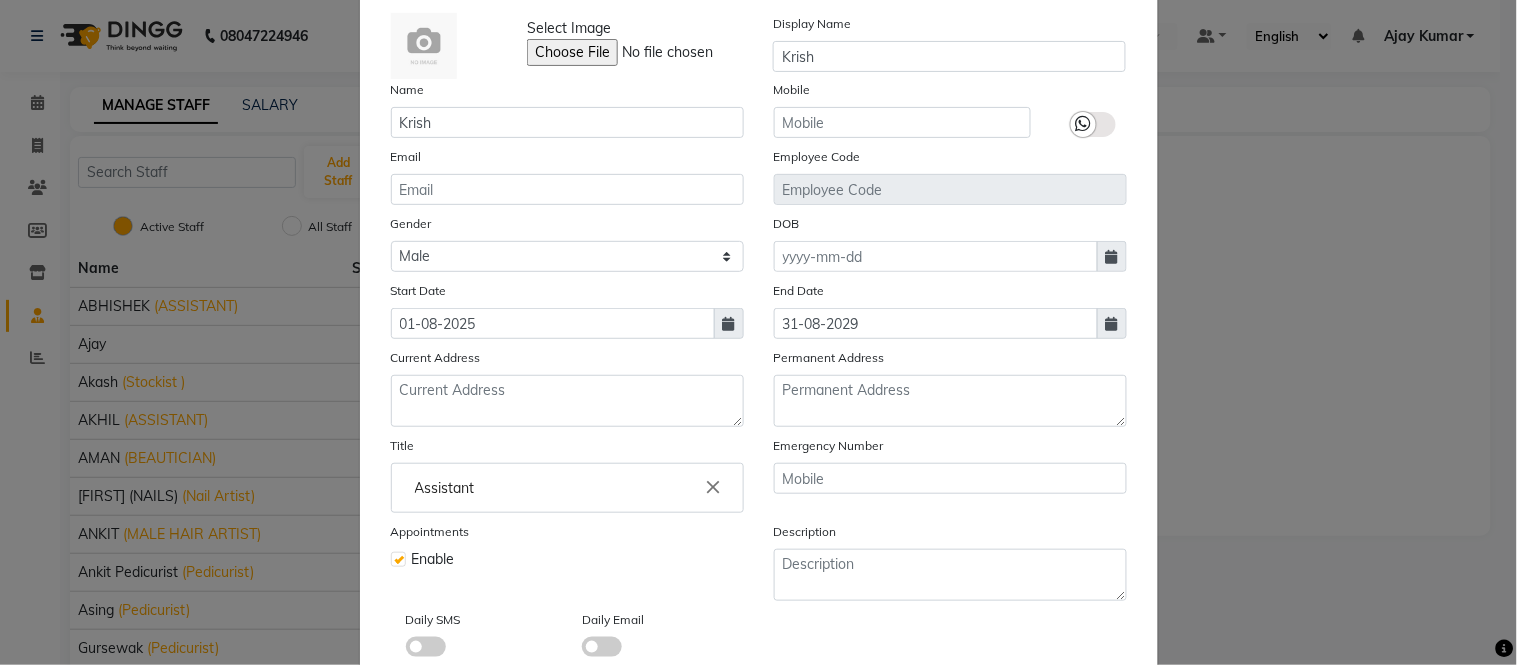 scroll, scrollTop: 218, scrollLeft: 0, axis: vertical 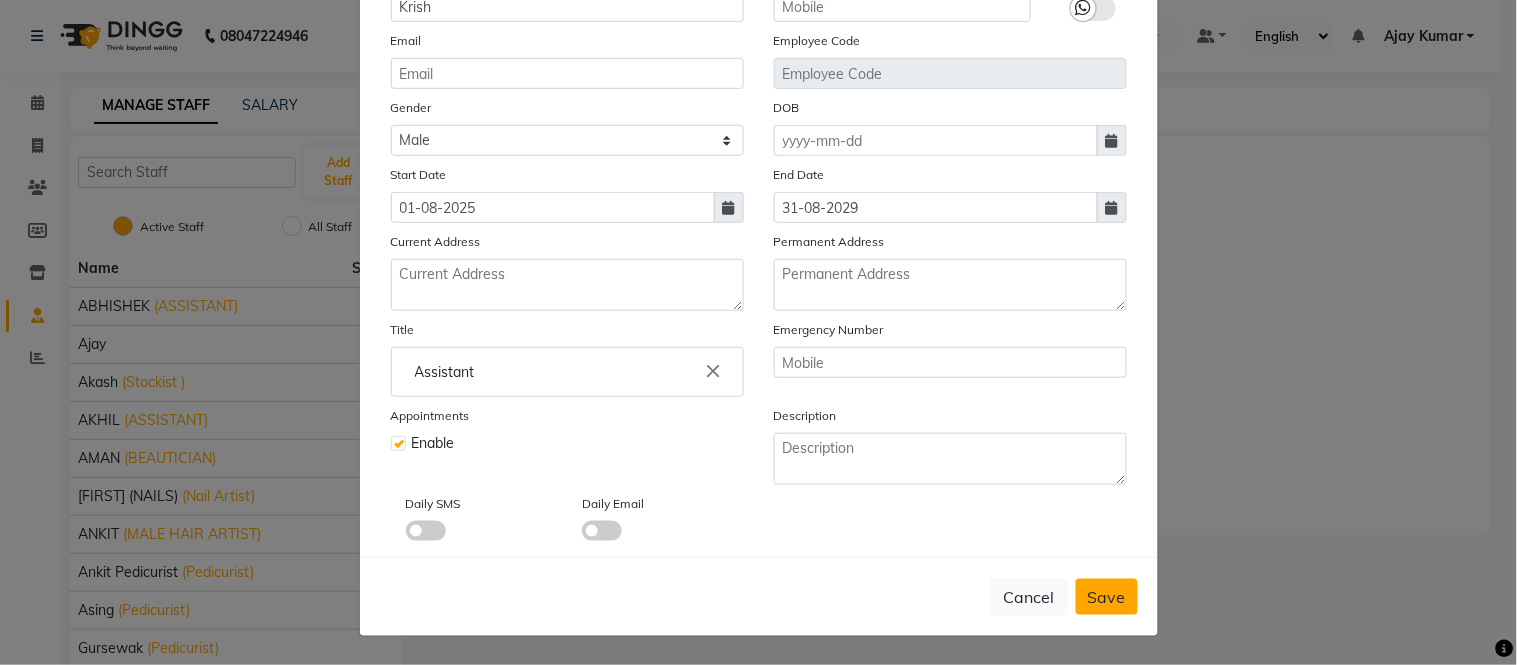 click on "Save" at bounding box center [1107, 597] 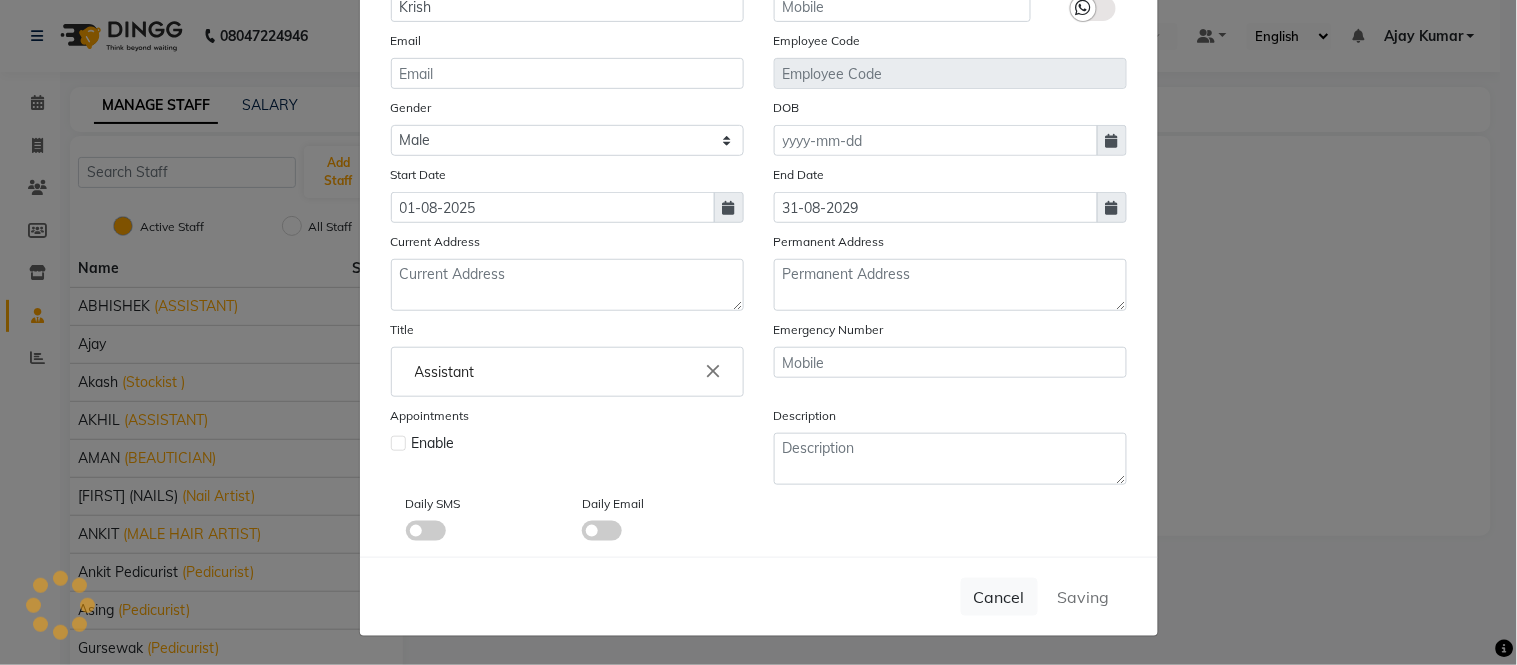 type 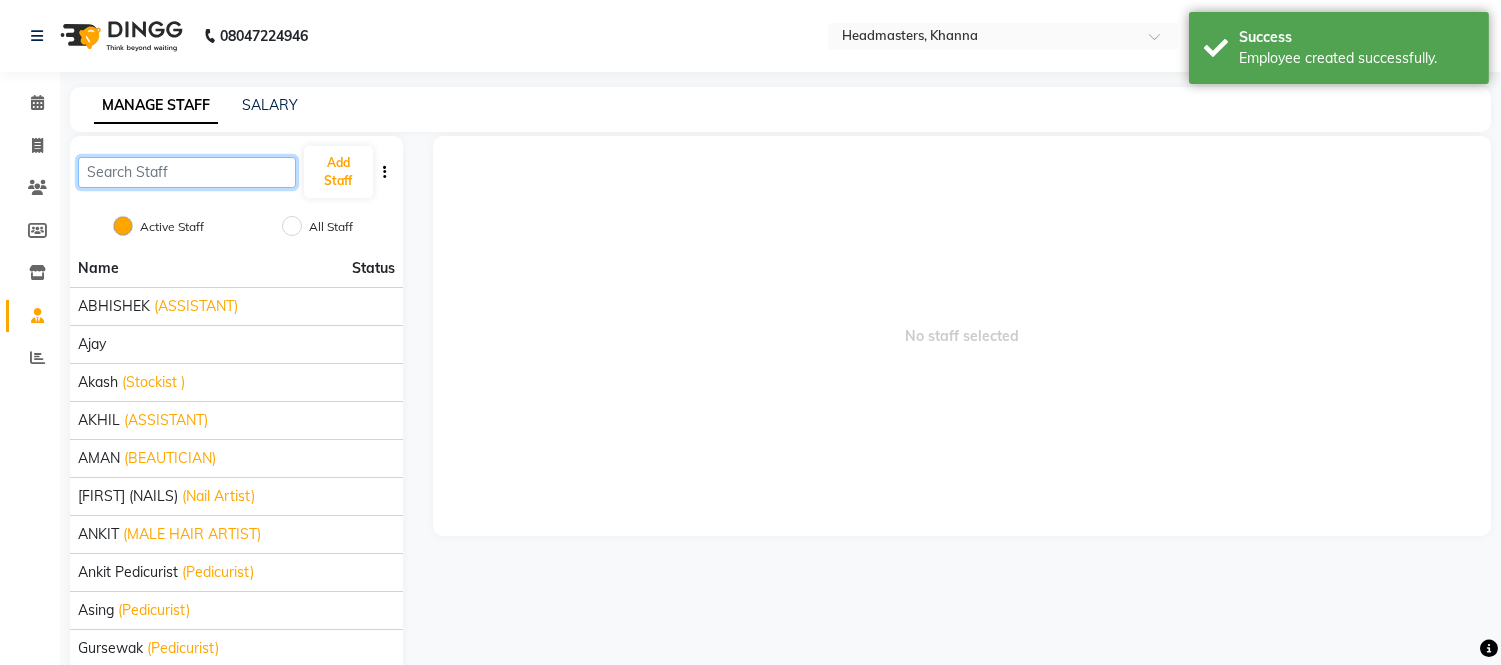 click 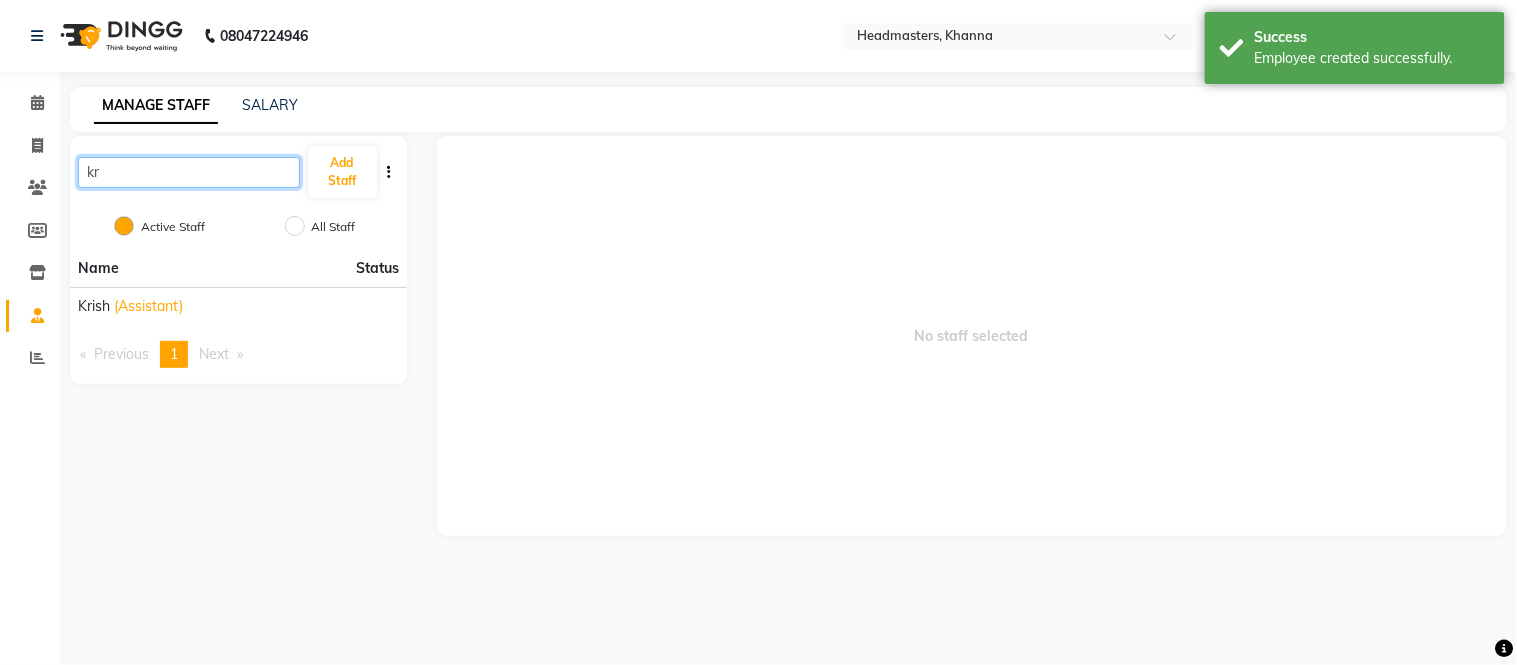 type on "k" 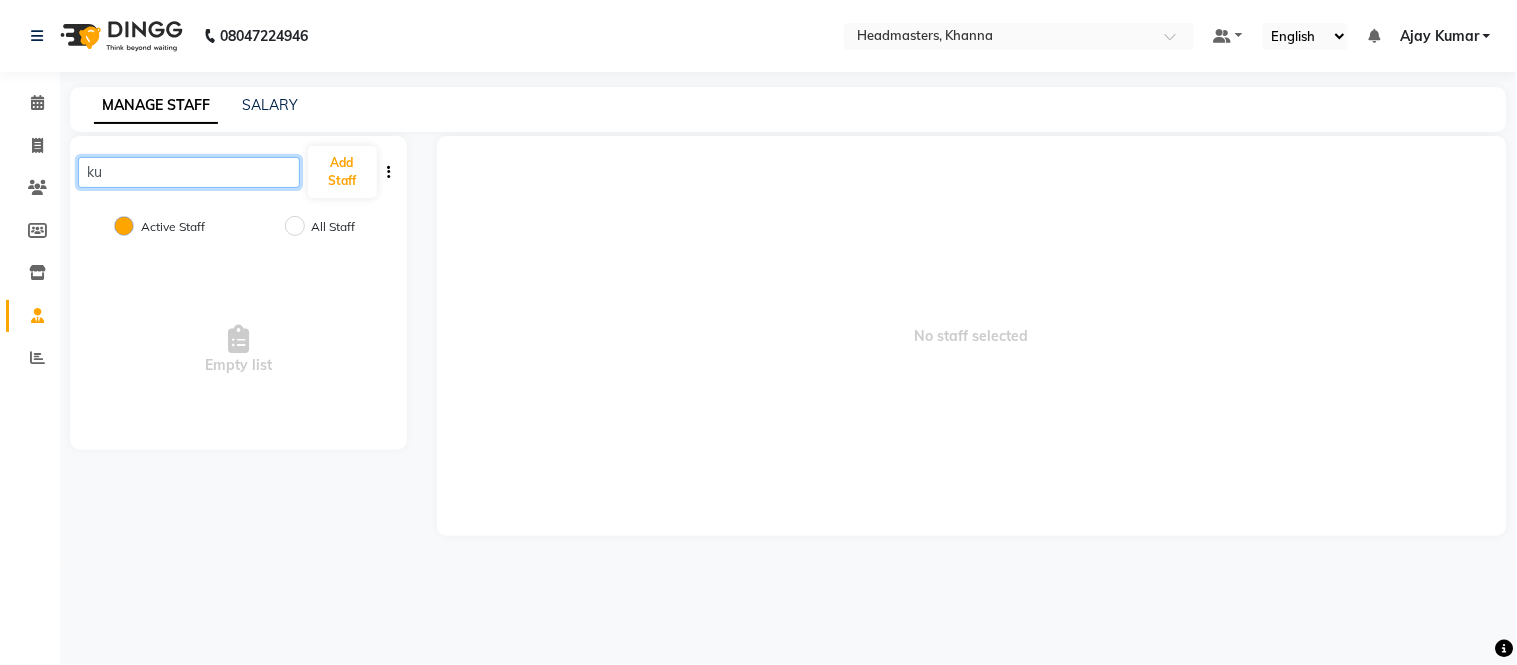 type on "k" 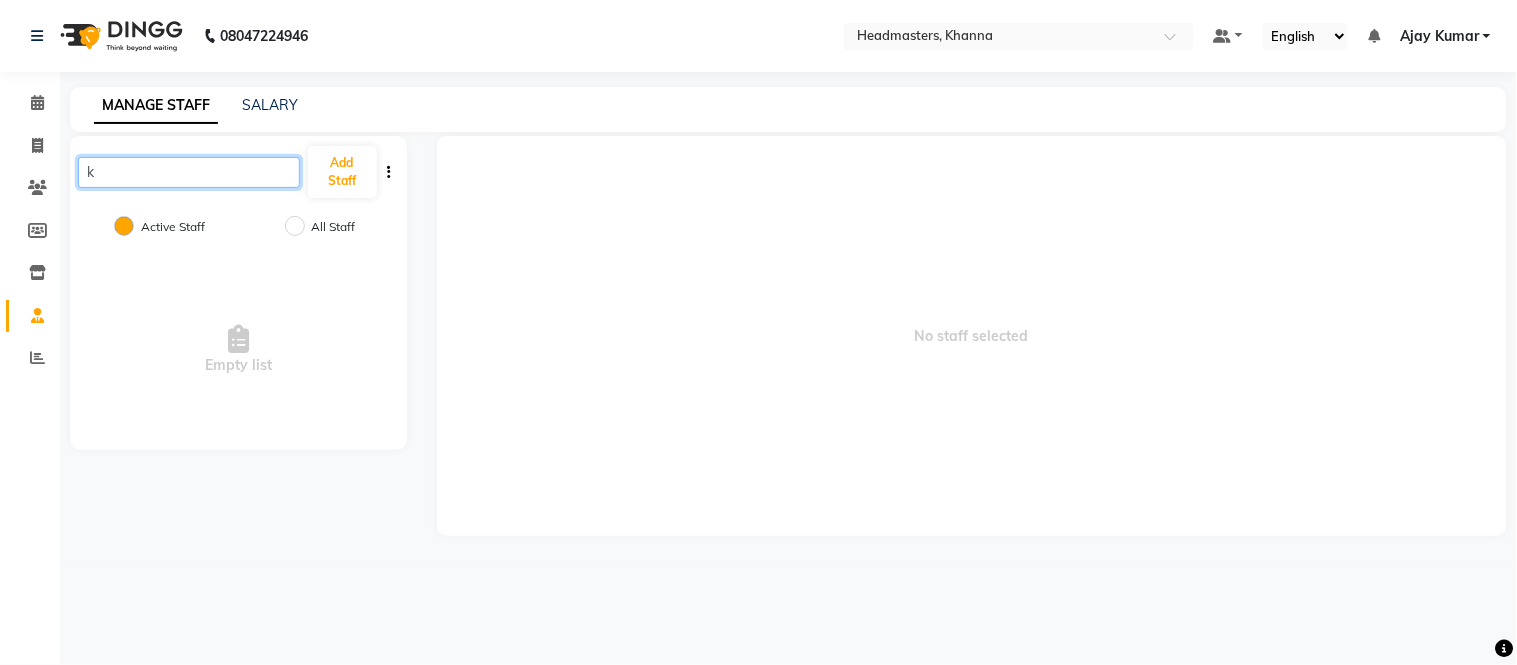 type 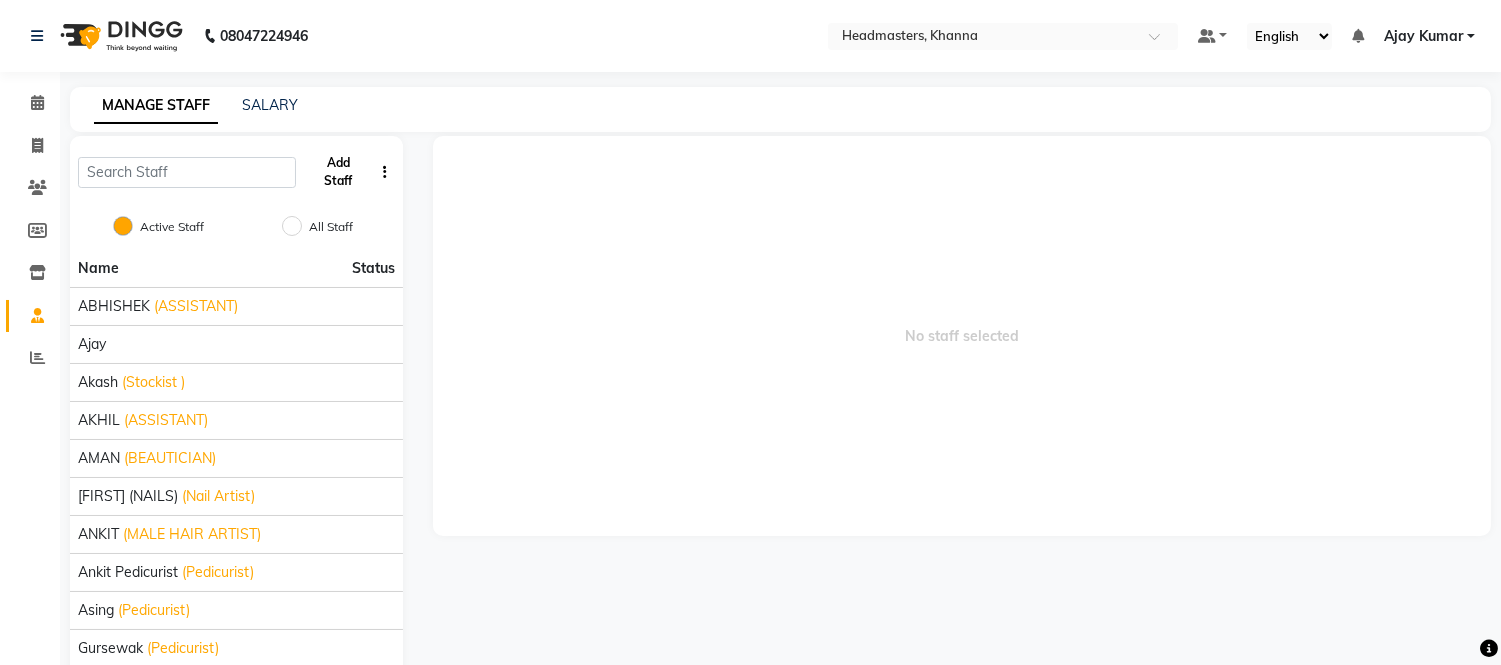 click on "Add Staff" 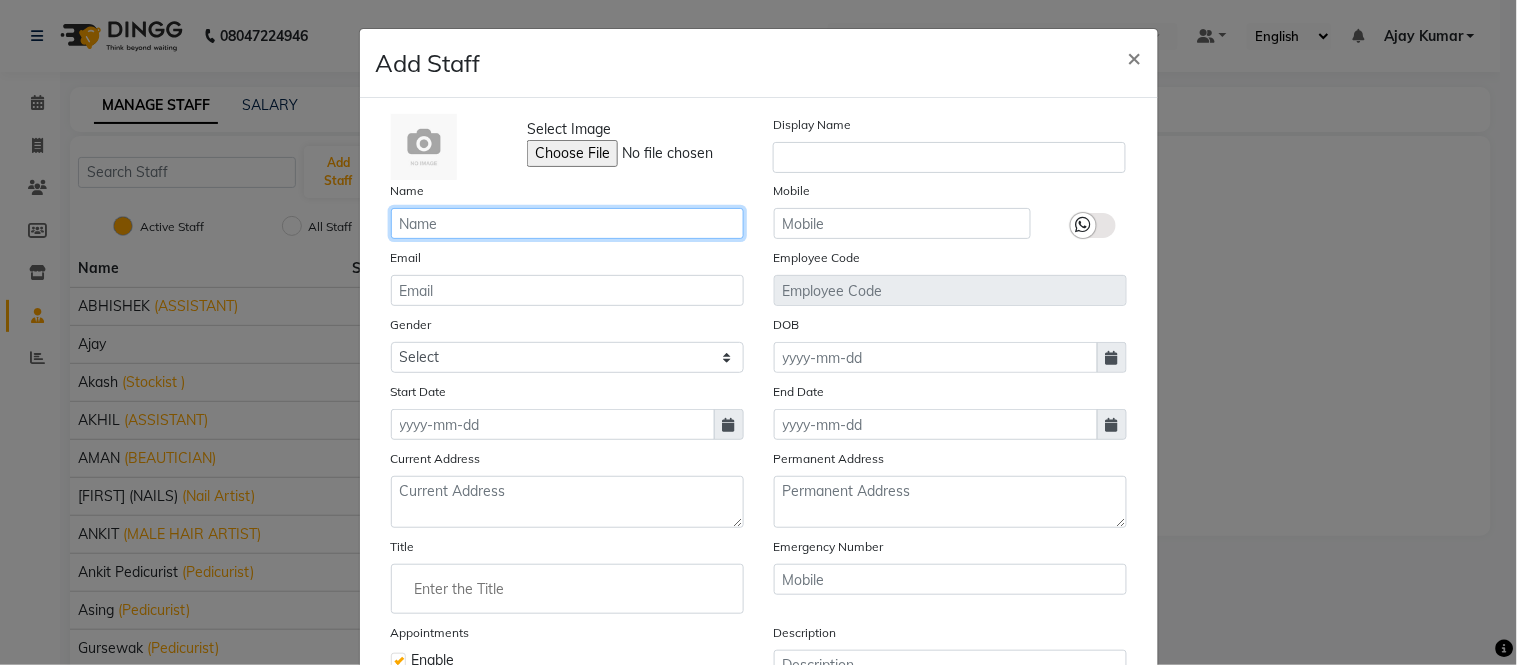 click 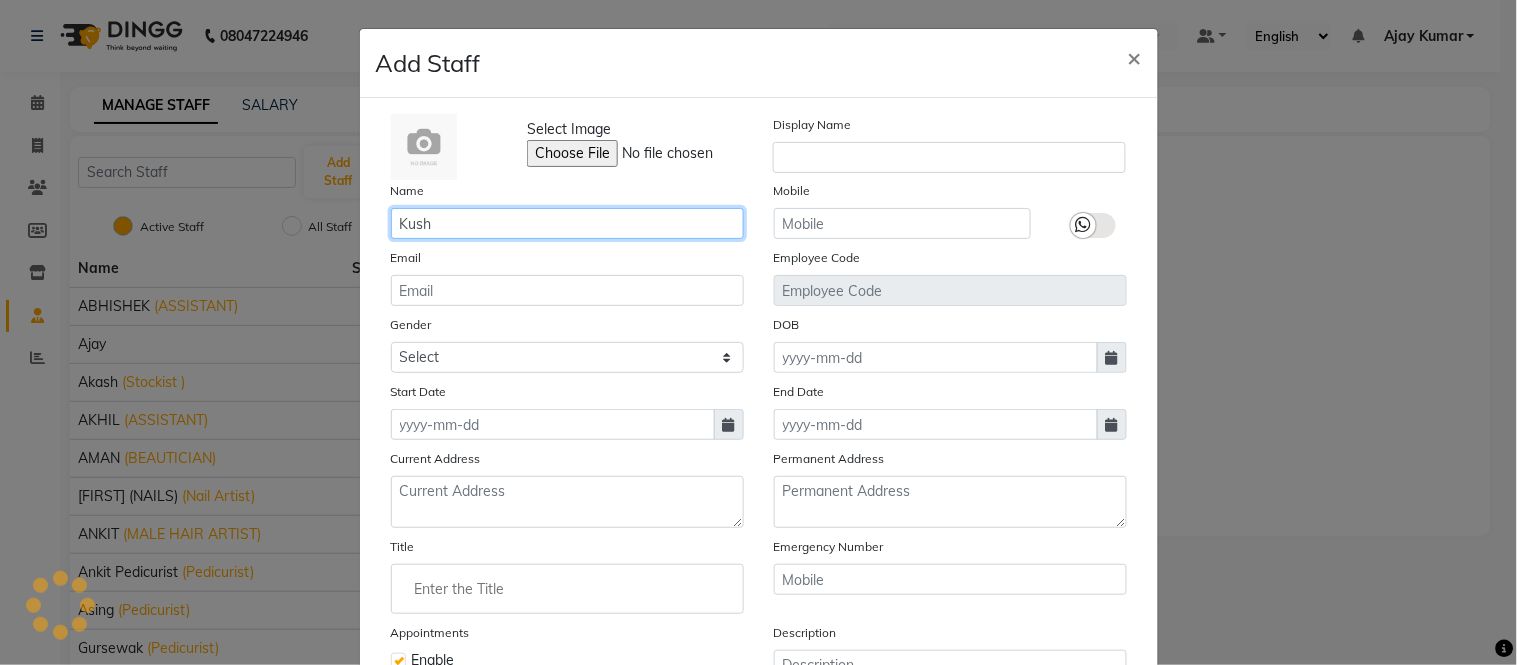 type on "Kush" 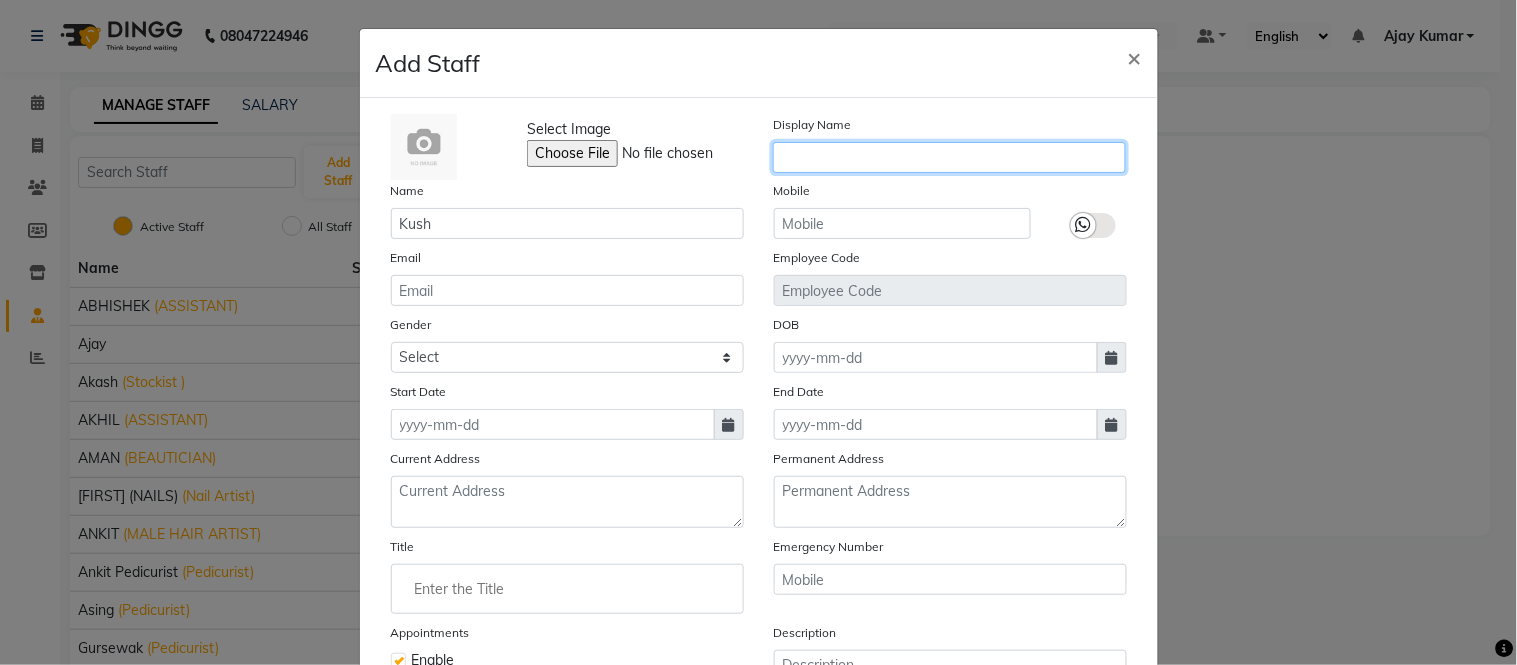 click 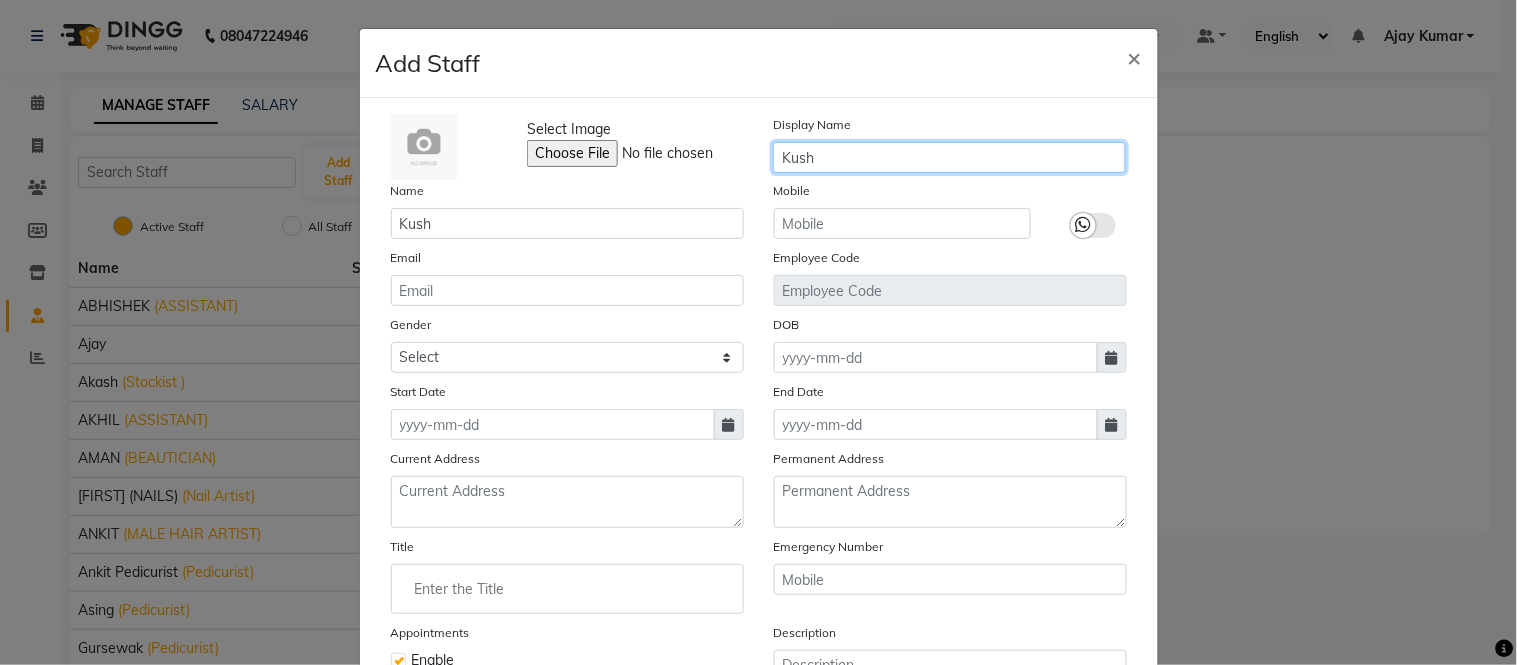 type on "Kush" 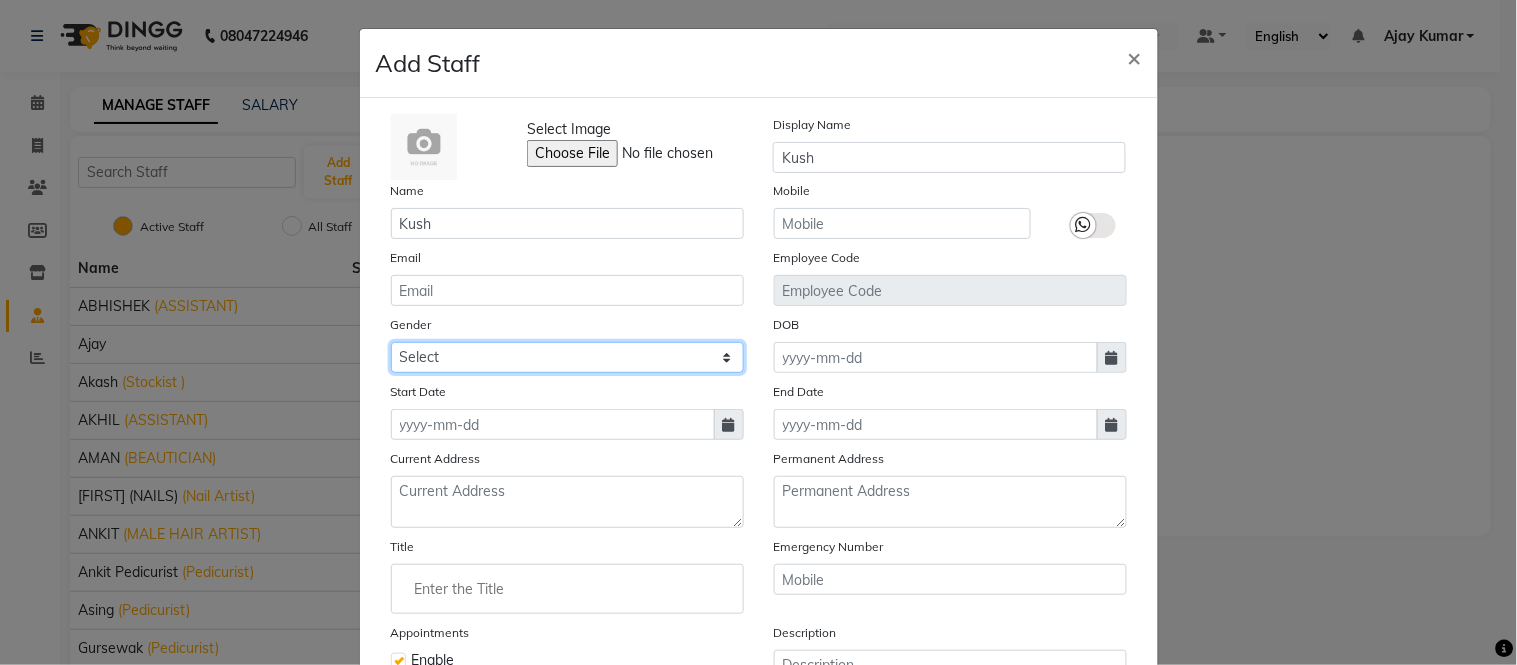 drag, startPoint x: 558, startPoint y: 362, endPoint x: 533, endPoint y: 362, distance: 25 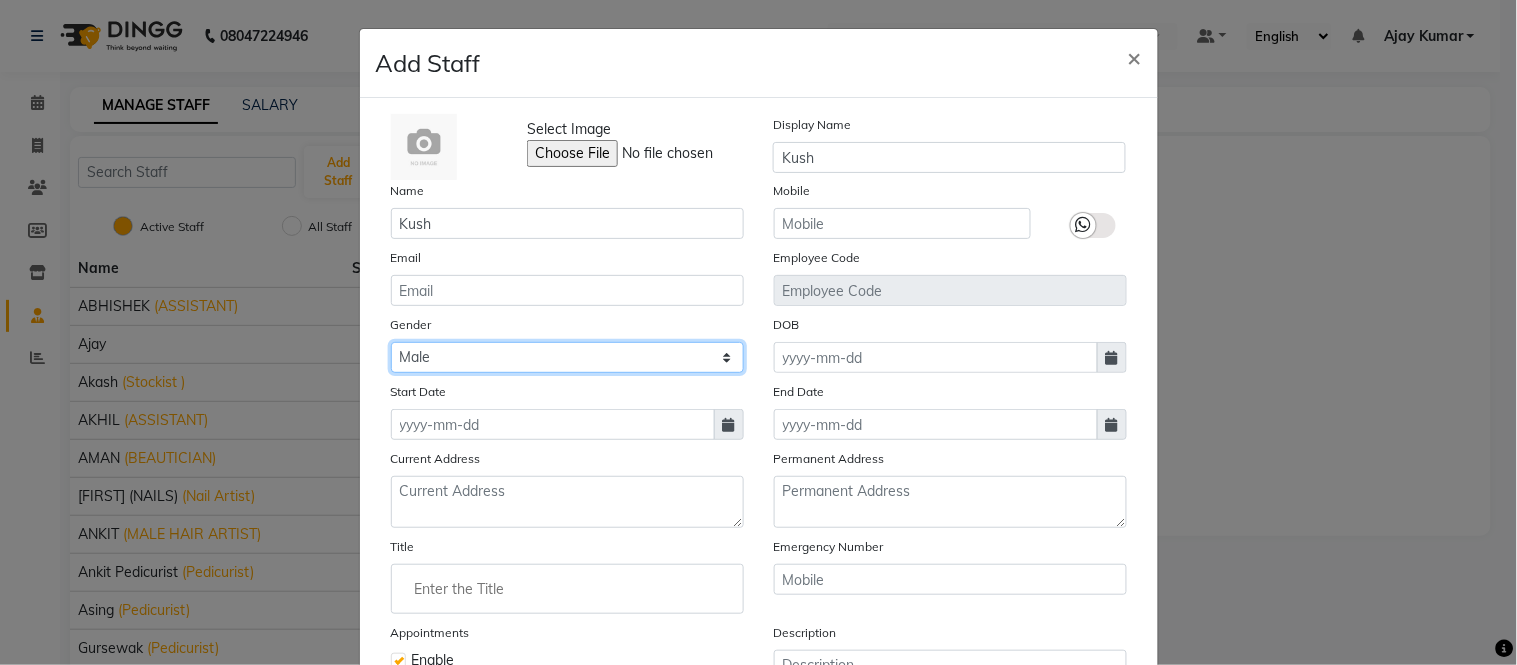 click on "Select Male Female Other Prefer Not To Say" 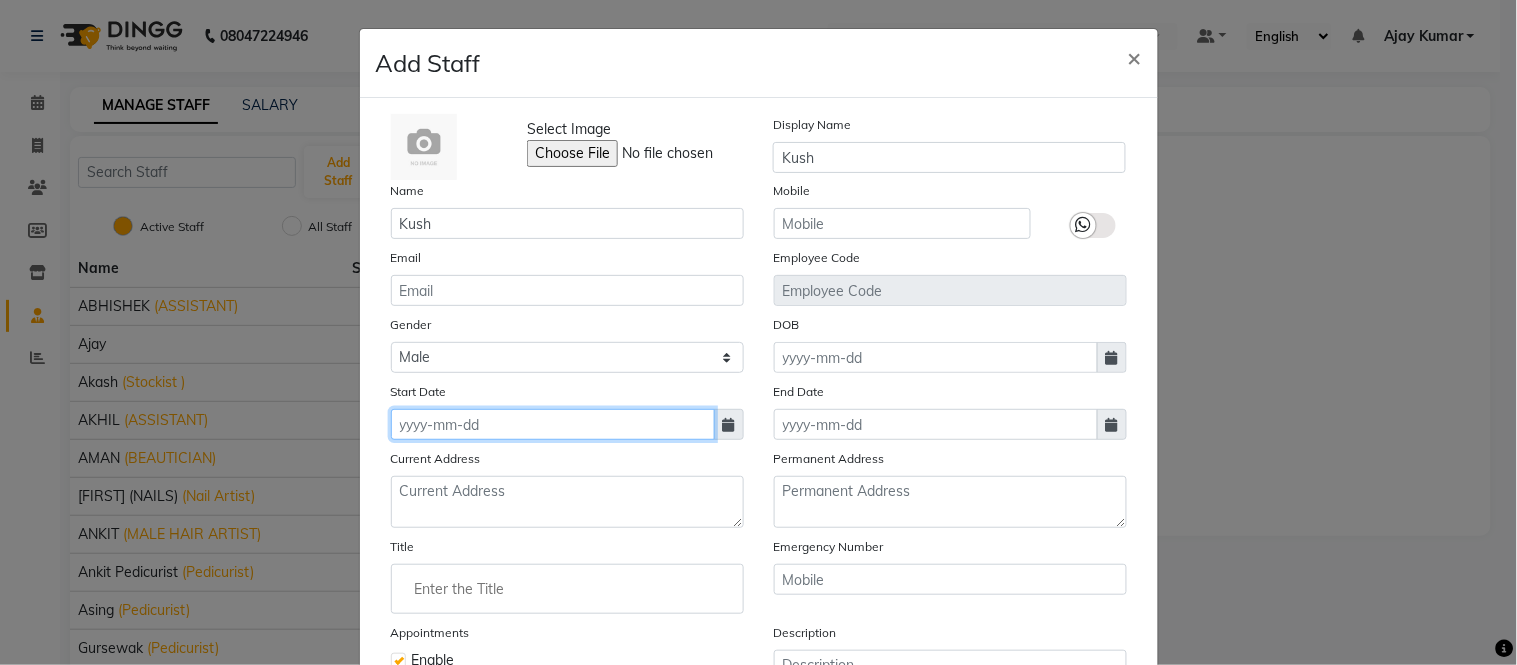 click 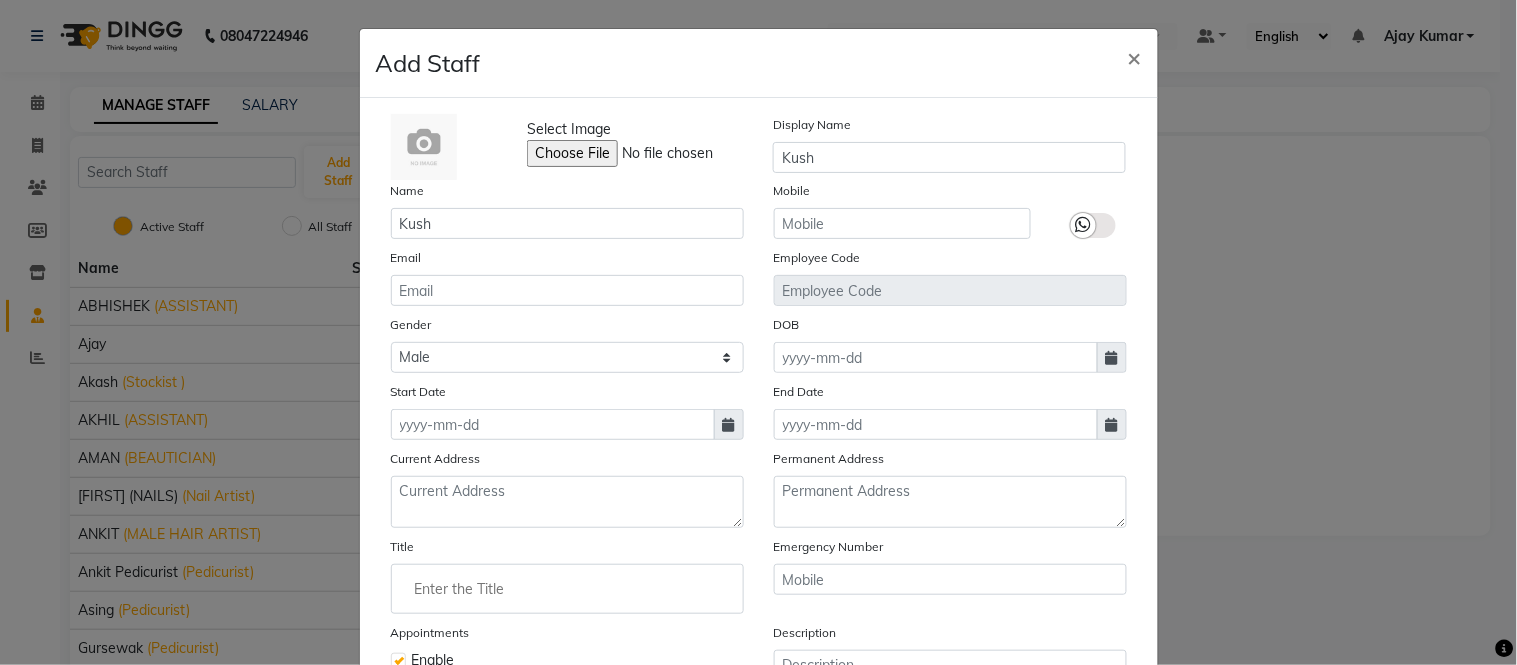 select on "8" 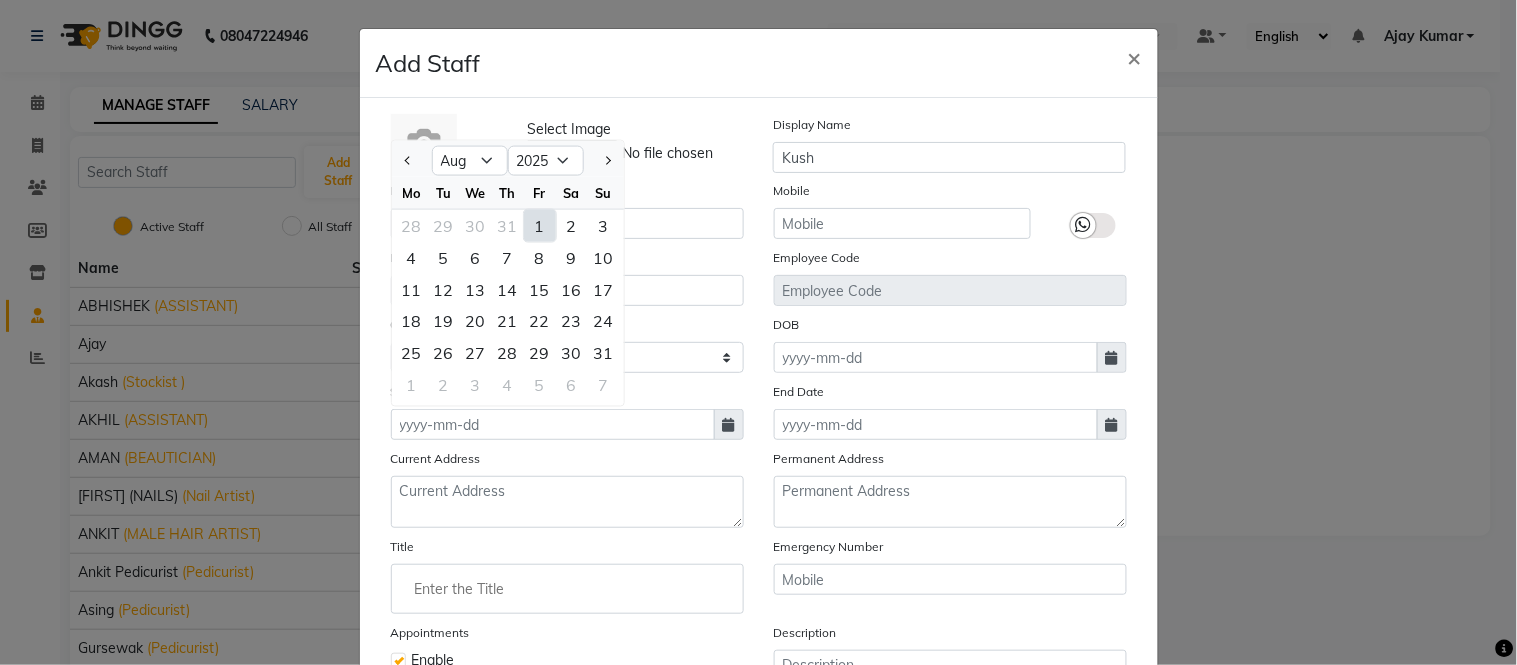click on "1" 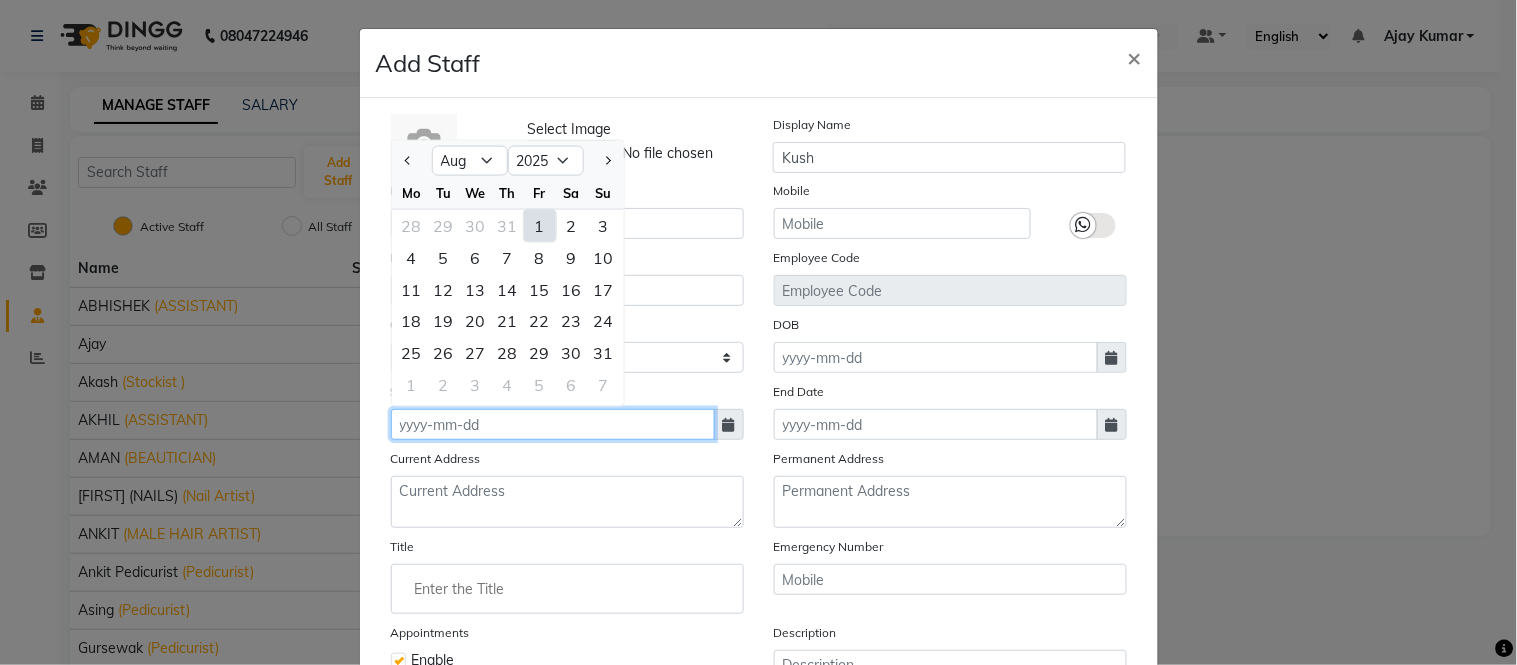 type on "01-08-2025" 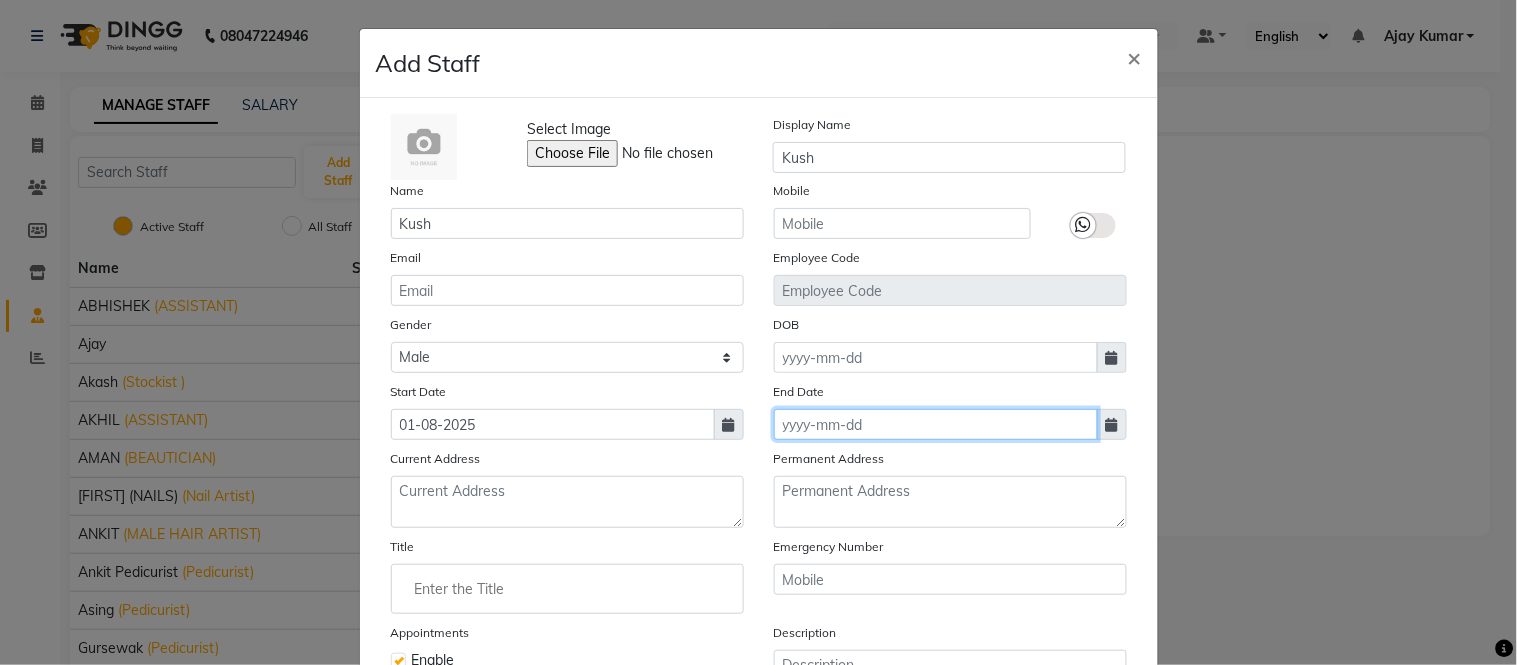 click 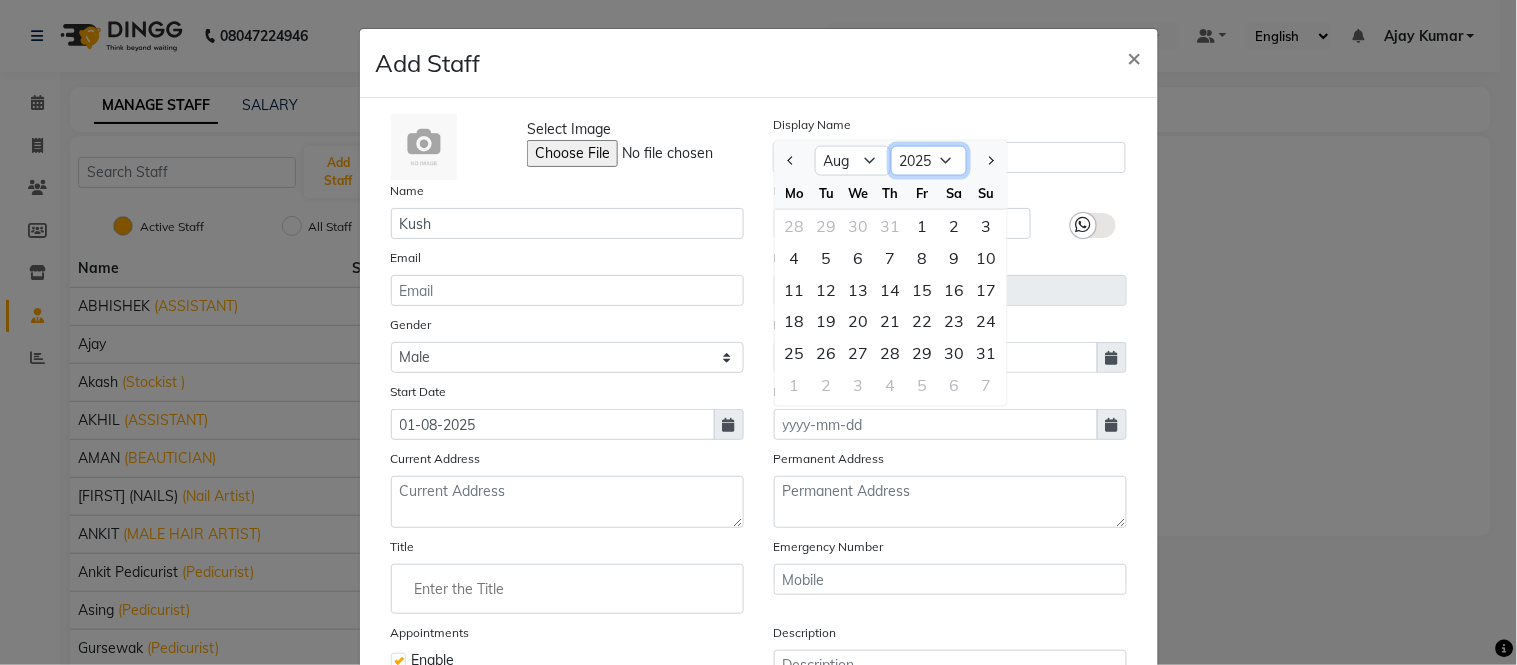 drag, startPoint x: 933, startPoint y: 156, endPoint x: 933, endPoint y: 174, distance: 18 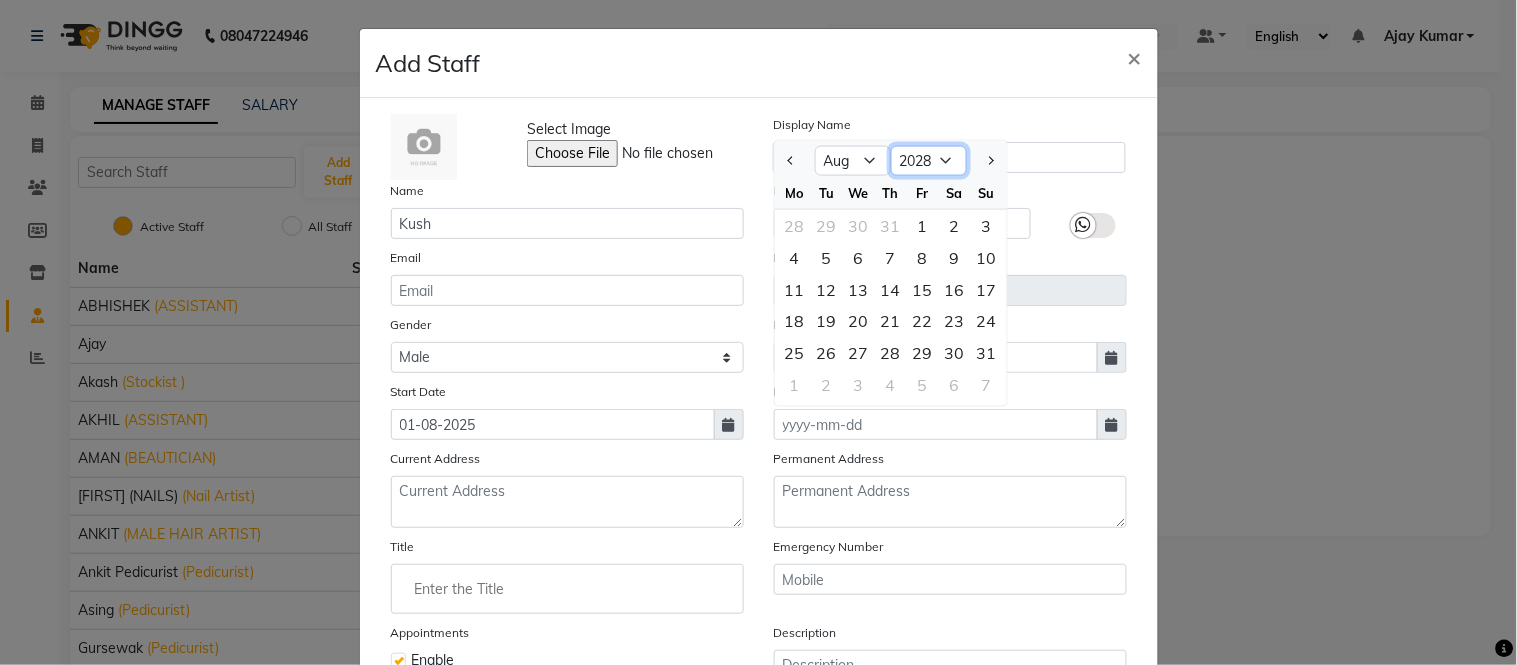 click on "2015 2016 2017 2018 2019 2020 2021 2022 2023 2024 2025 2026 2027 2028 2029 2030 2031 2032 2033 2034 2035" 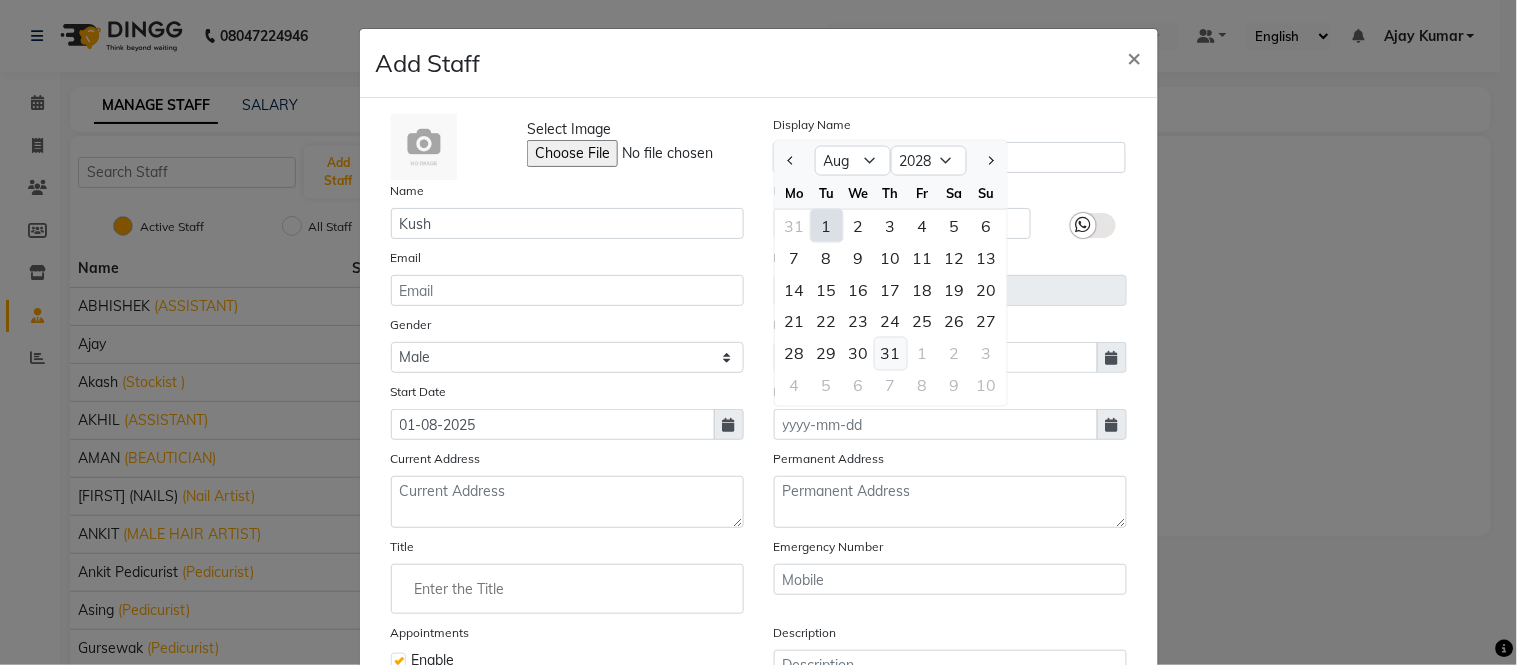 click on "31" 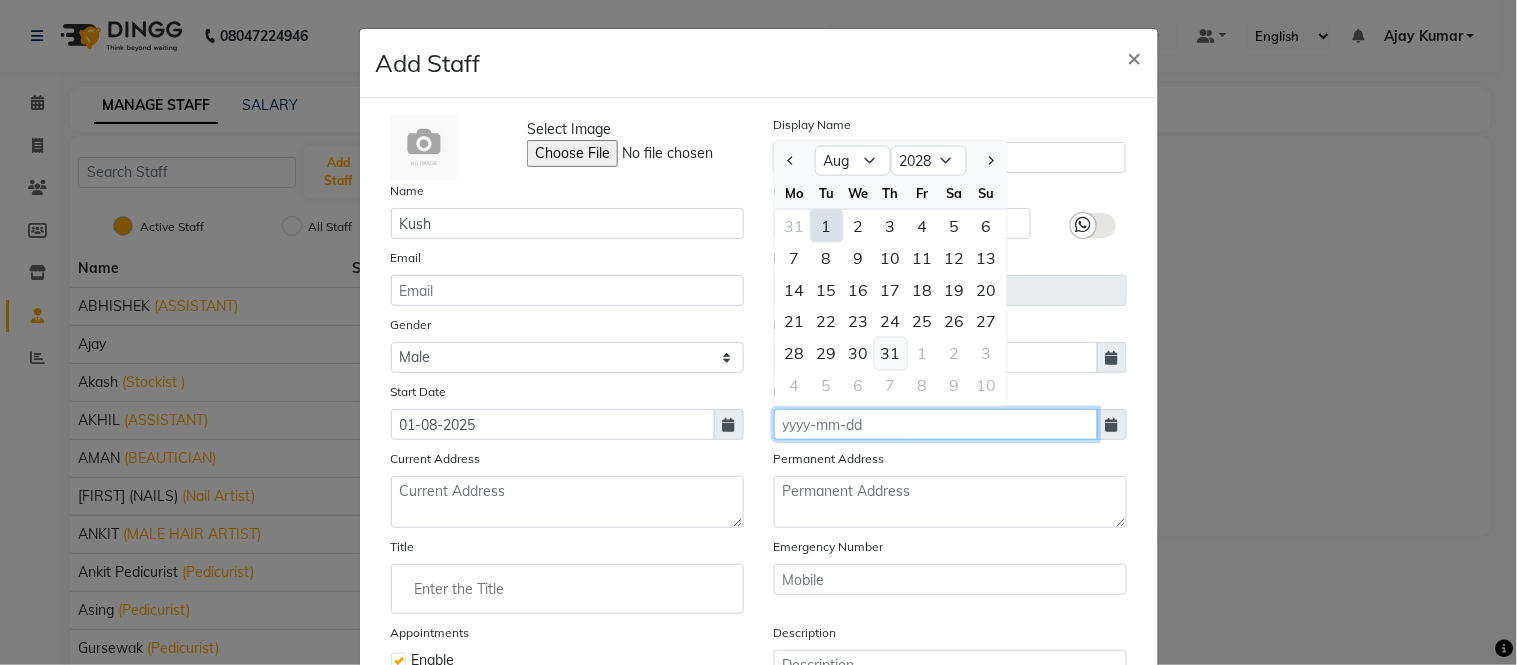 type on "31-08-2028" 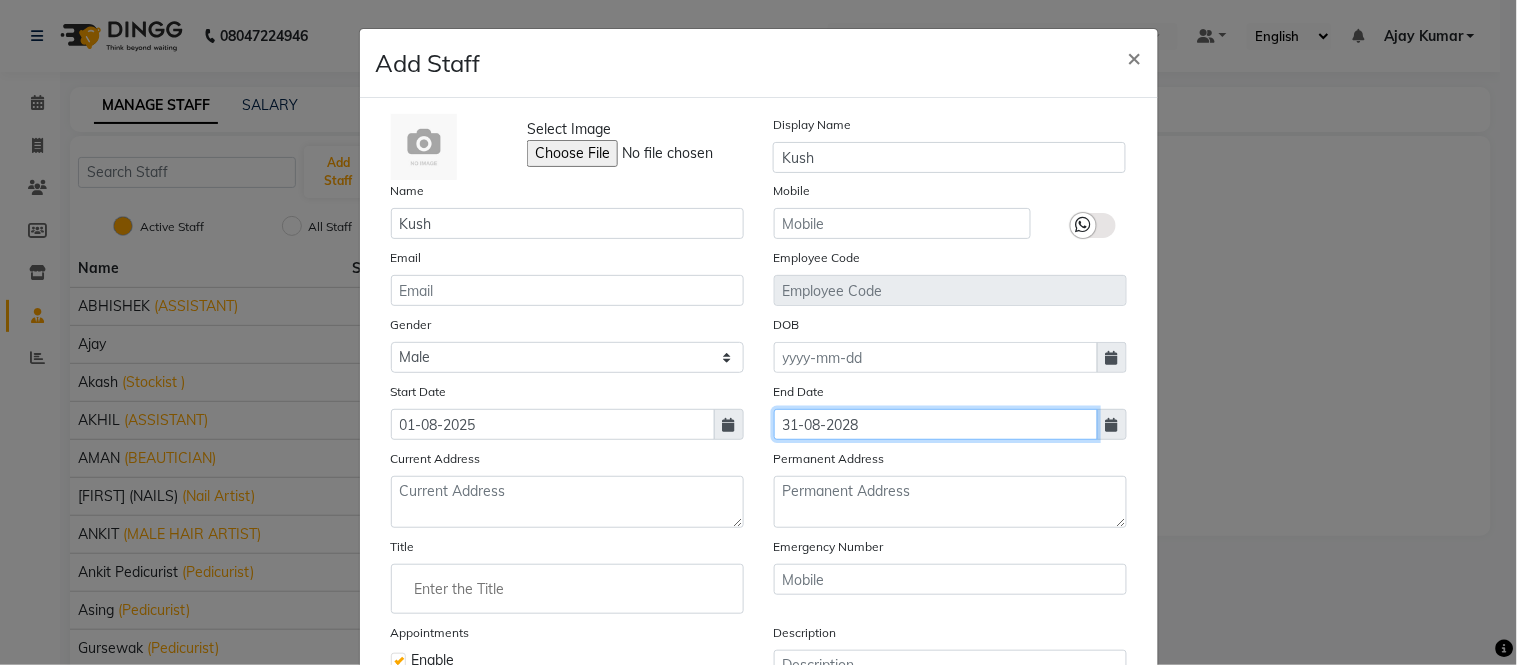 scroll, scrollTop: 218, scrollLeft: 0, axis: vertical 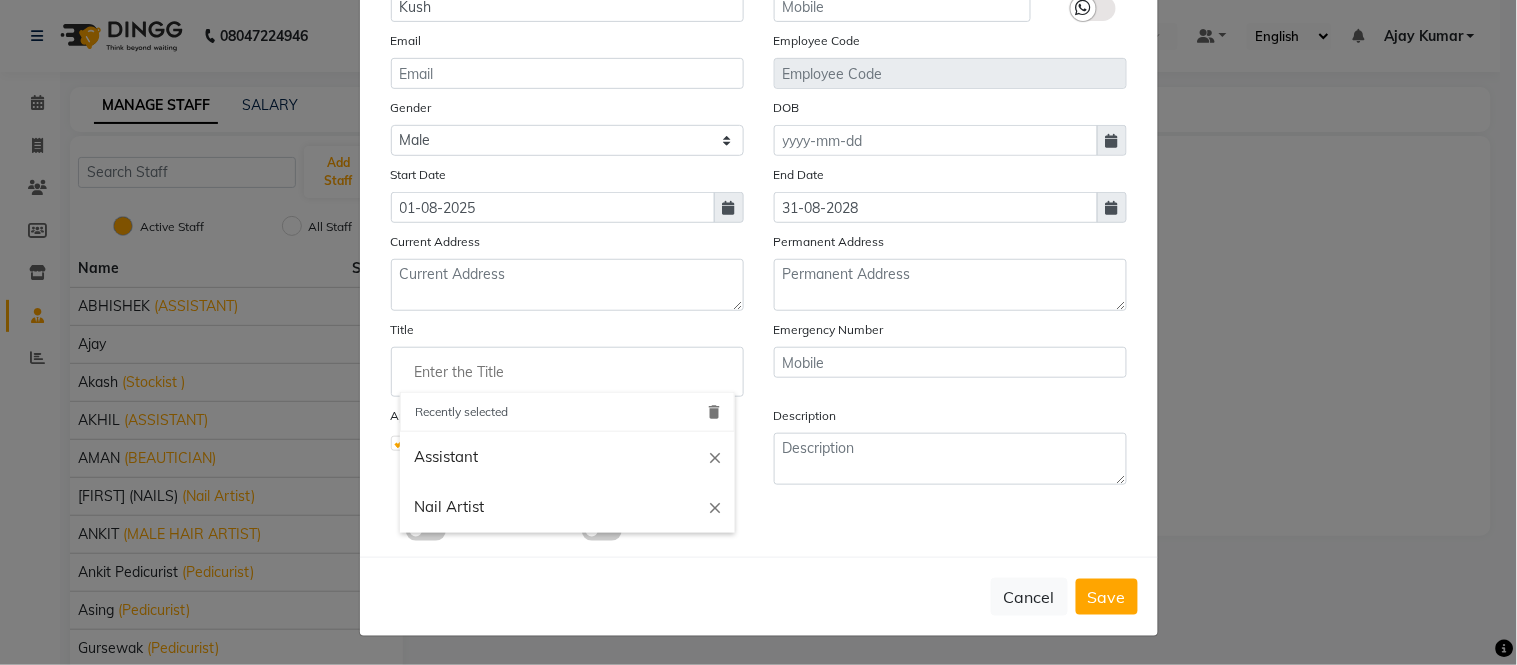 click 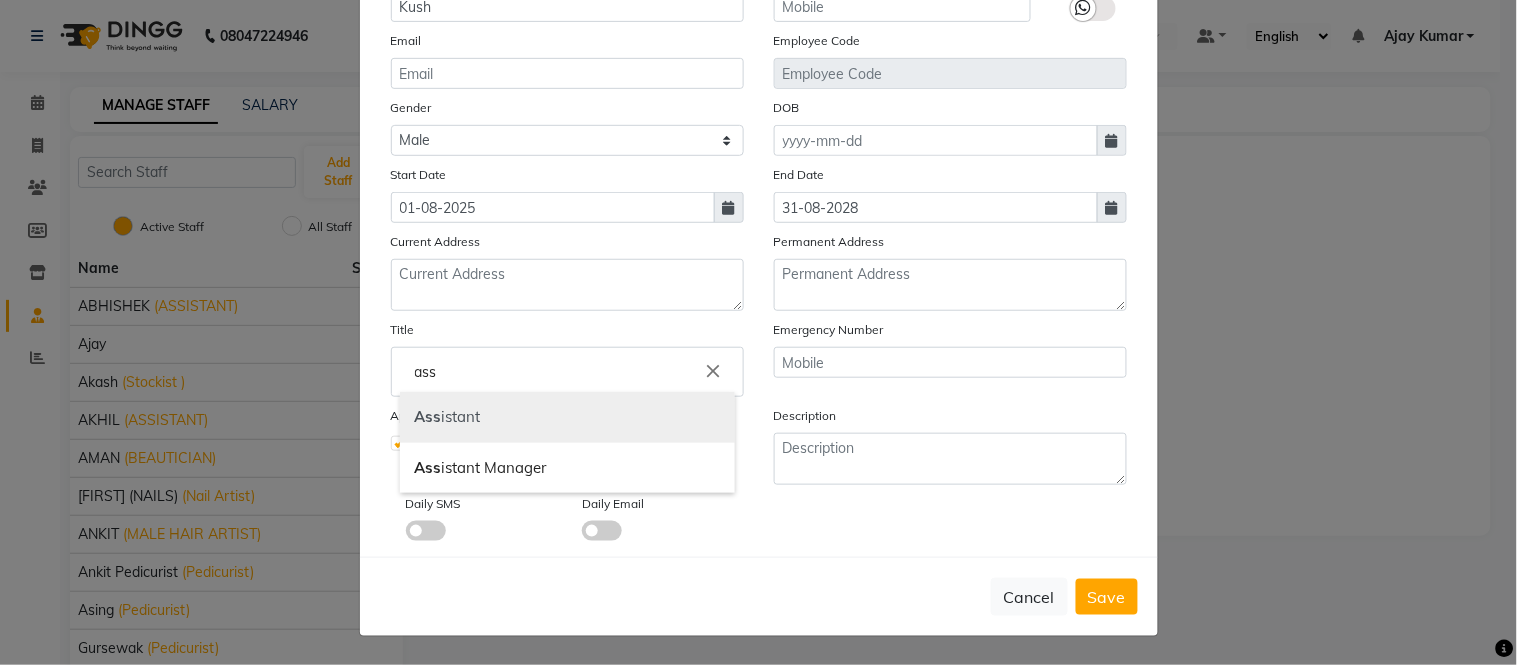 click on "Ass istant" at bounding box center [567, 417] 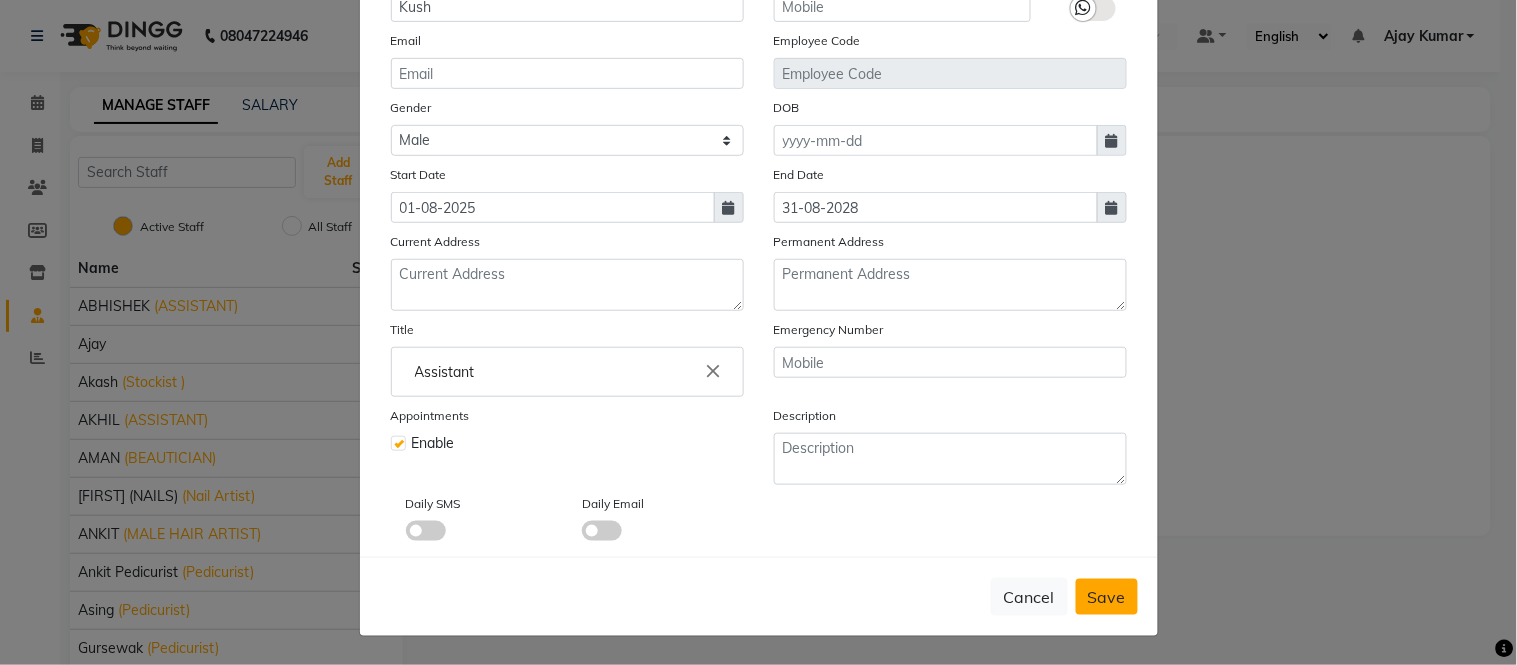 click on "Save" at bounding box center (1107, 597) 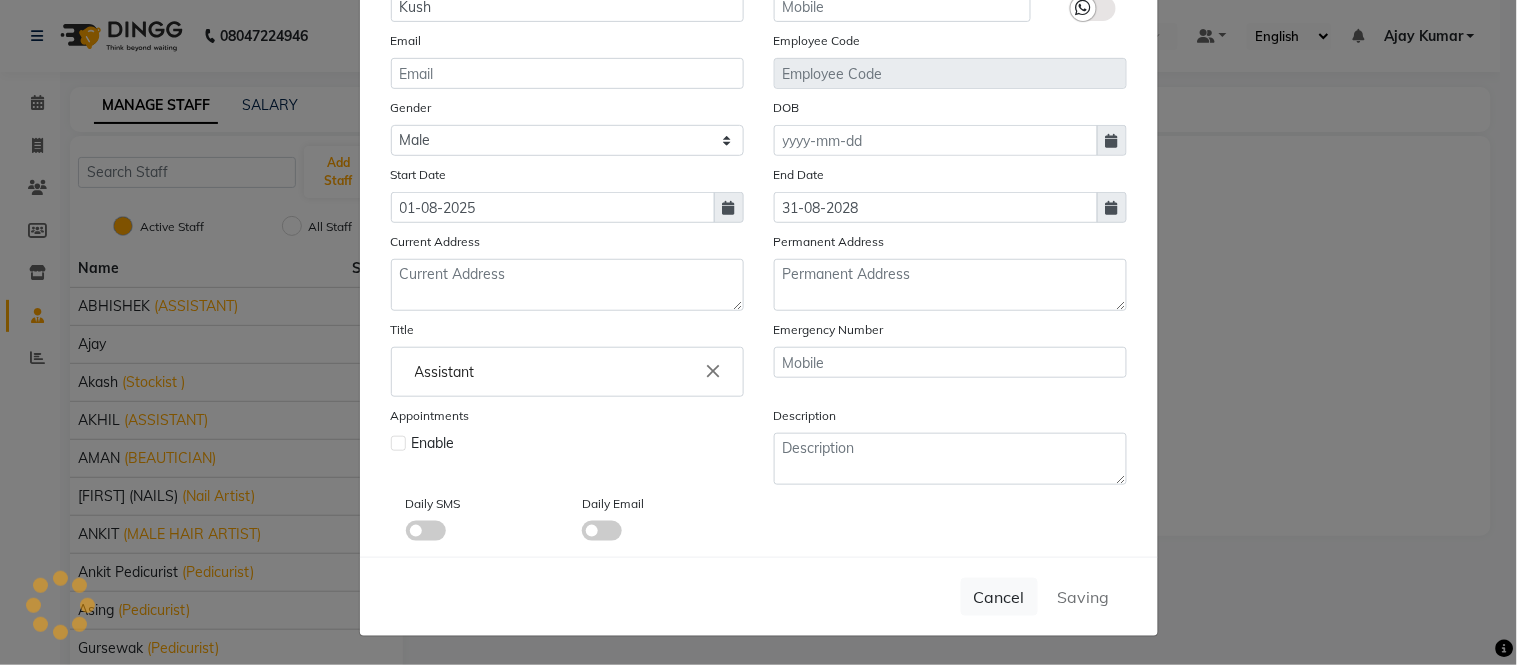 type 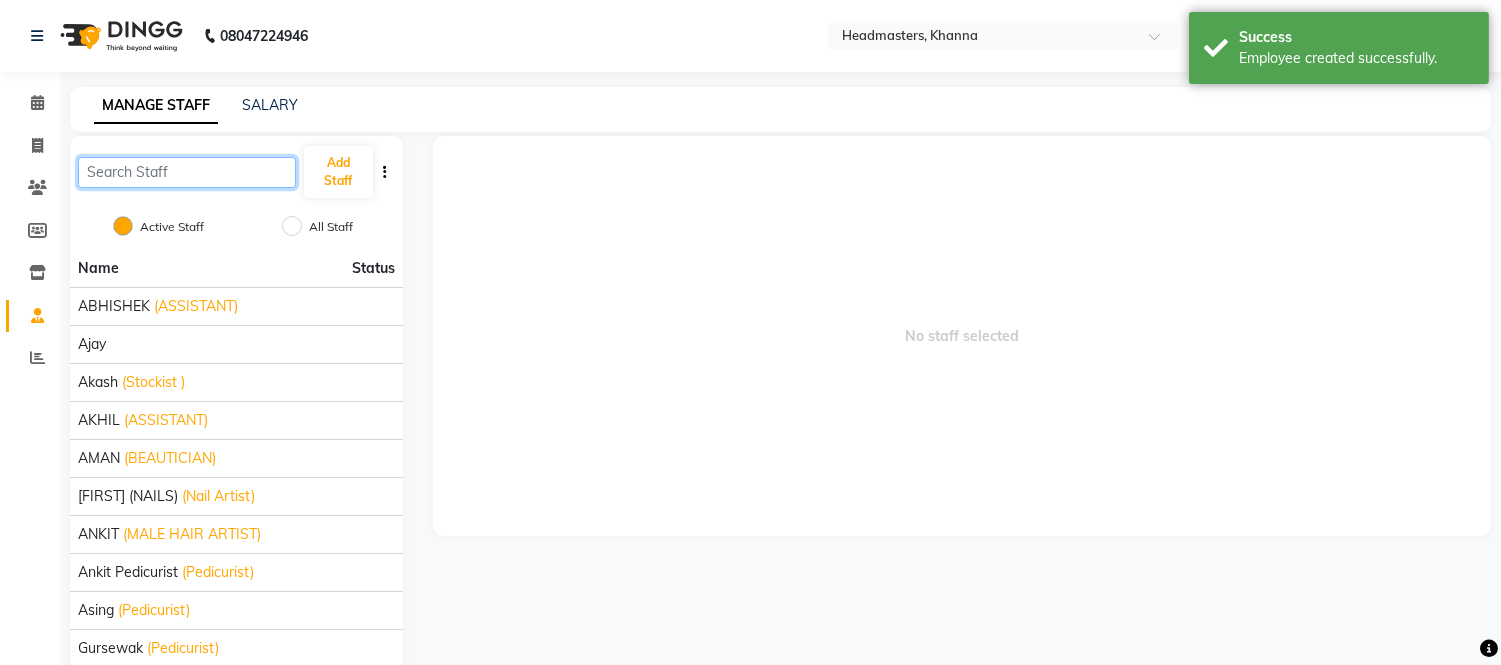 click 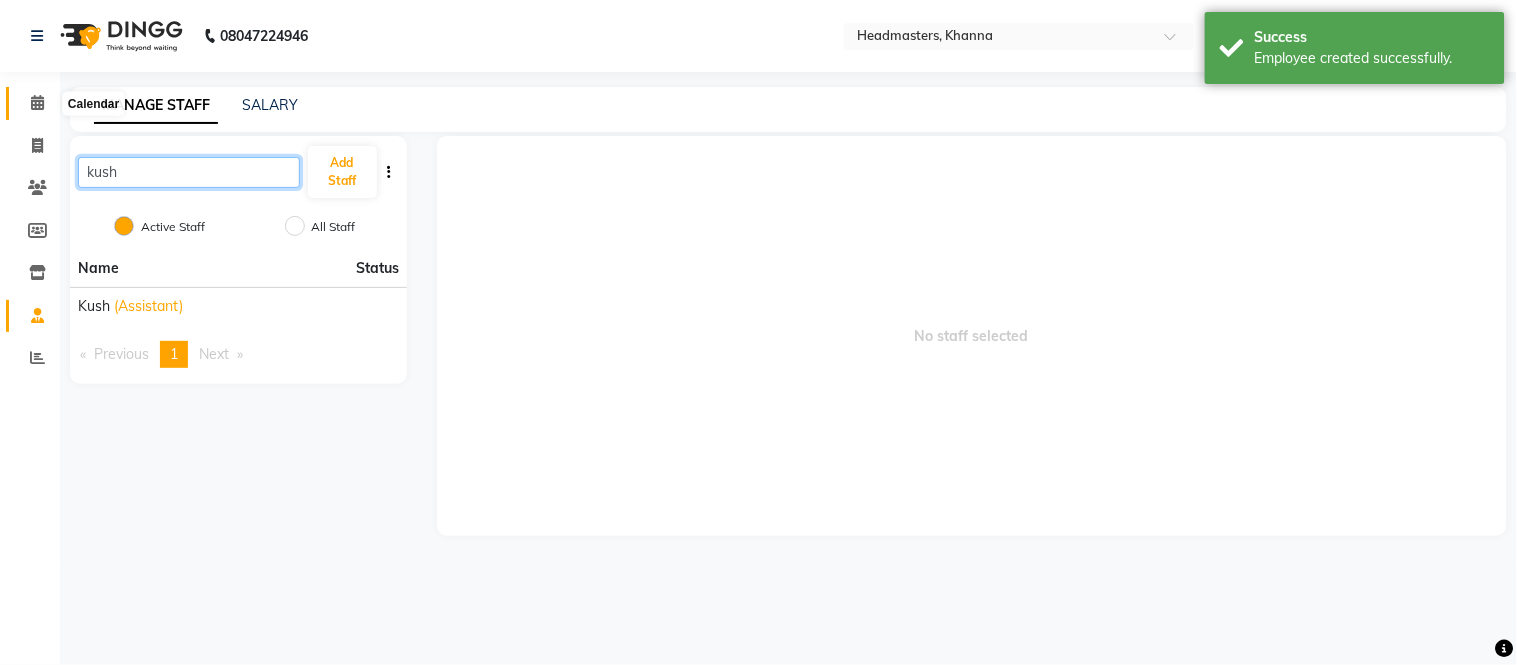 type on "kush" 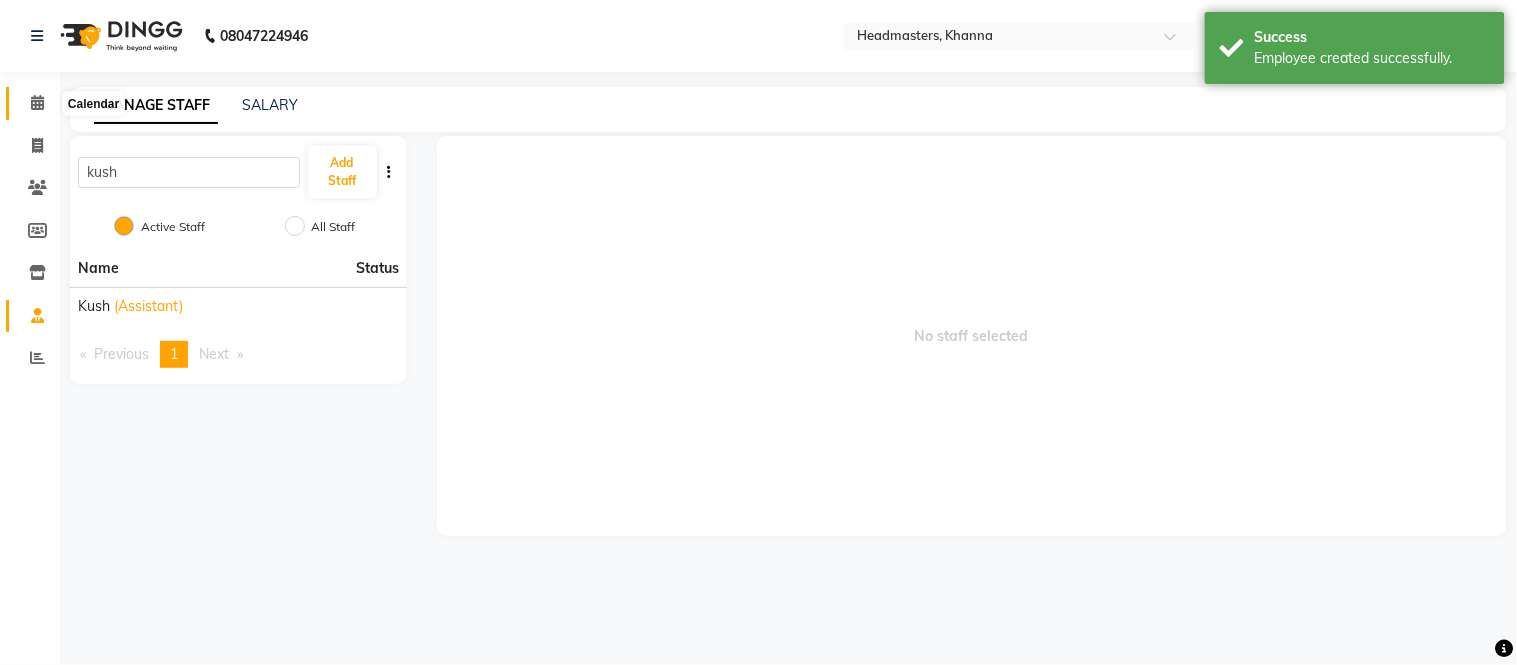 click 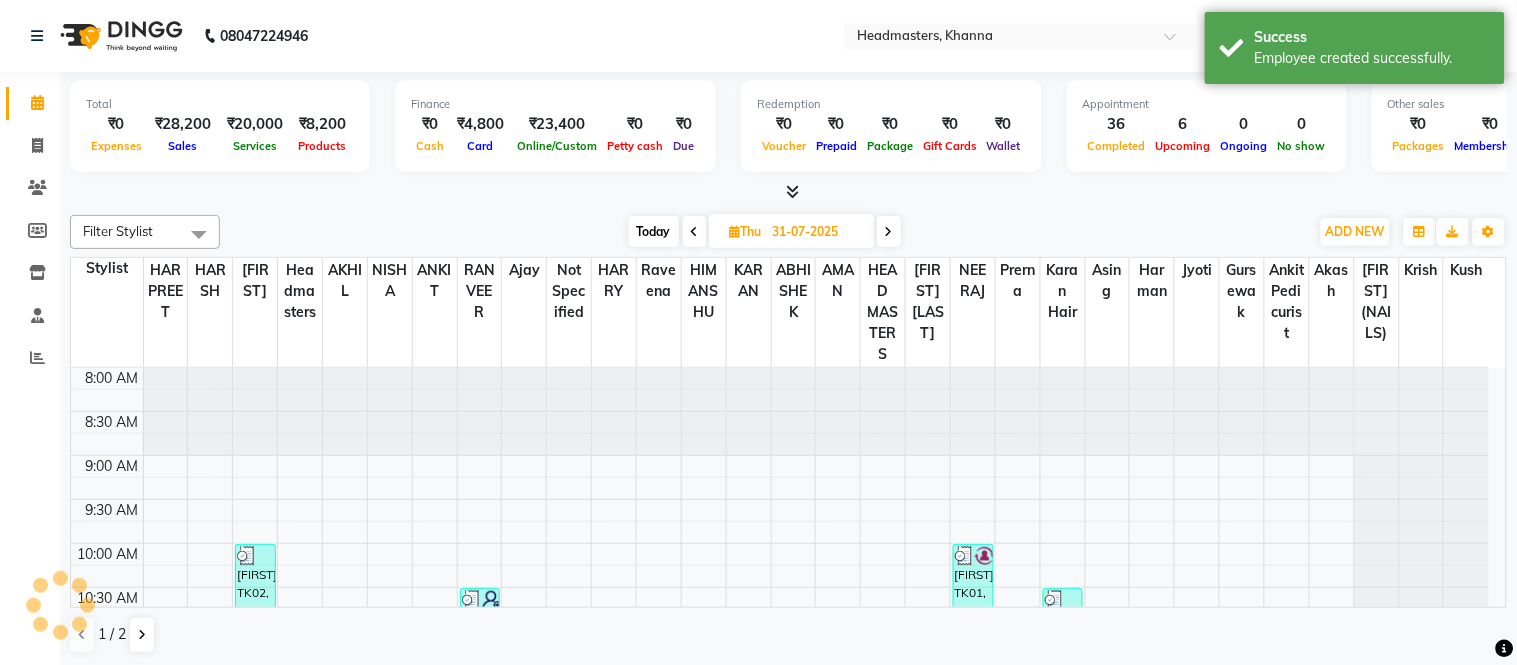 scroll, scrollTop: 0, scrollLeft: 0, axis: both 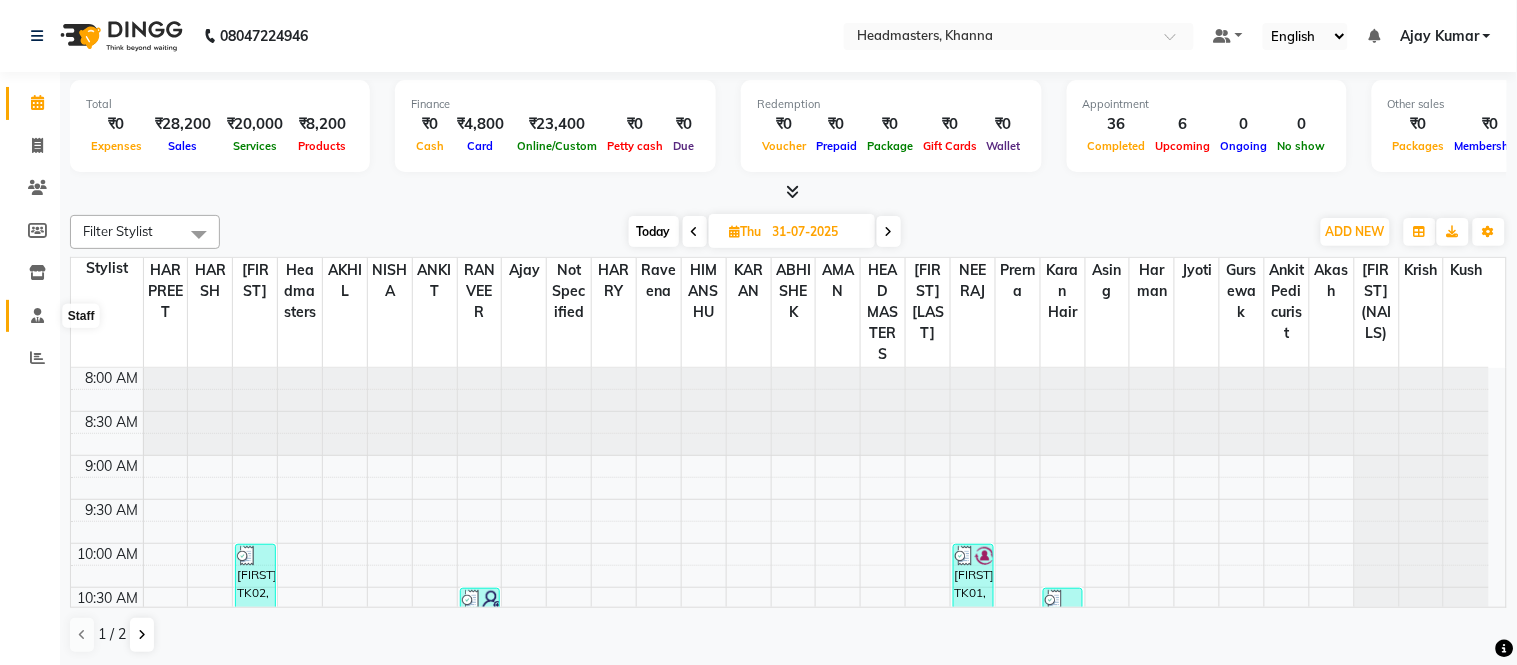 click 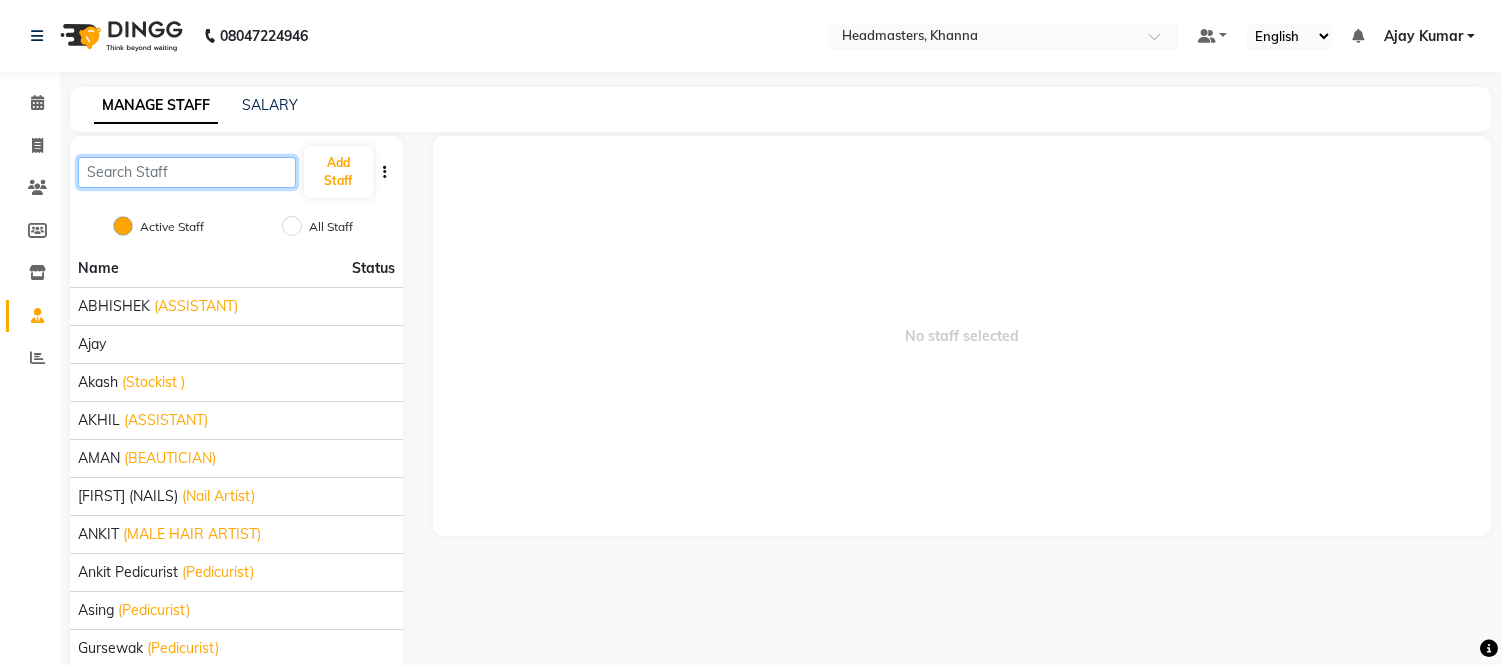 click 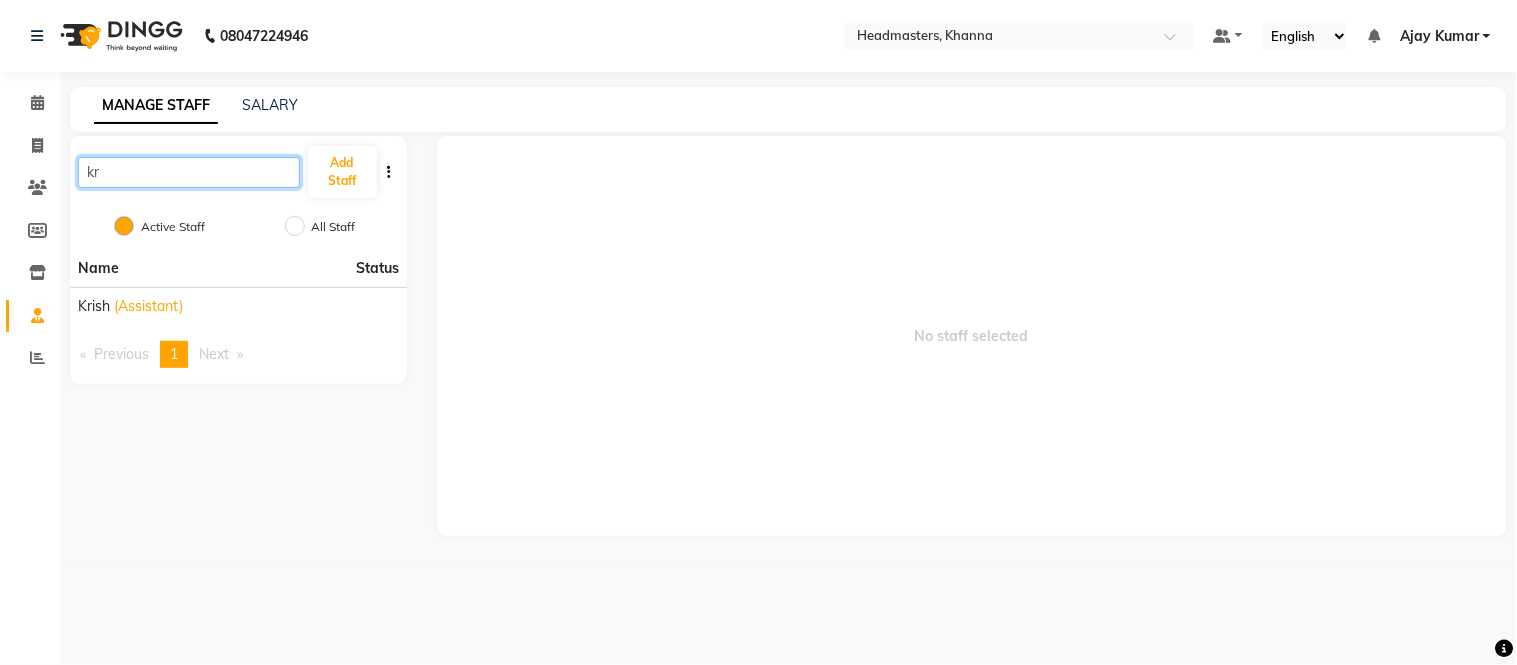 type on "k" 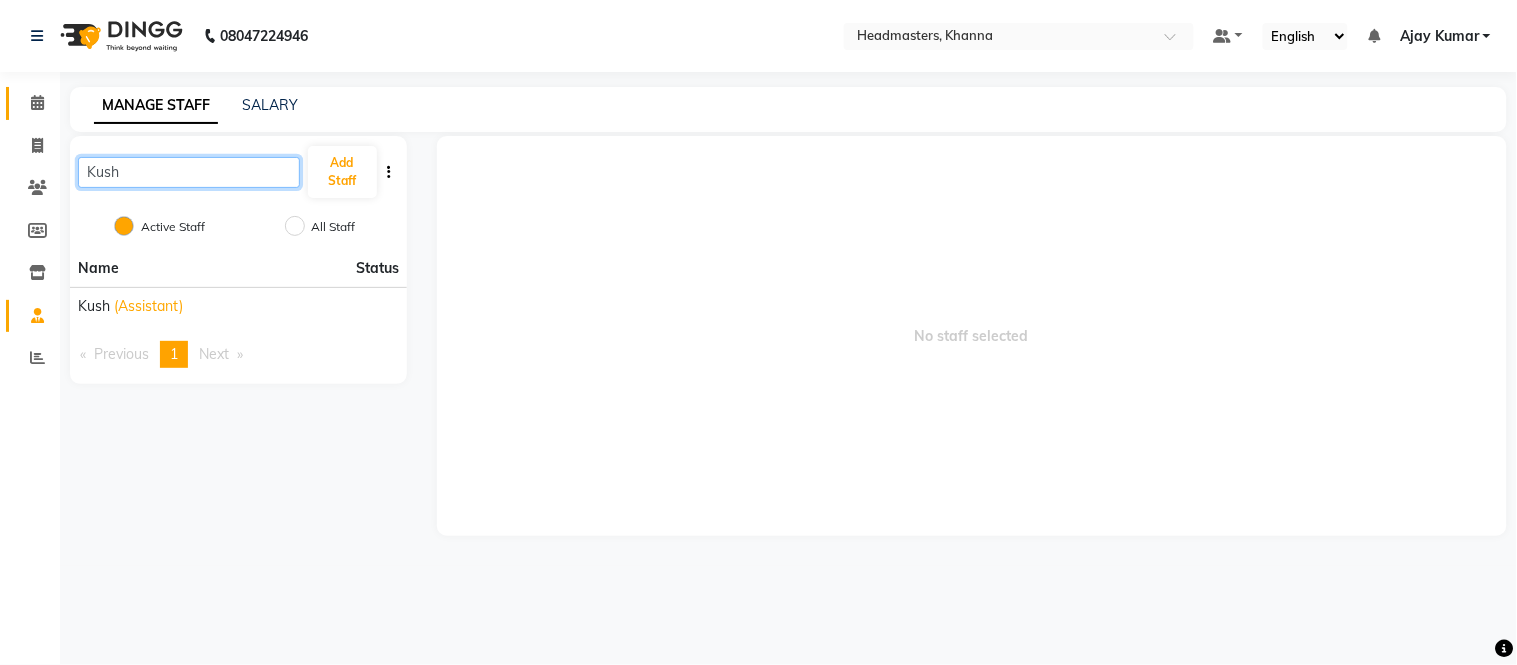 type on "Kush" 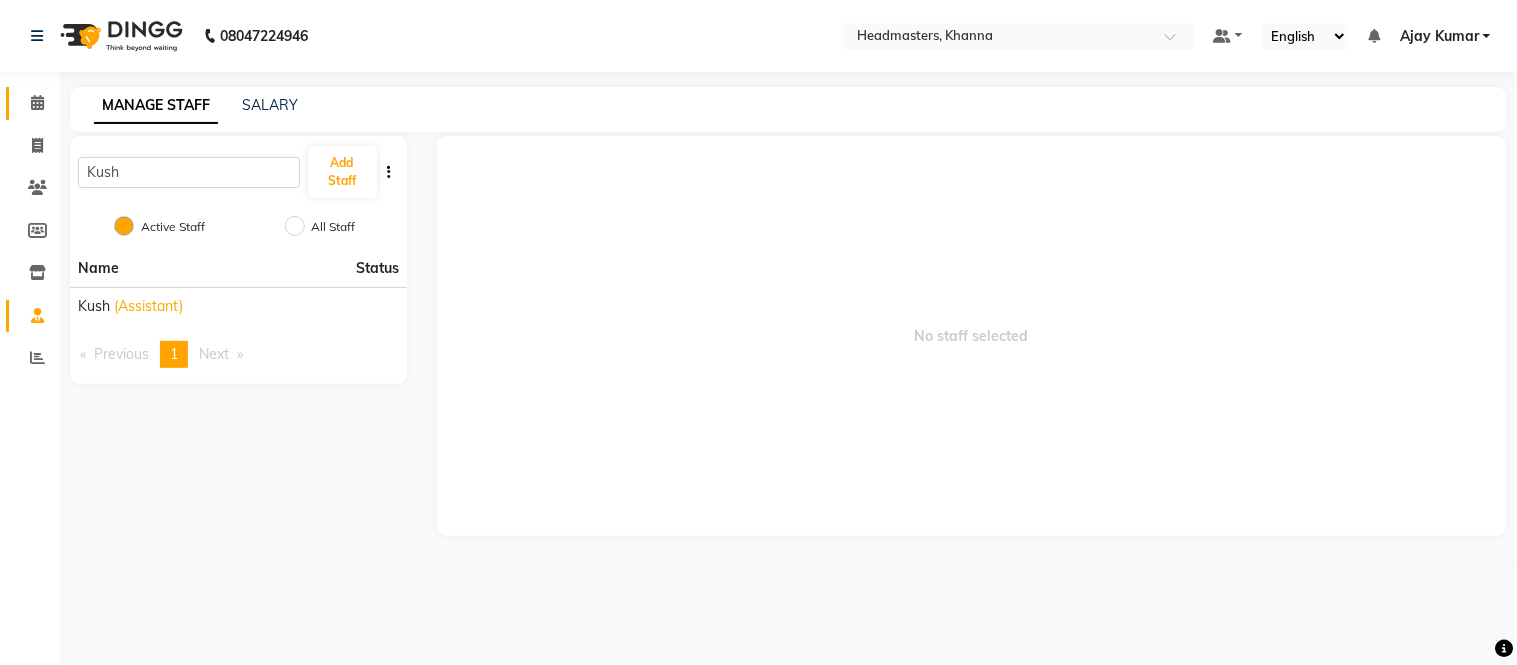 click on "Calendar" 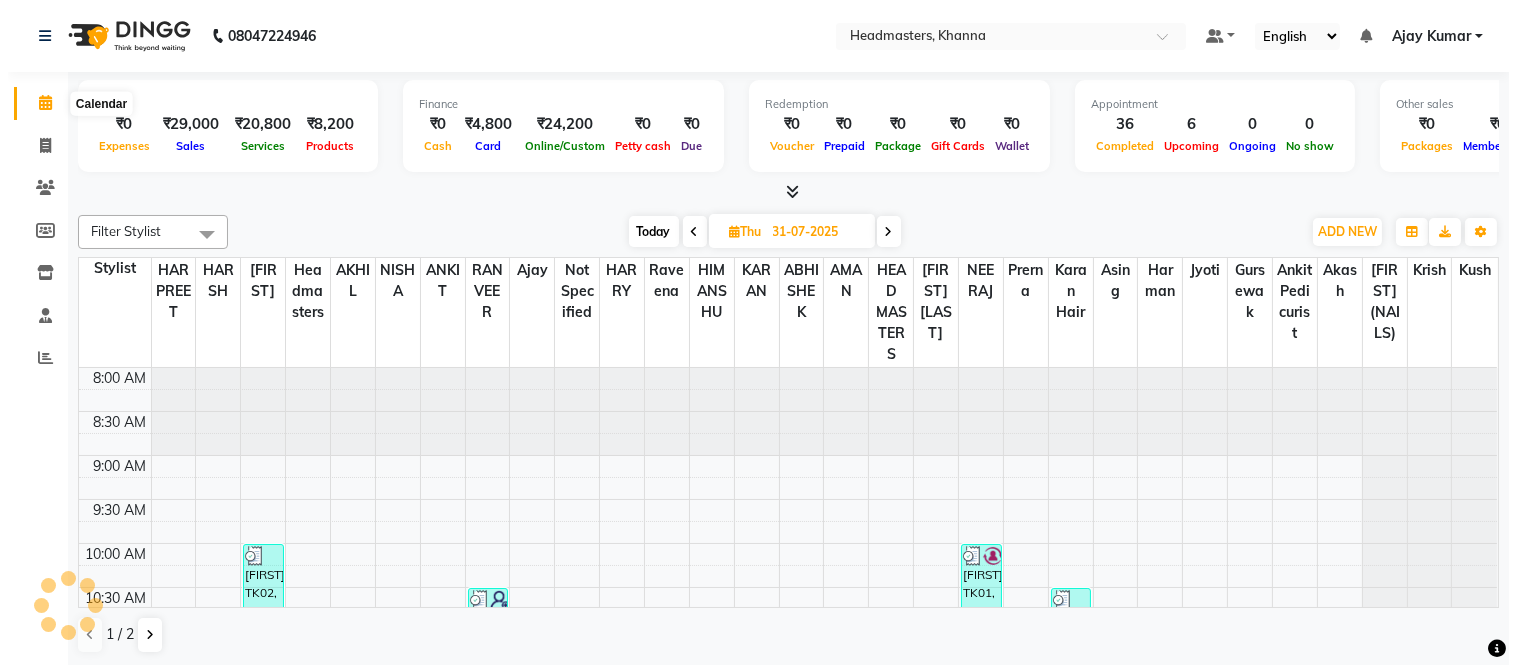 scroll, scrollTop: 0, scrollLeft: 0, axis: both 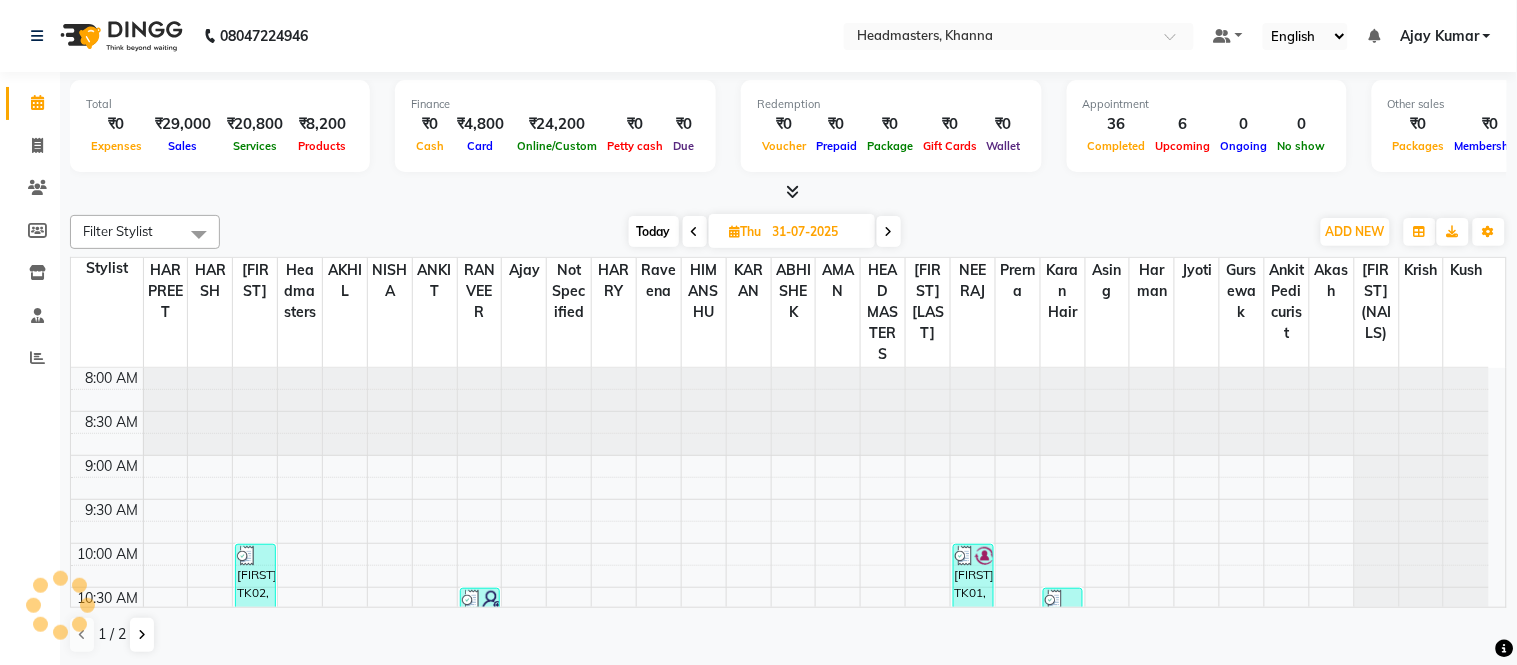 click on "08047224946 Select Location × Headmasters, Khanna Default Panel My Panel English ENGLISH Español العربية मराठी हिंदी ગુજરાતી தமிழ் 中文 Notifications nothing to show Ajay Kumar Manage Profile Change Password Sign out  Version:3.15.11" 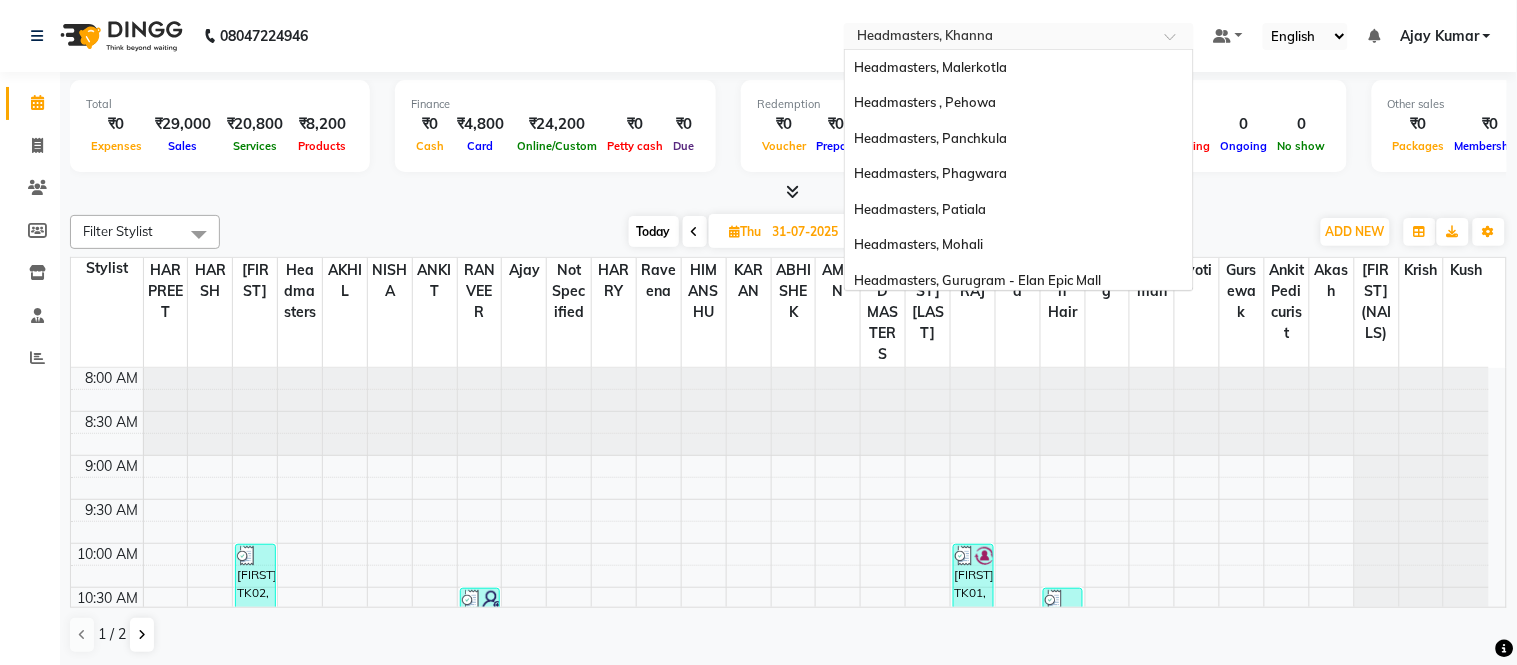 click at bounding box center [999, 38] 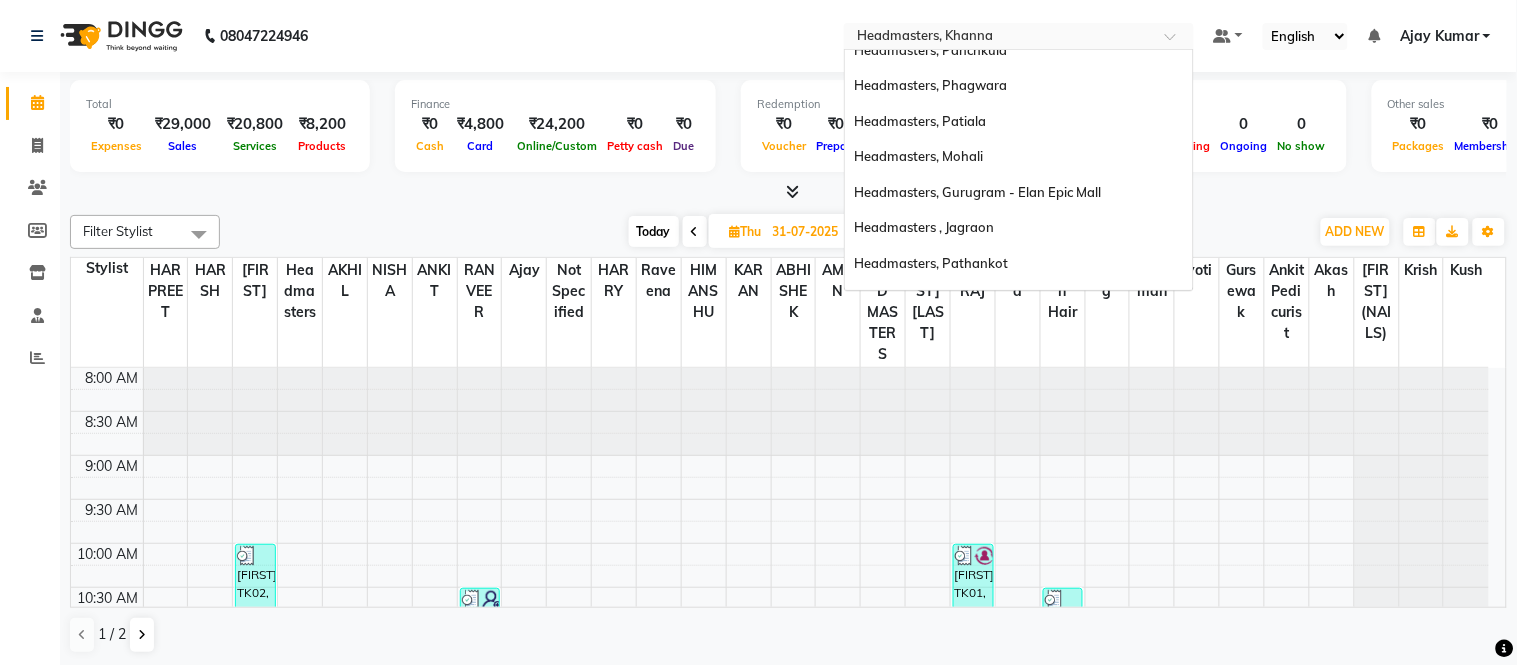 scroll, scrollTop: 65, scrollLeft: 0, axis: vertical 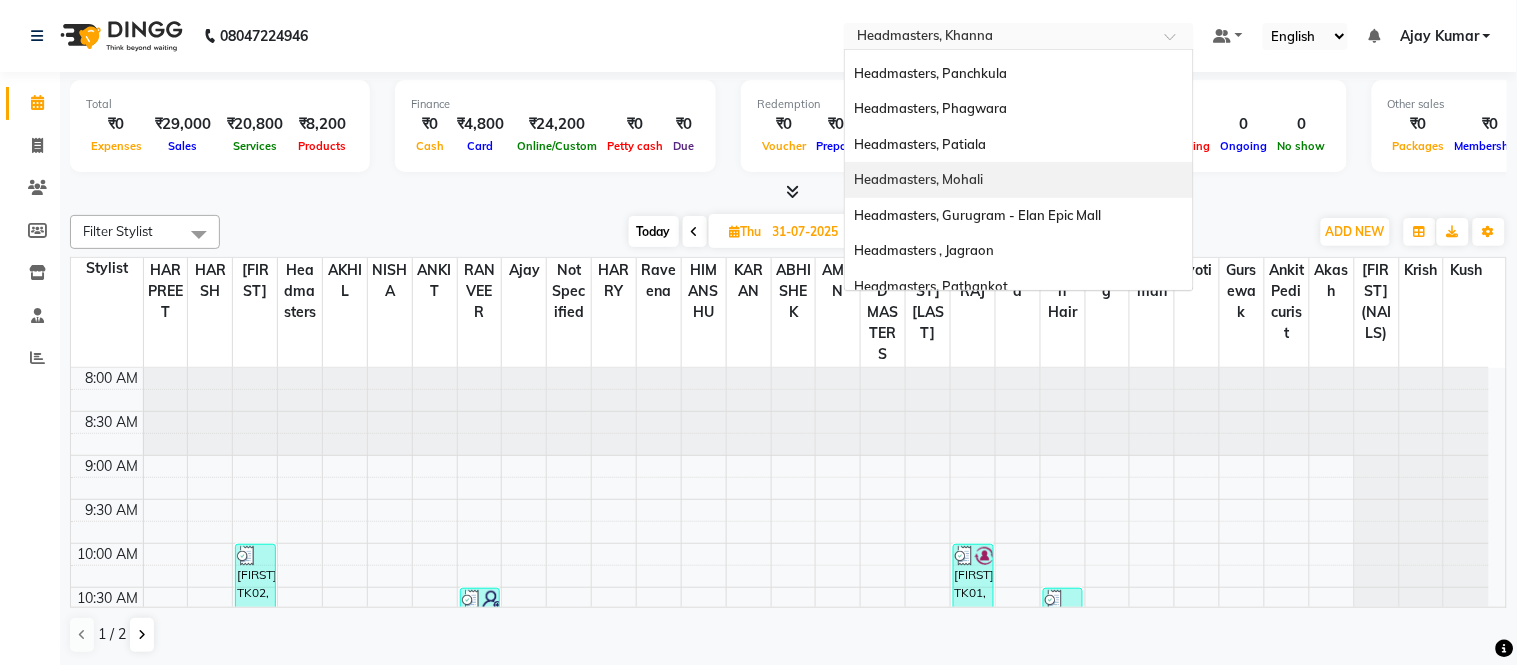 click on "Headmasters, Mohali" at bounding box center (1019, 180) 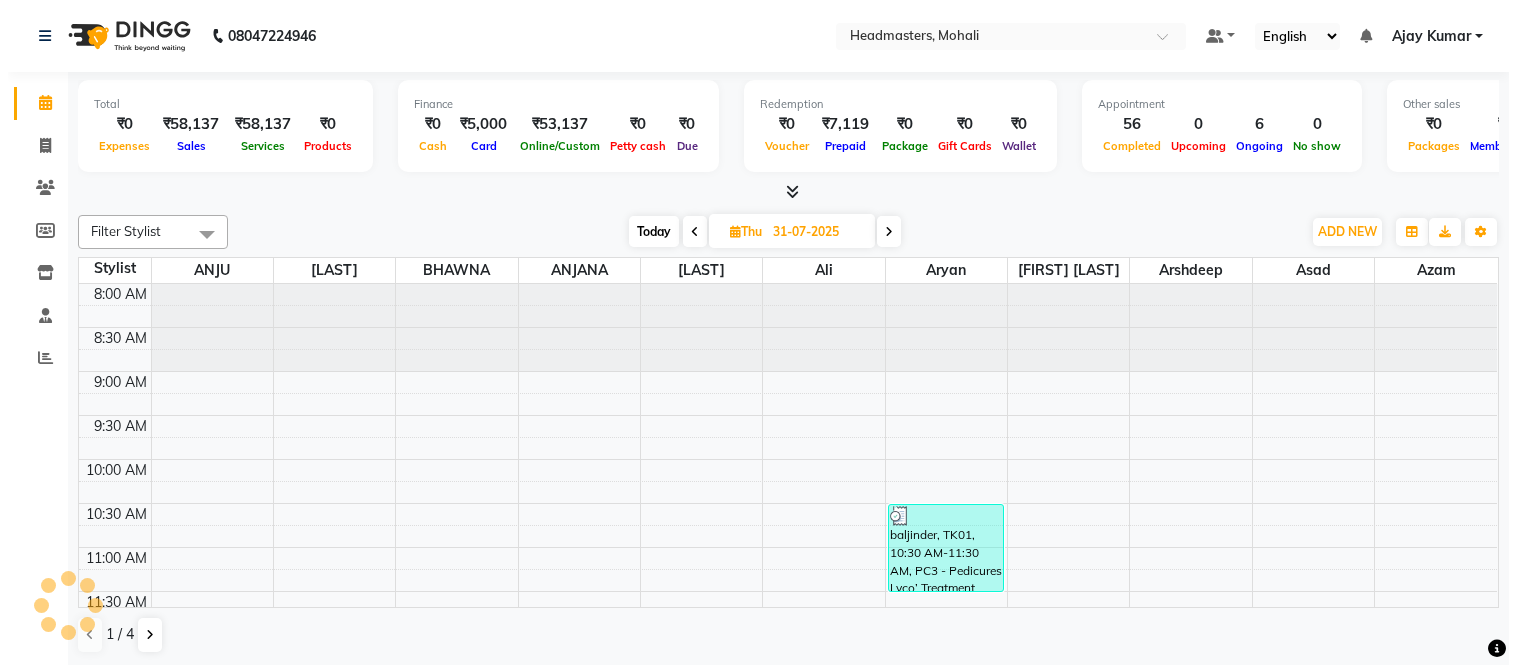 scroll, scrollTop: 0, scrollLeft: 0, axis: both 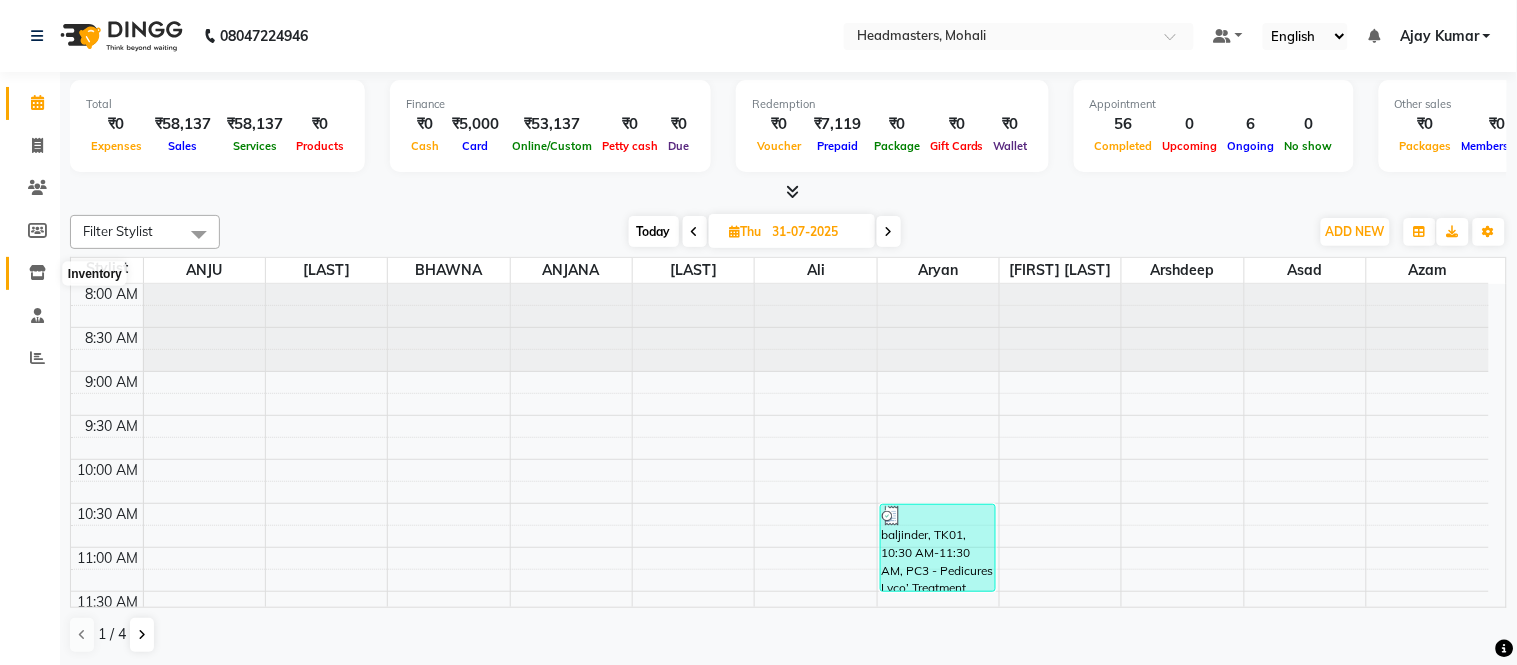click 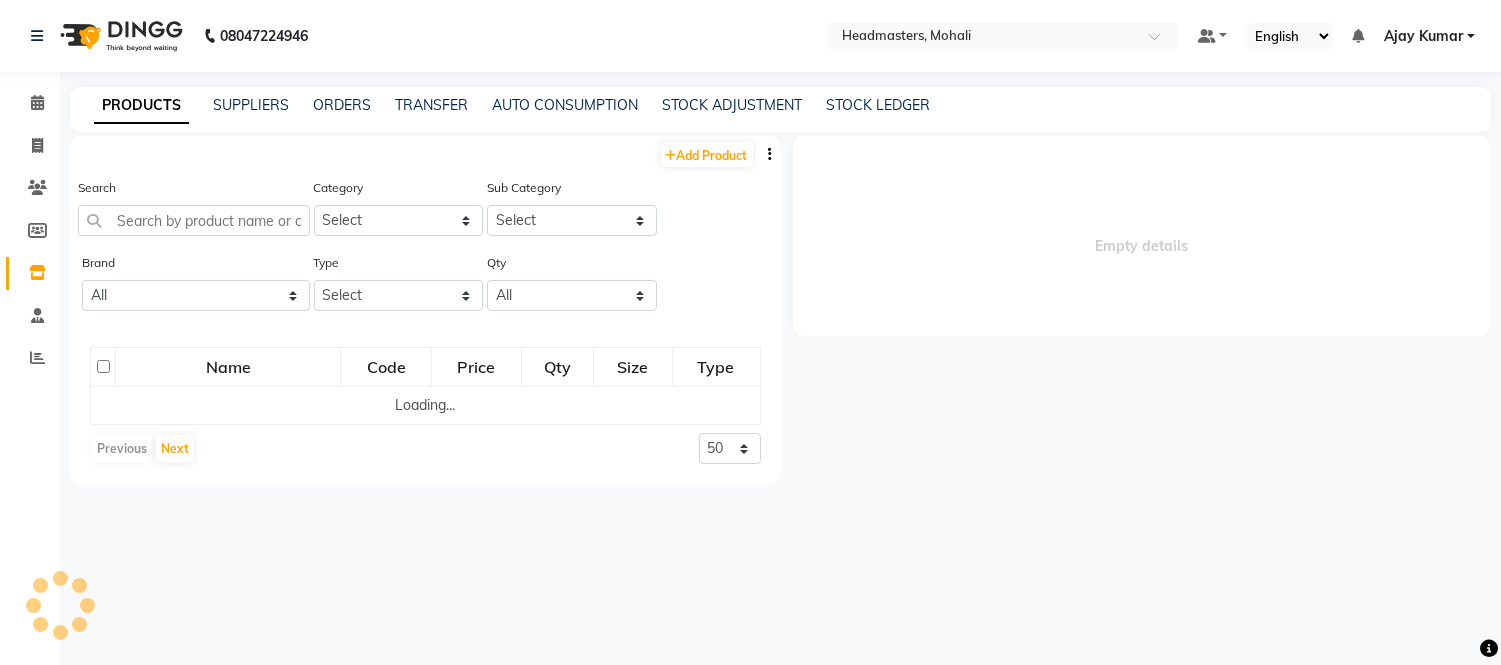 select 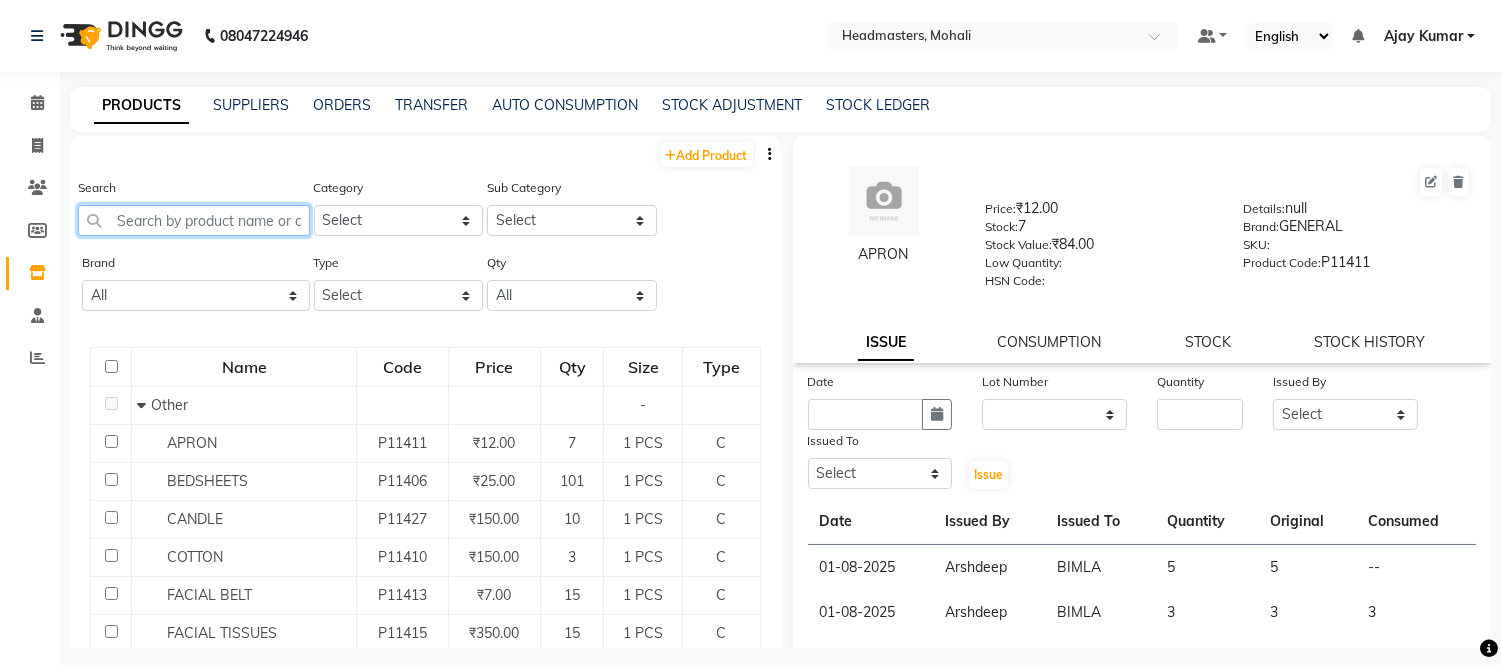 click 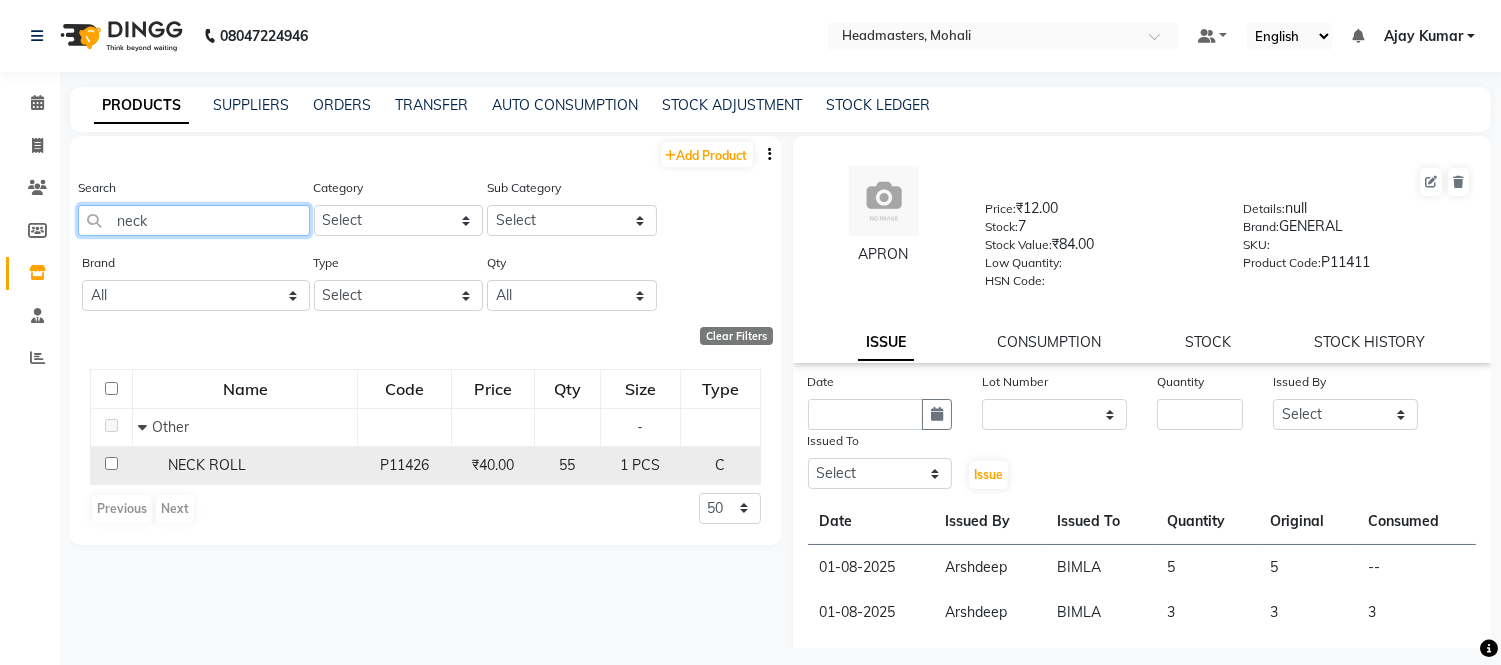 type on "neck" 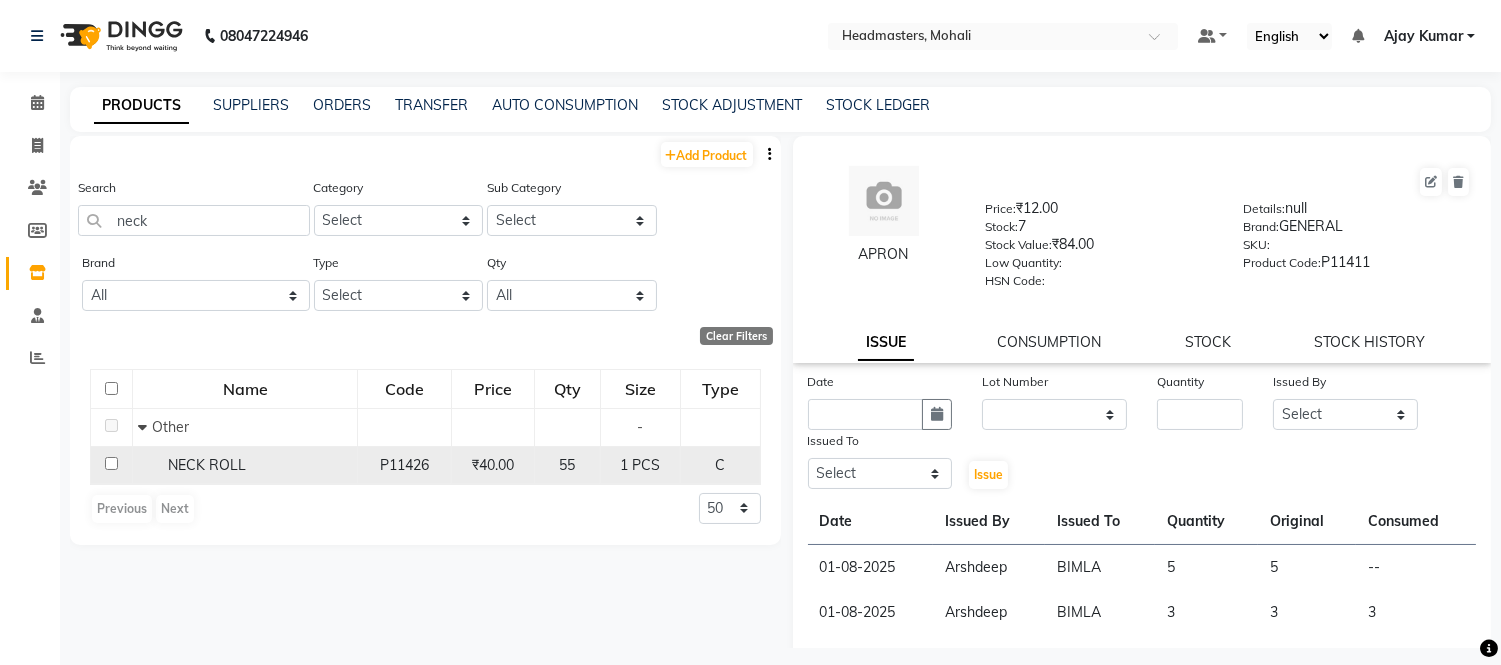 click on "NECK ROLL" 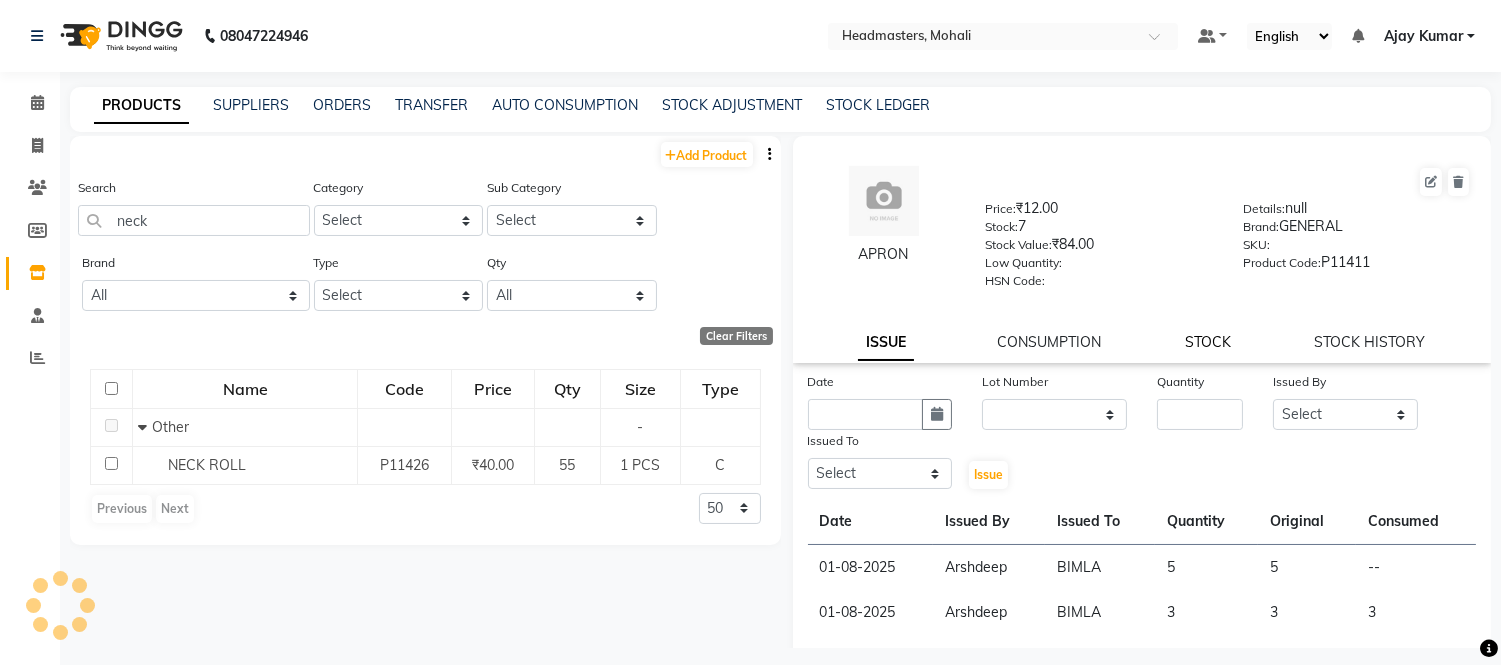 click on "STOCK" 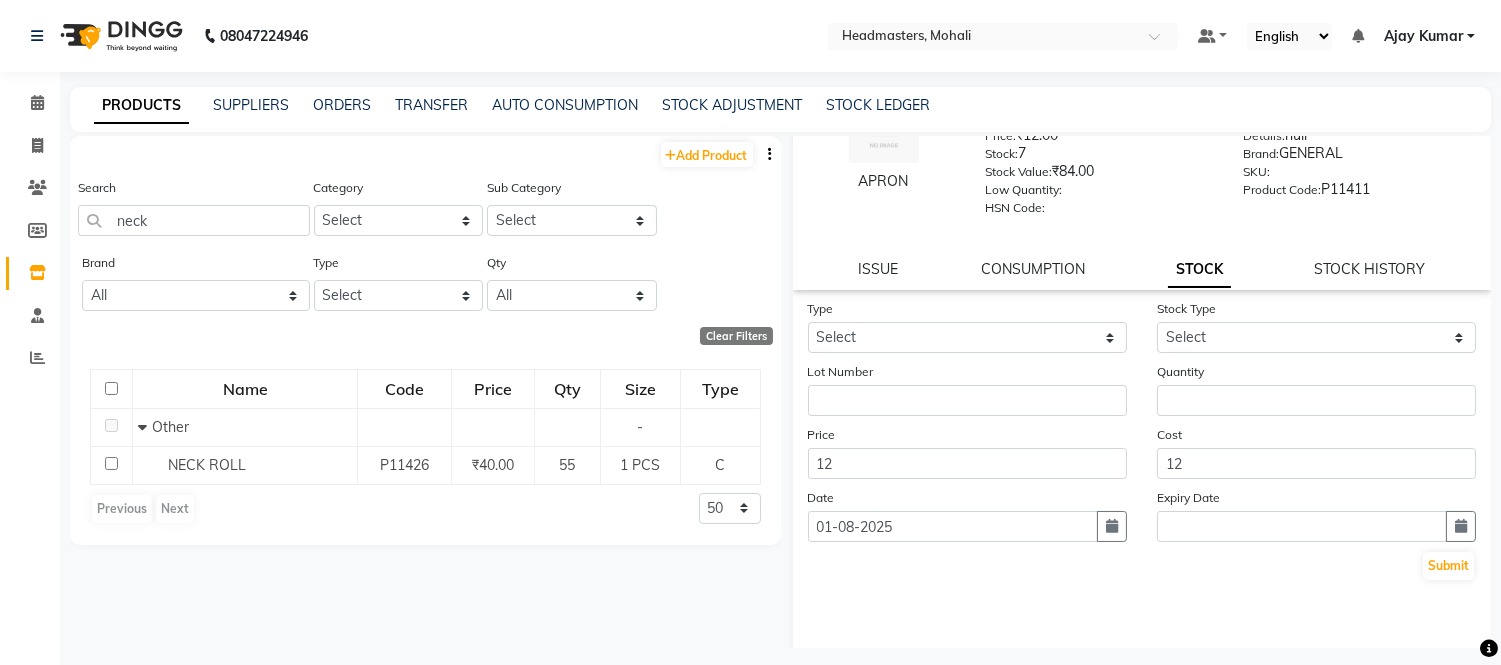 scroll, scrollTop: 111, scrollLeft: 0, axis: vertical 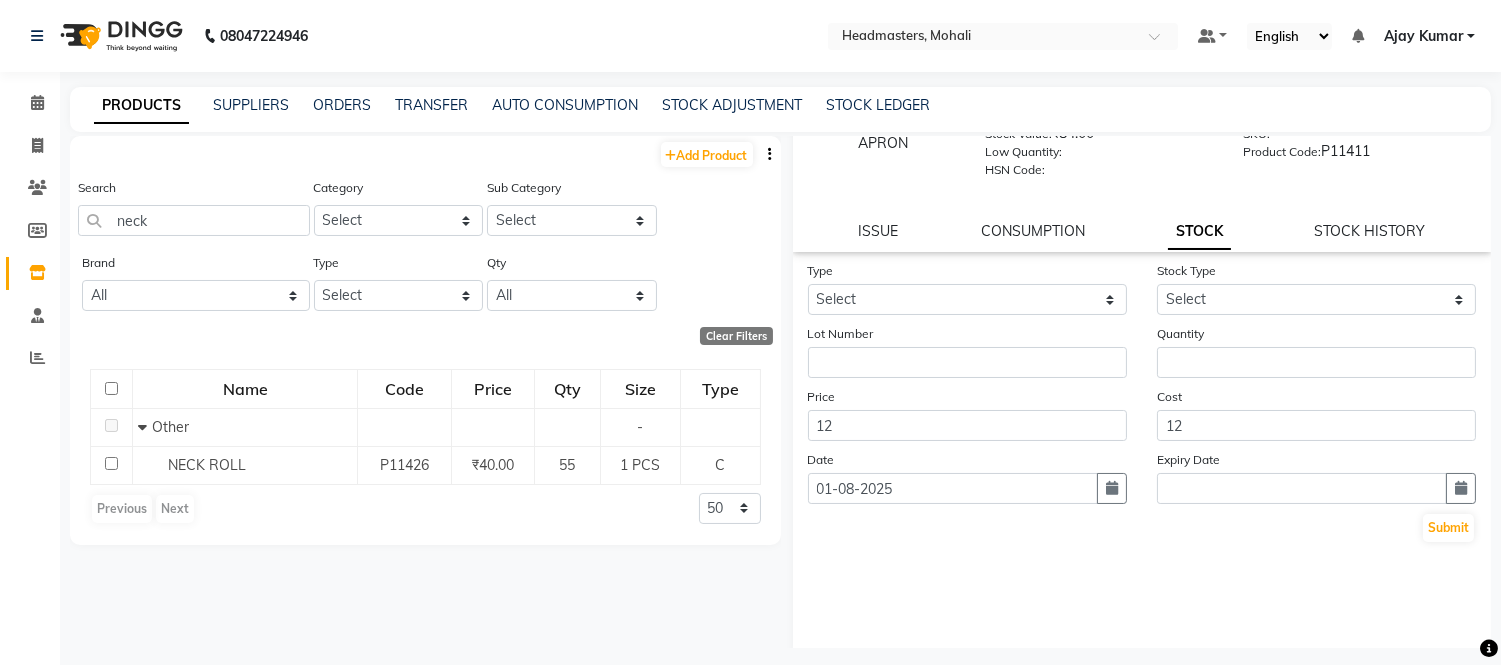 click on "Lot Number" 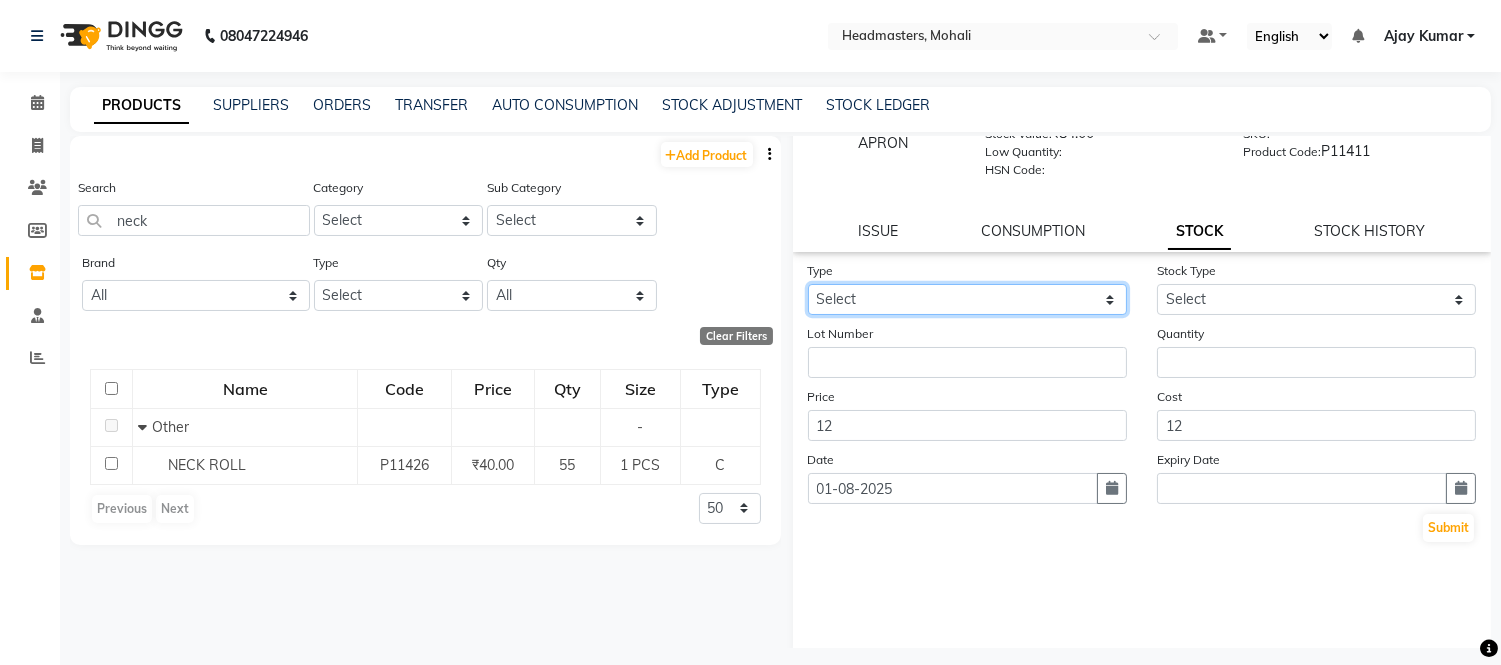click on "Select In Out" 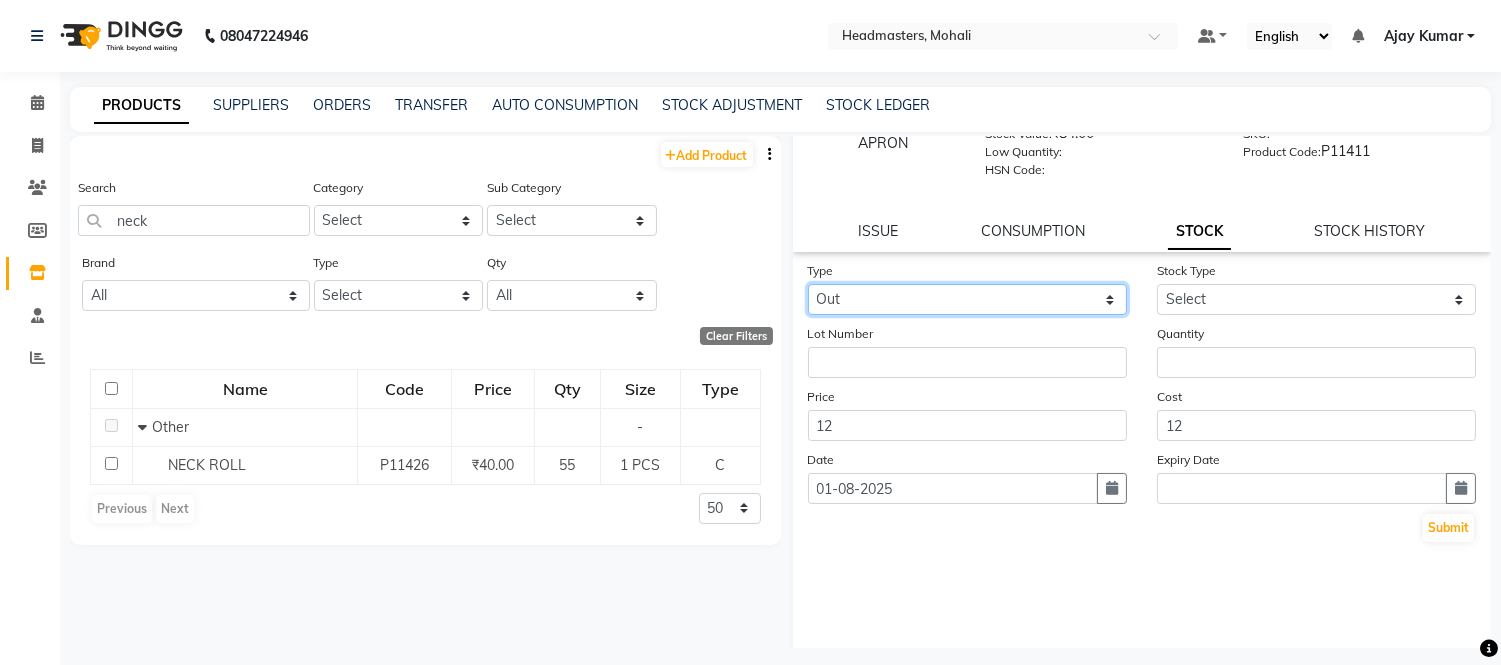 click on "Select In Out" 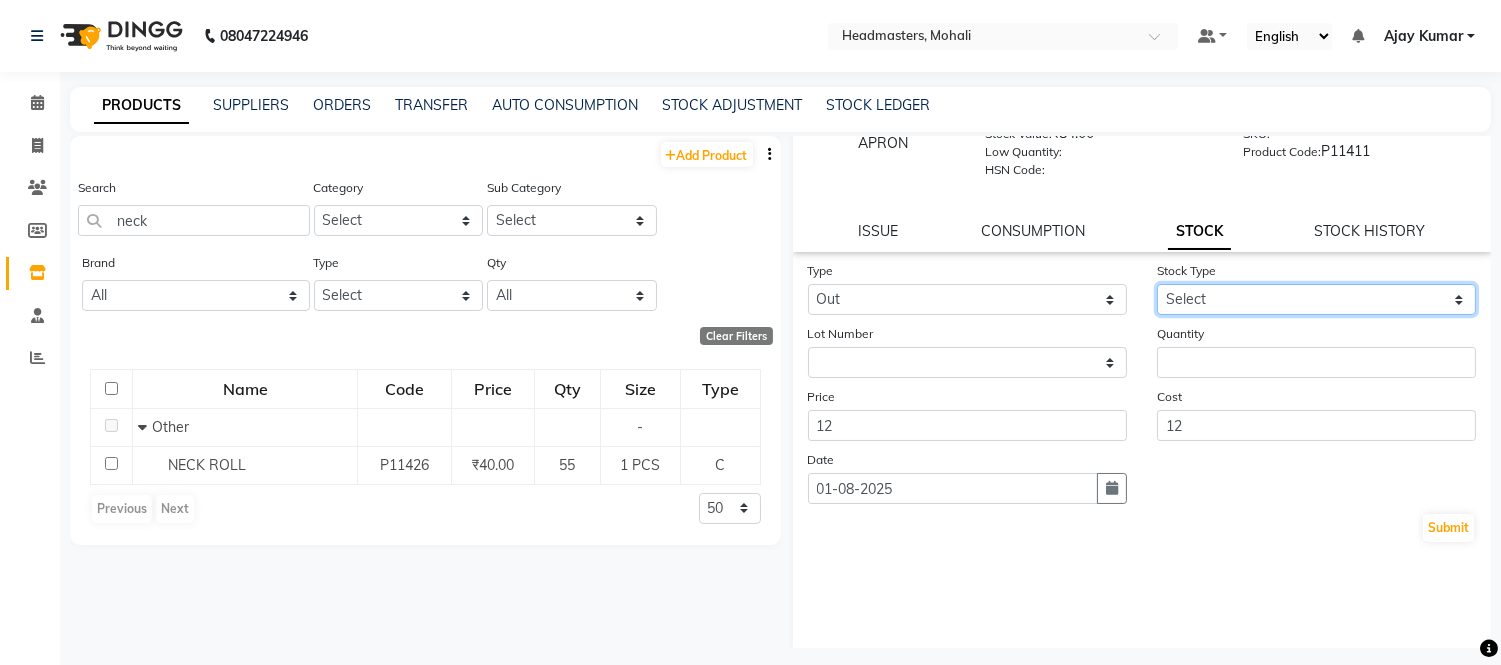 click on "Select Internal Use Damaged Expired Adjustment Return Other" 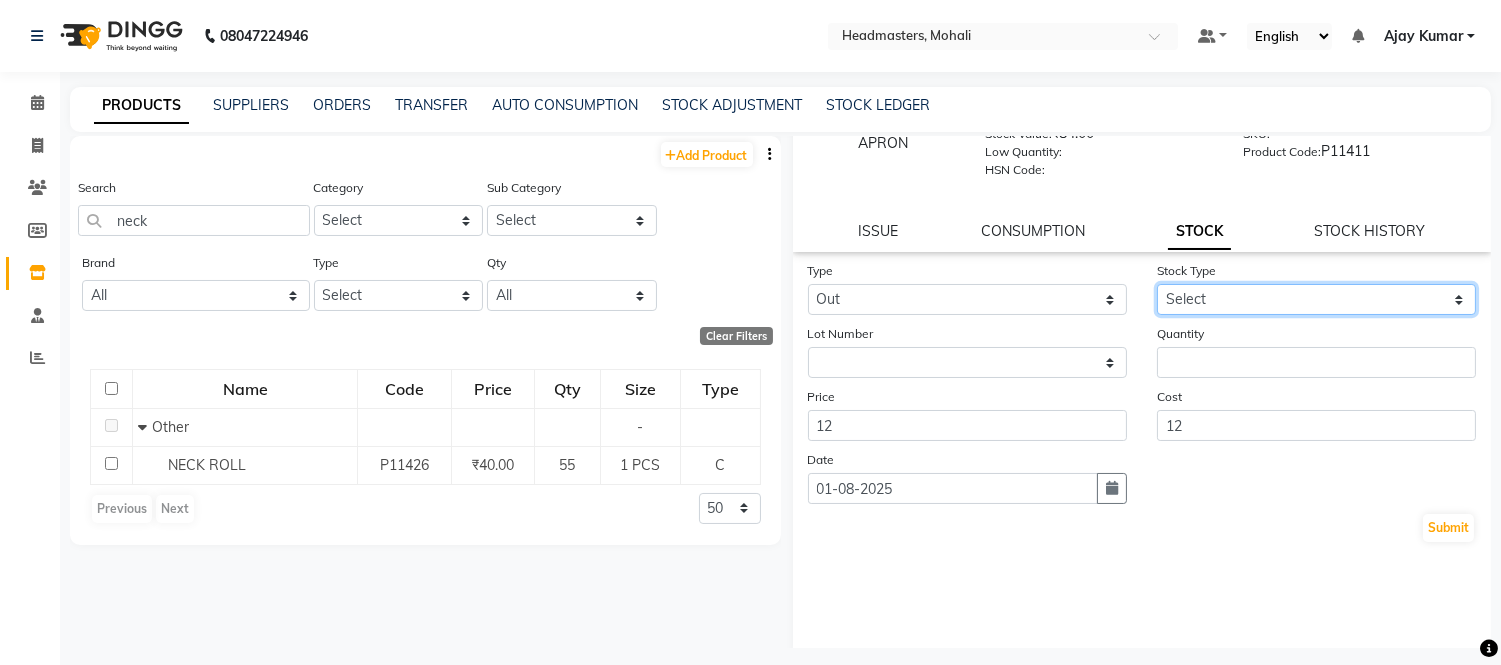 select on "adjustment" 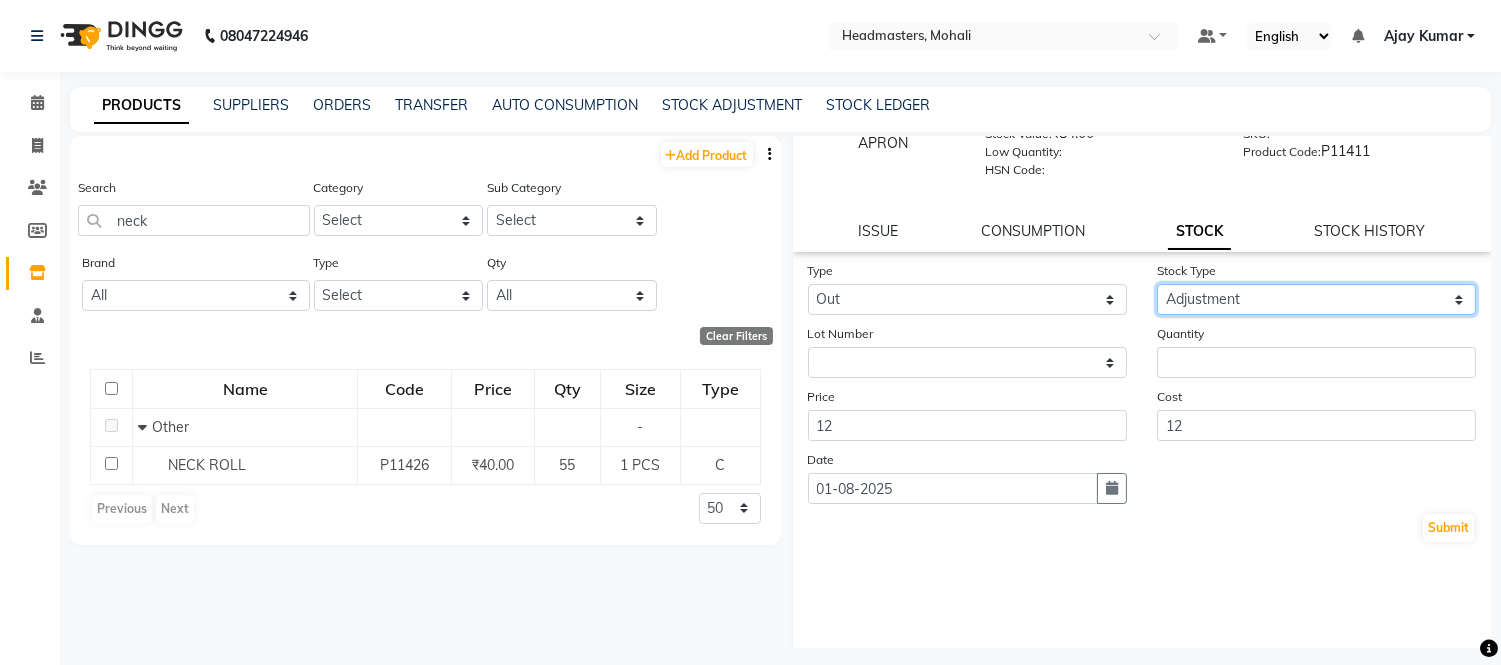 click on "Select Internal Use Damaged Expired Adjustment Return Other" 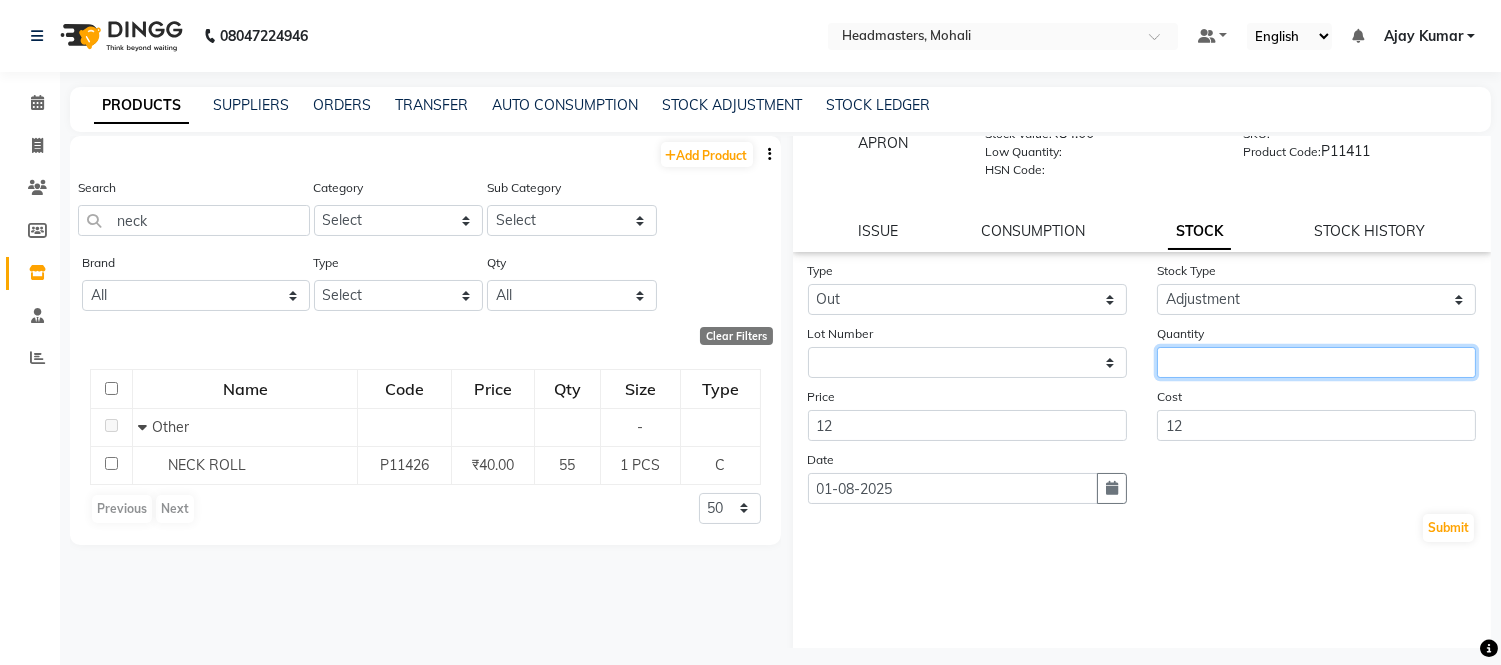 click 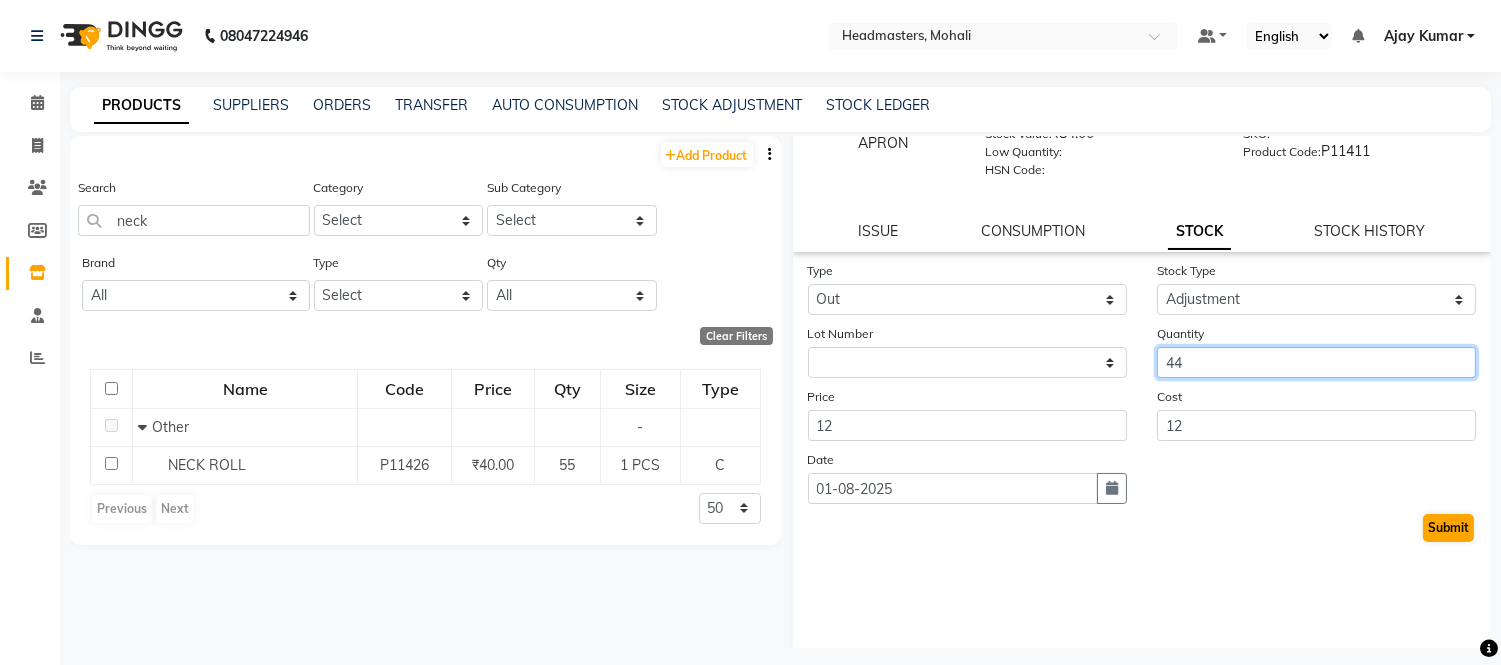 type on "44" 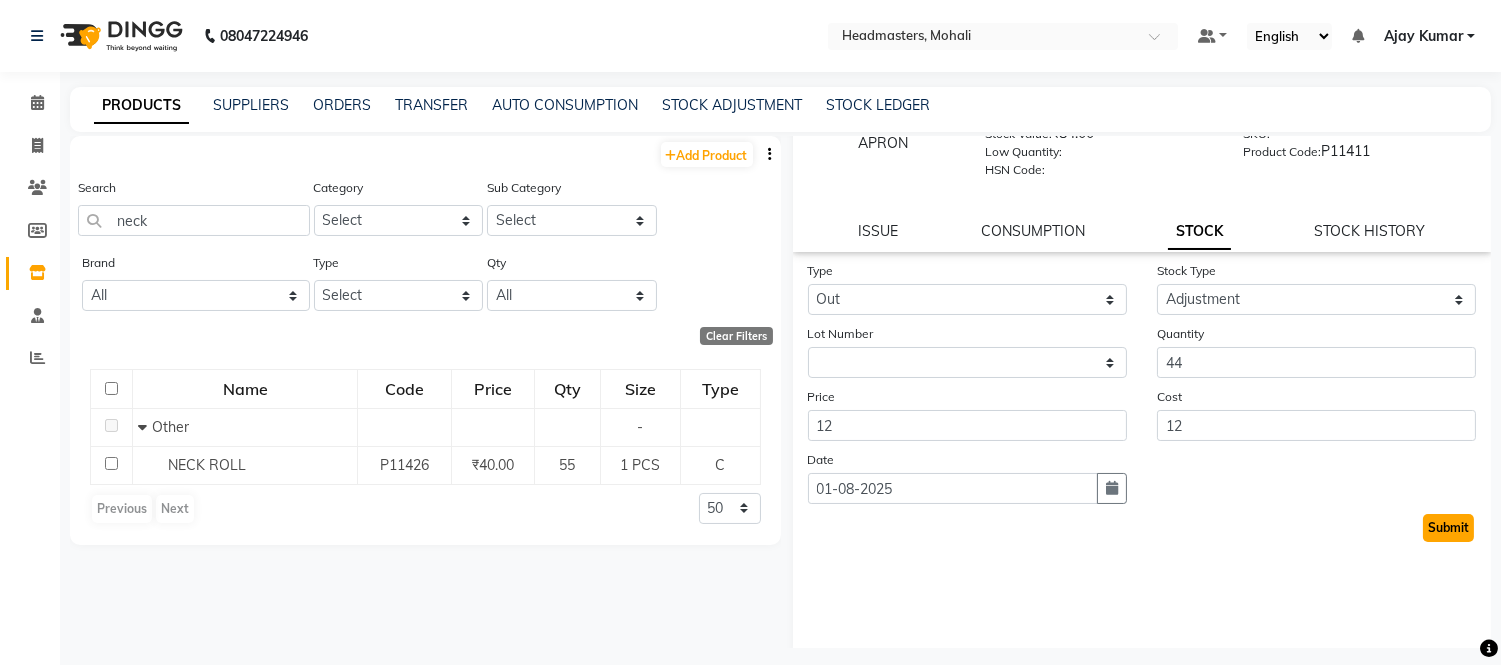 click on "Submit" 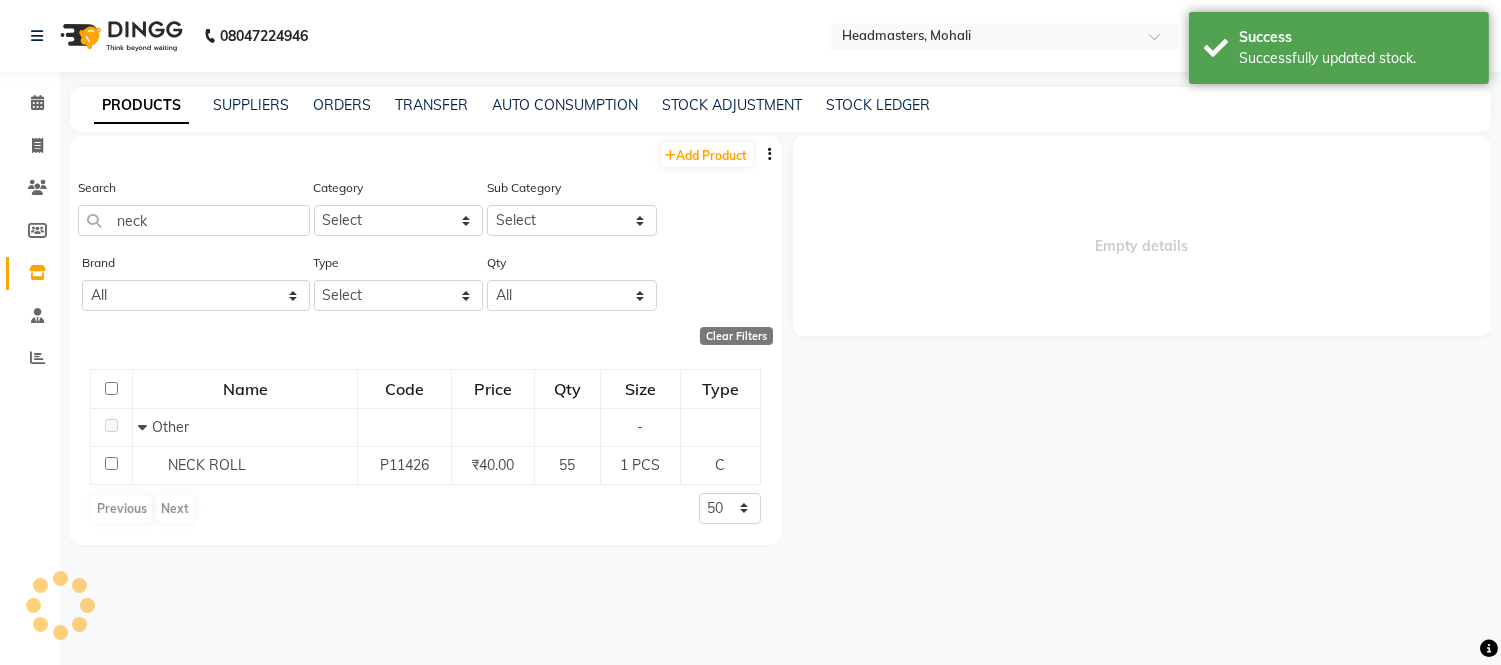 scroll, scrollTop: 0, scrollLeft: 0, axis: both 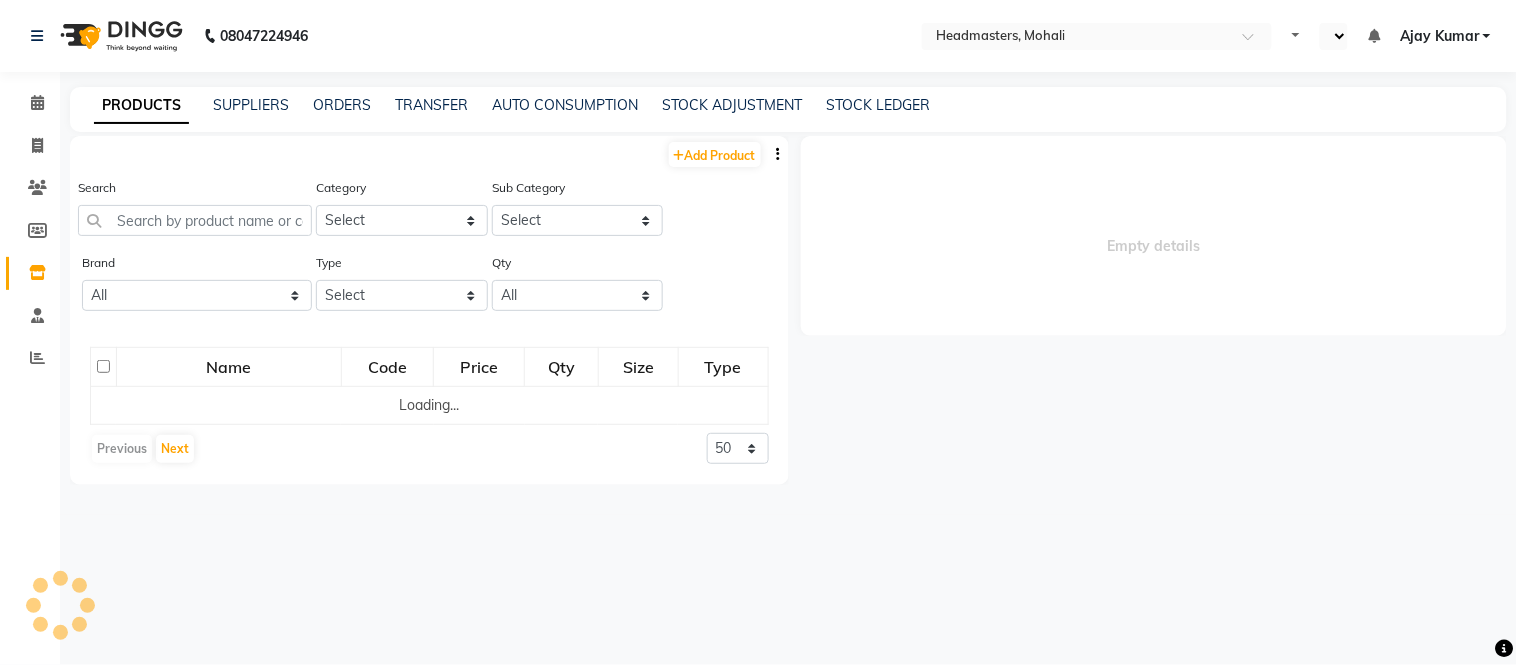 select 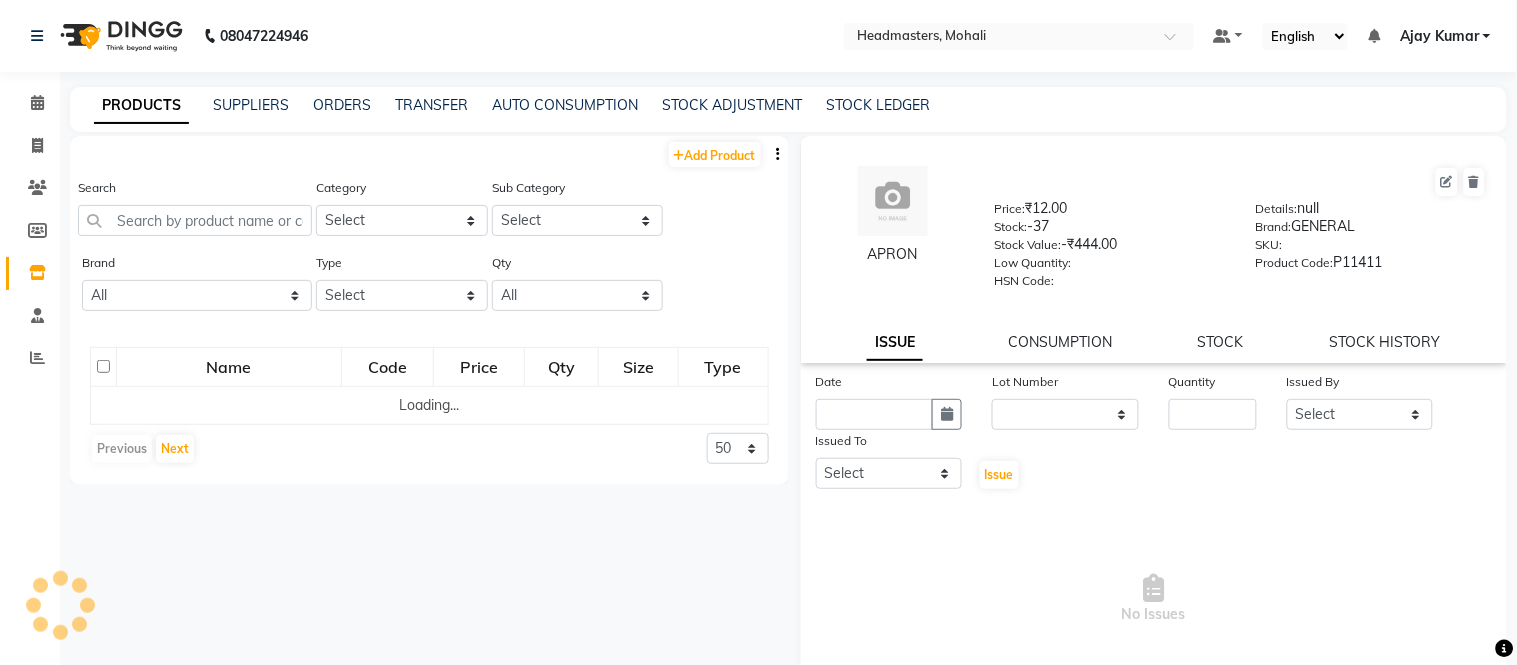 select on "en" 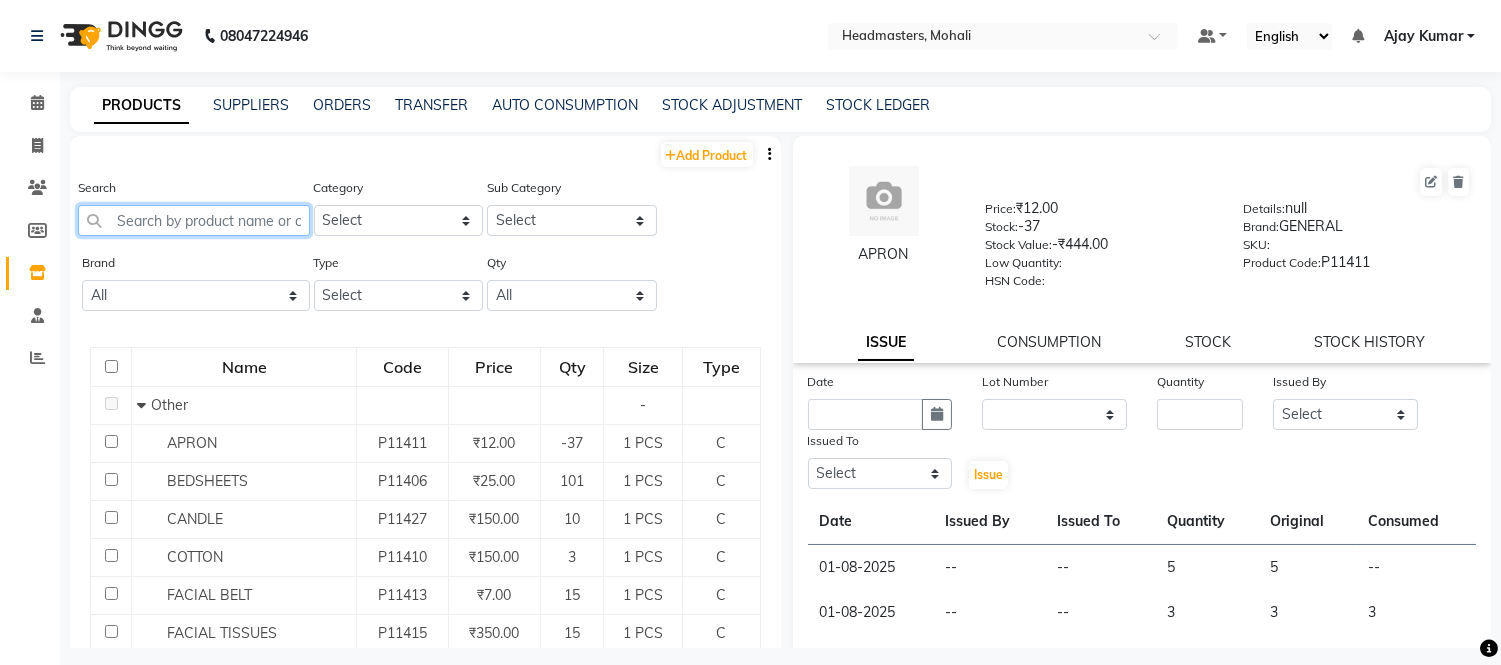 click 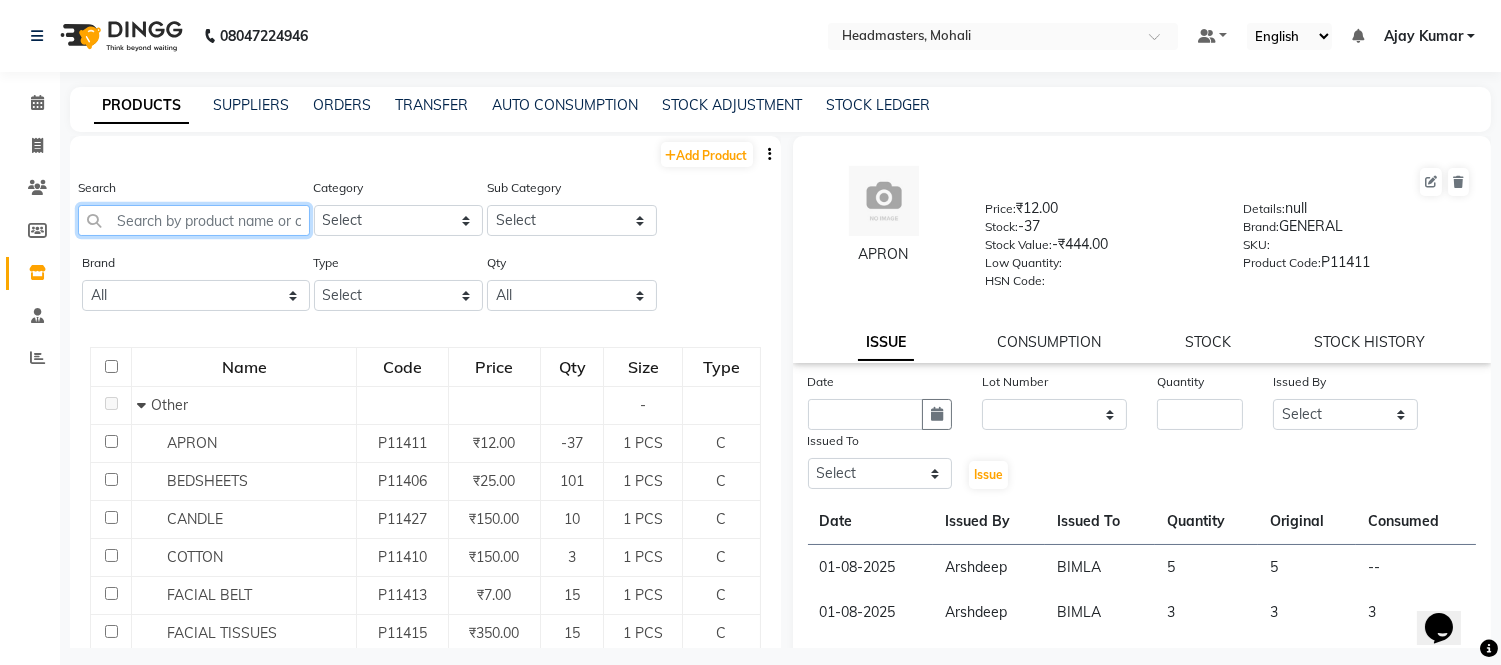 scroll, scrollTop: 0, scrollLeft: 0, axis: both 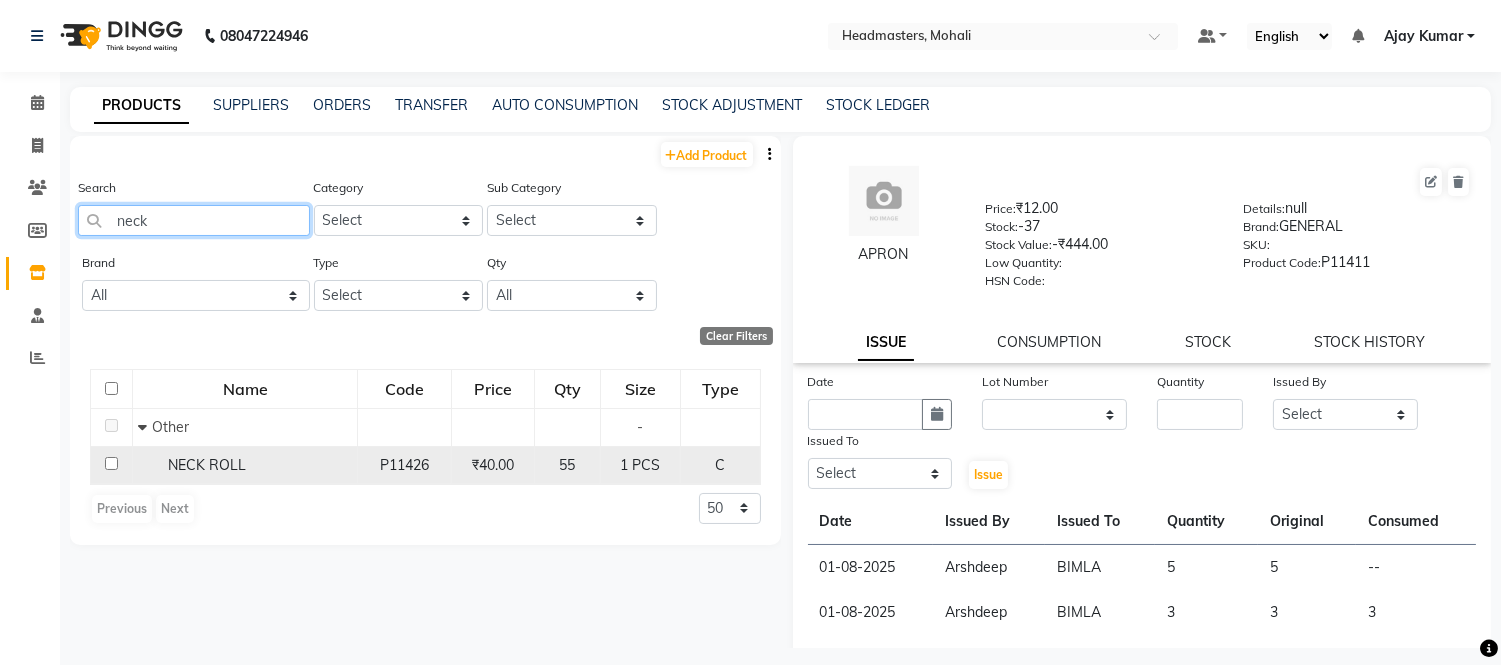 type on "neck" 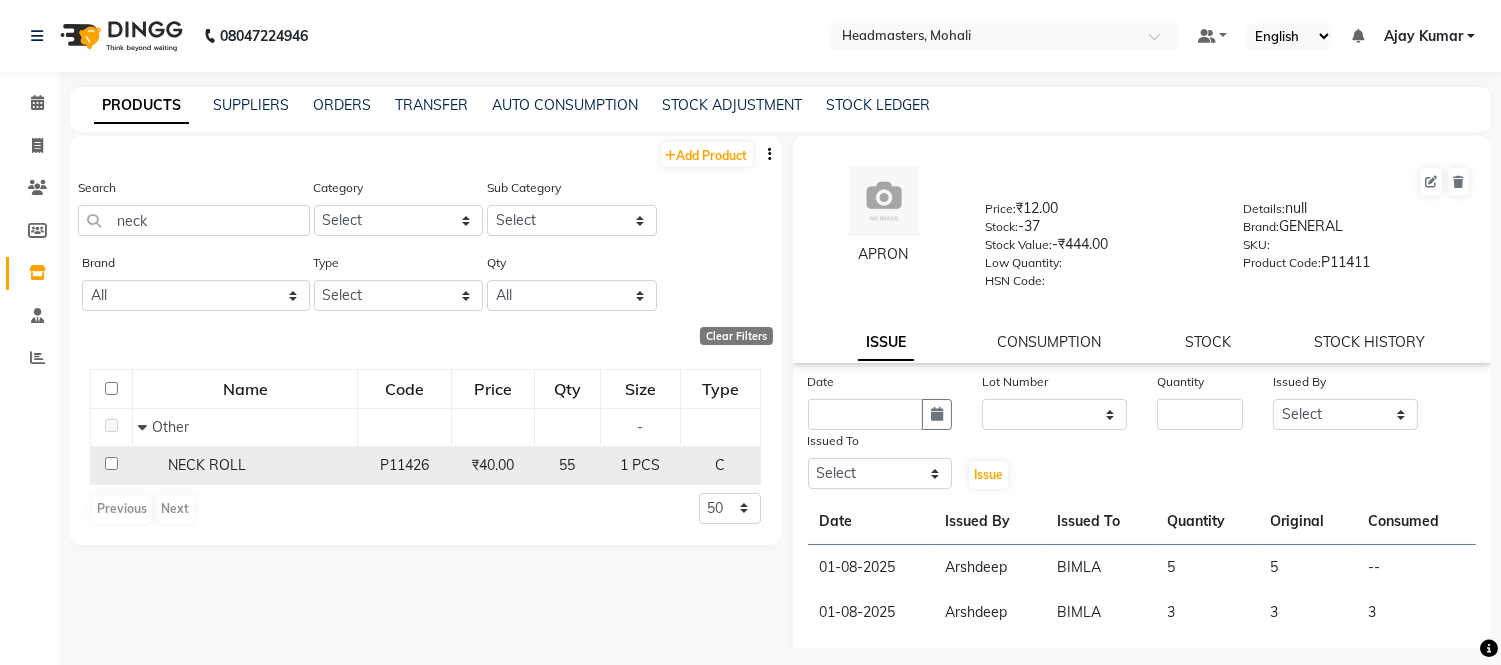 click on "P11426" 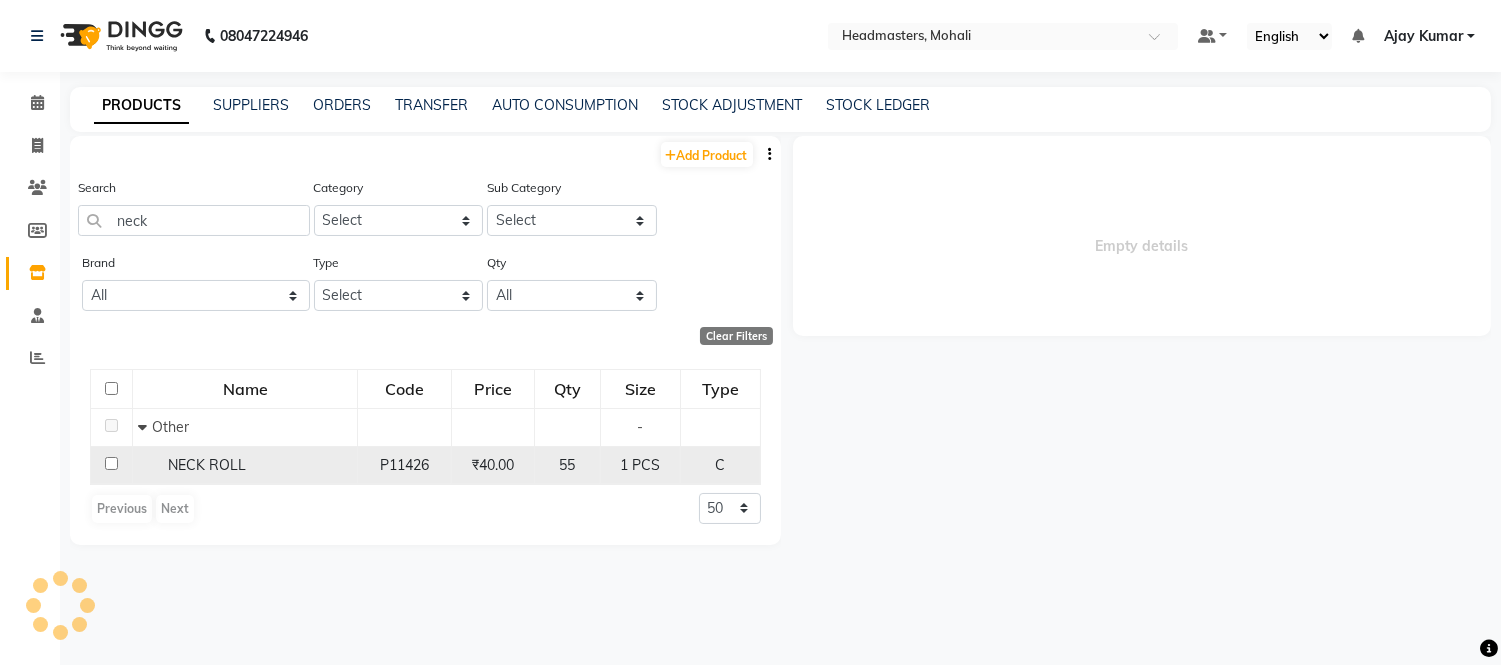 select 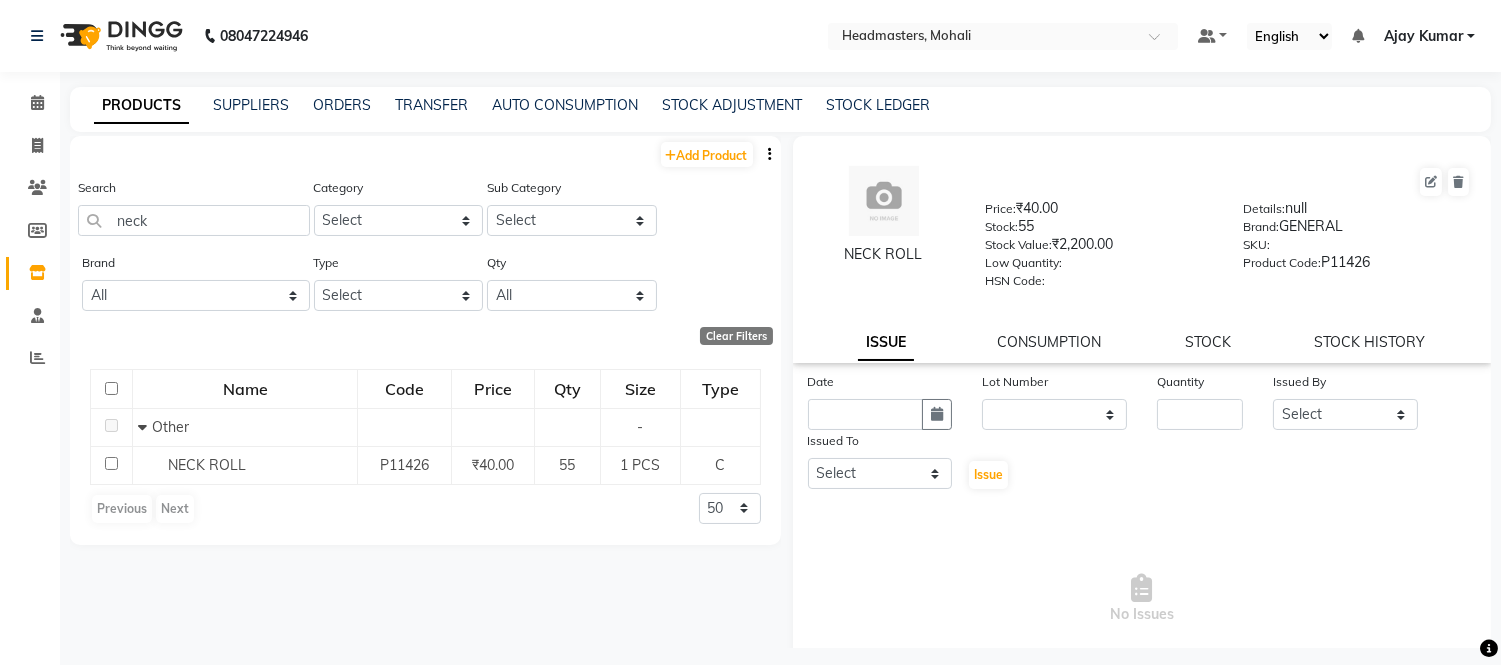 click on "NECK ROLL  Price:   ₹40.00  Stock:   55  Stock Value:   ₹2,200.00  Low Quantity:    HSN Code:    Details:   null  Brand:   GENERAL  SKU:     Product Code:   P11426  ISSUE CONSUMPTION STOCK STOCK HISTORY" 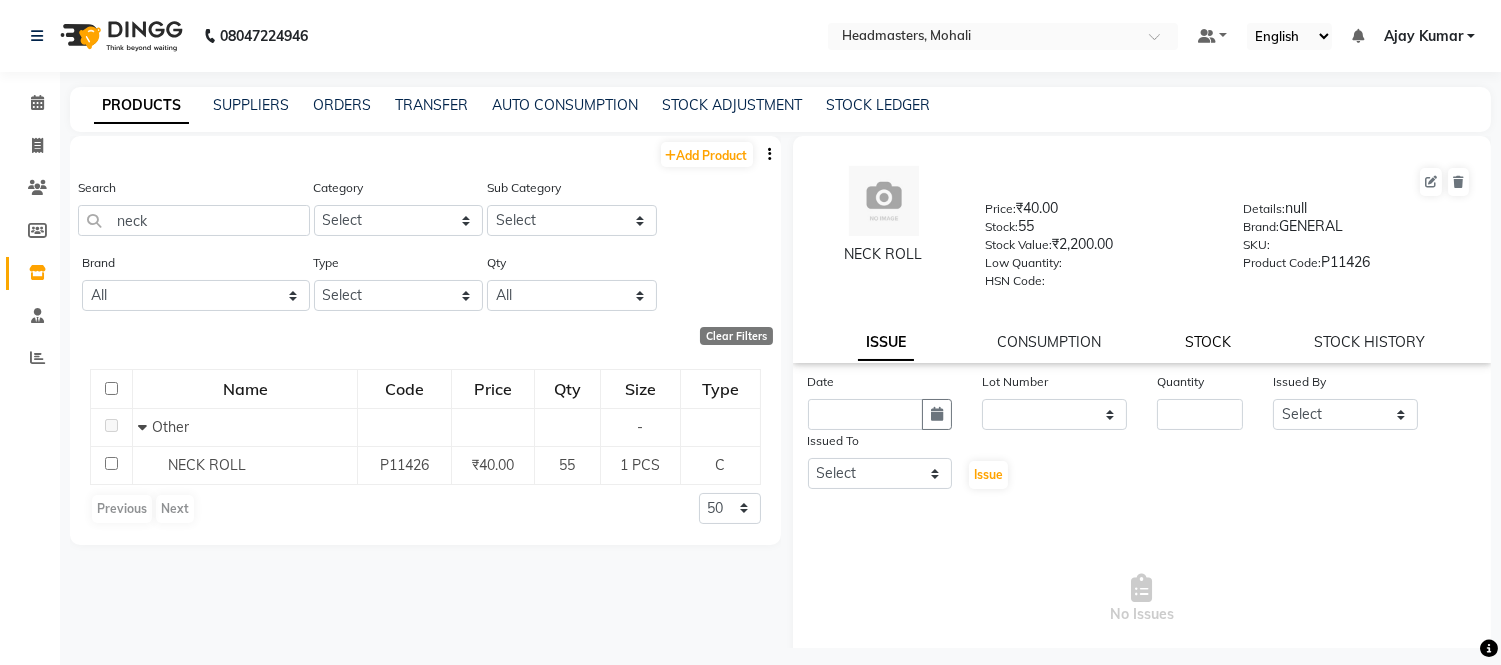 click on "STOCK" 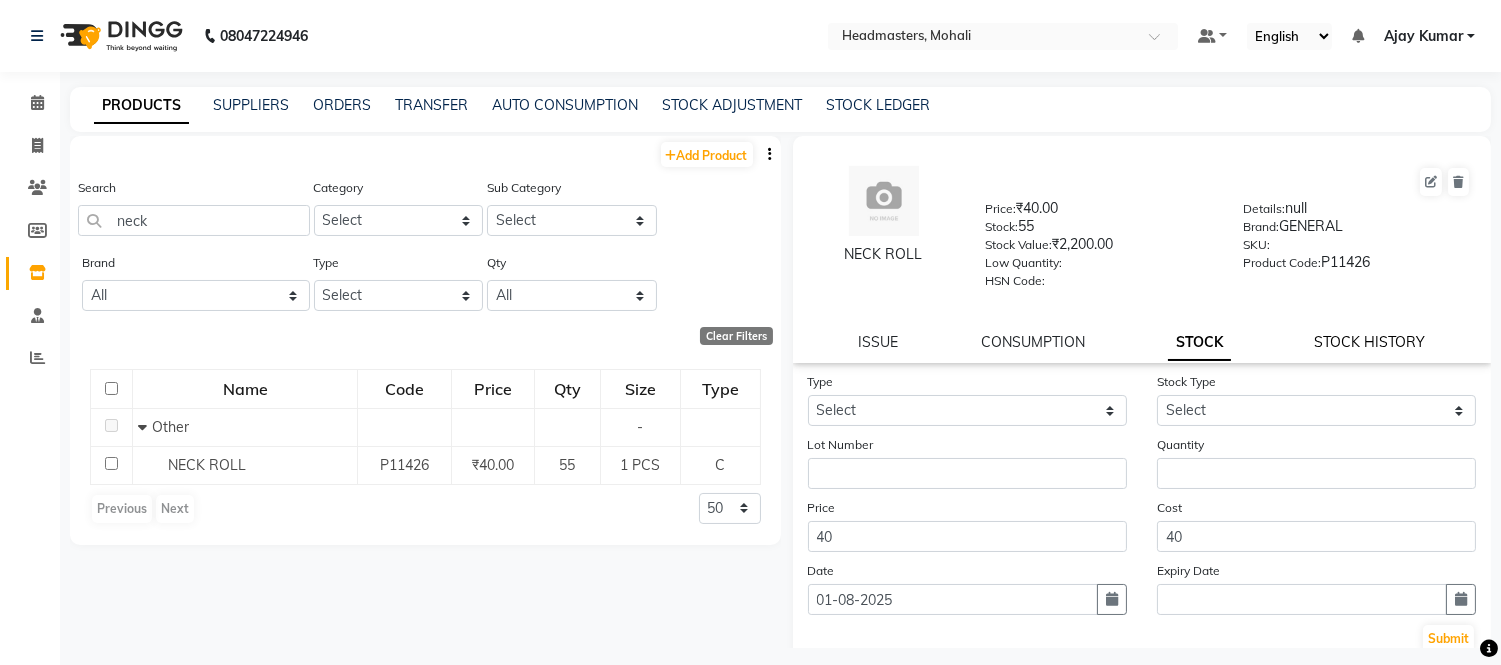 click on "STOCK HISTORY" 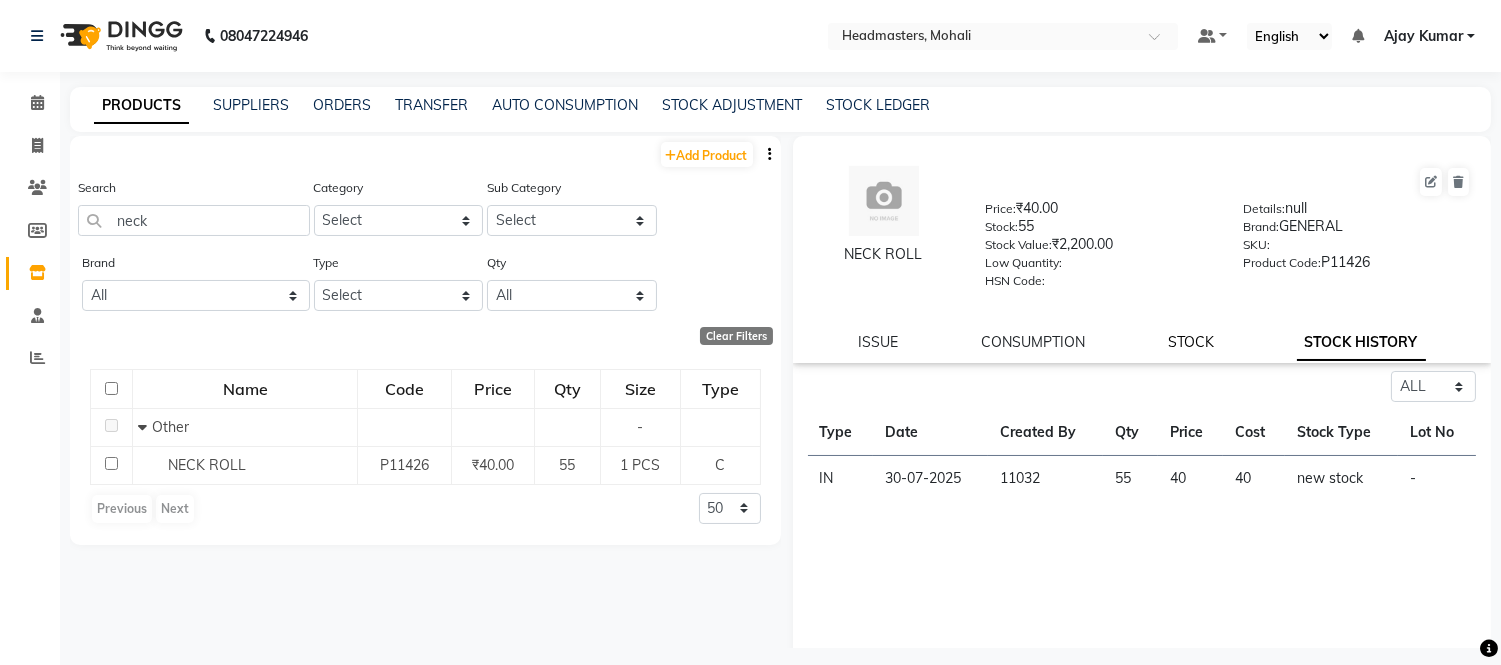 click on "STOCK" 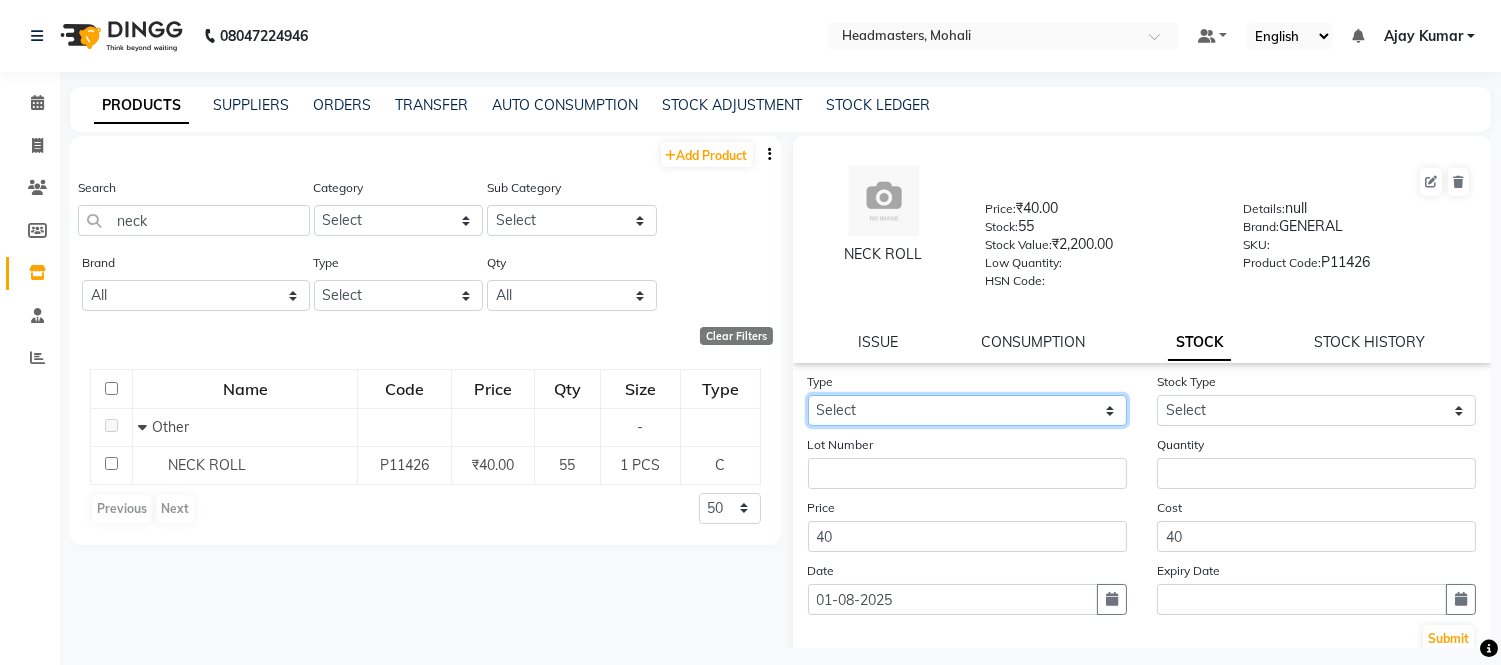 click on "Select In Out" 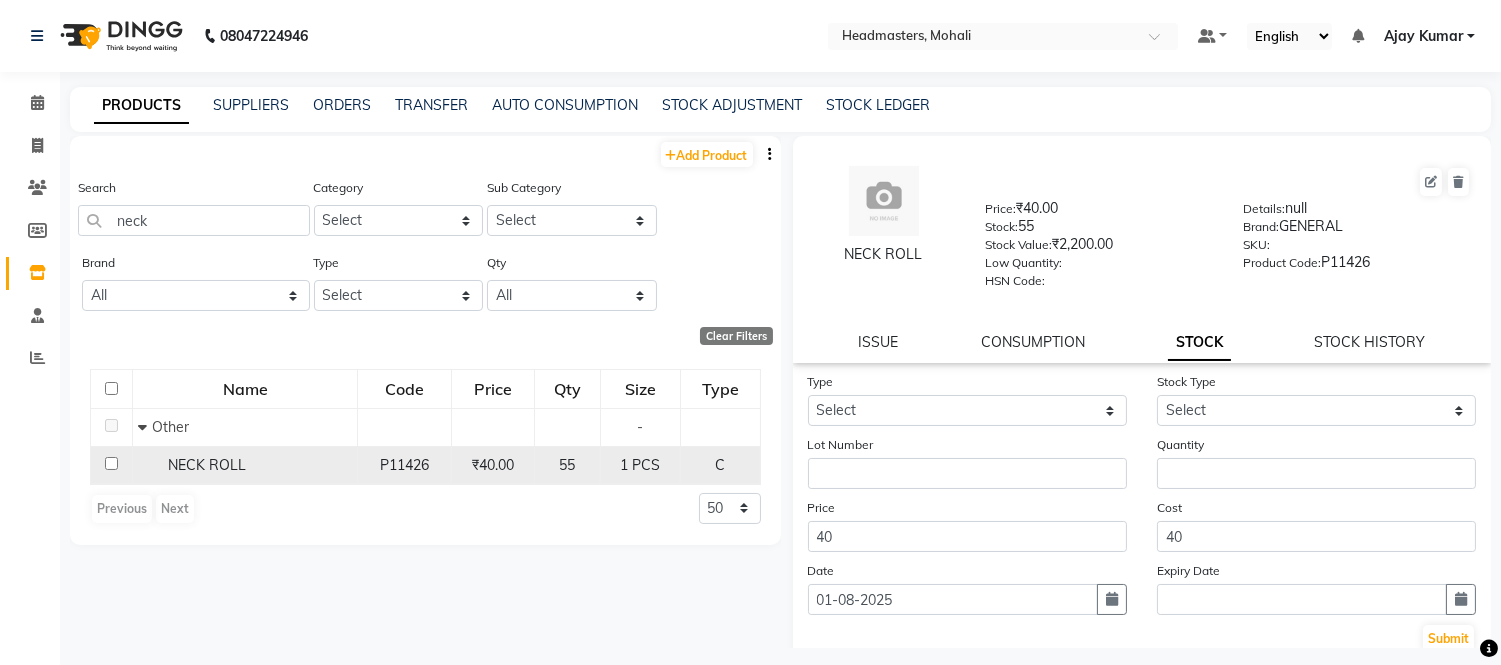 click on "55" 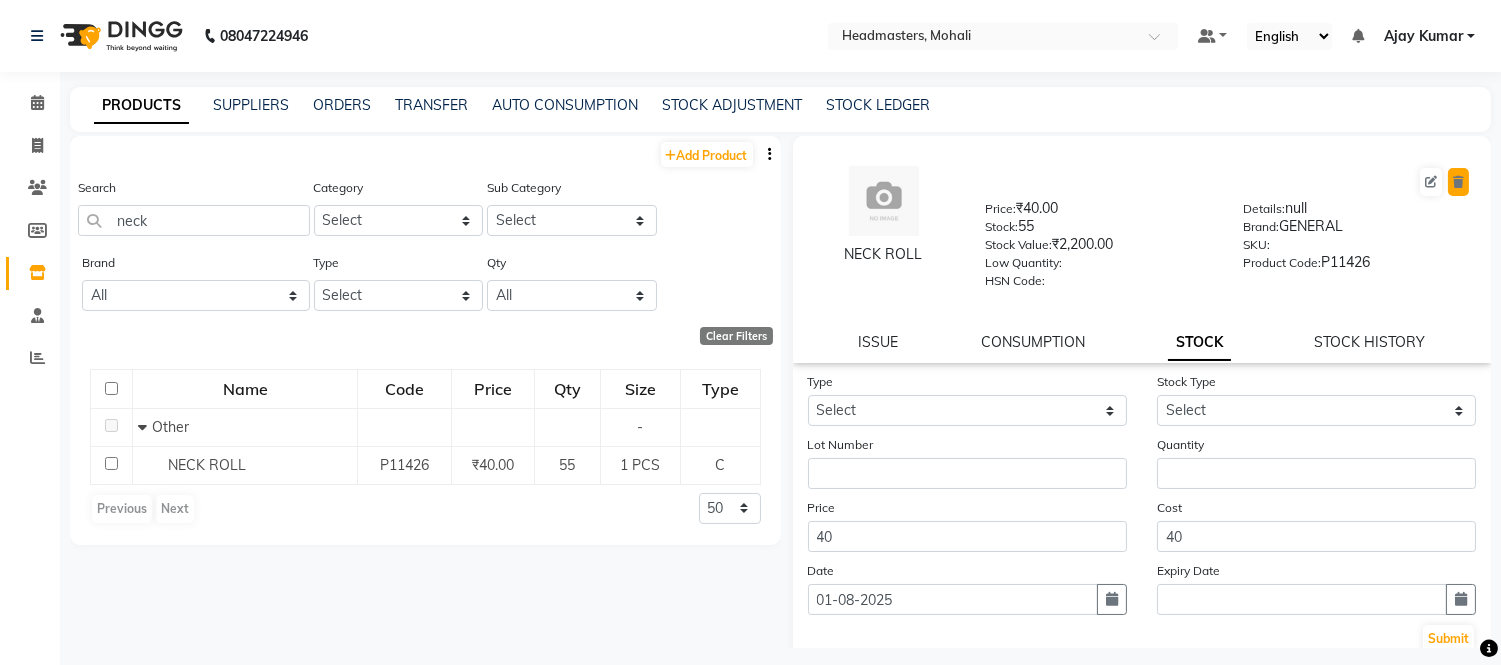 click 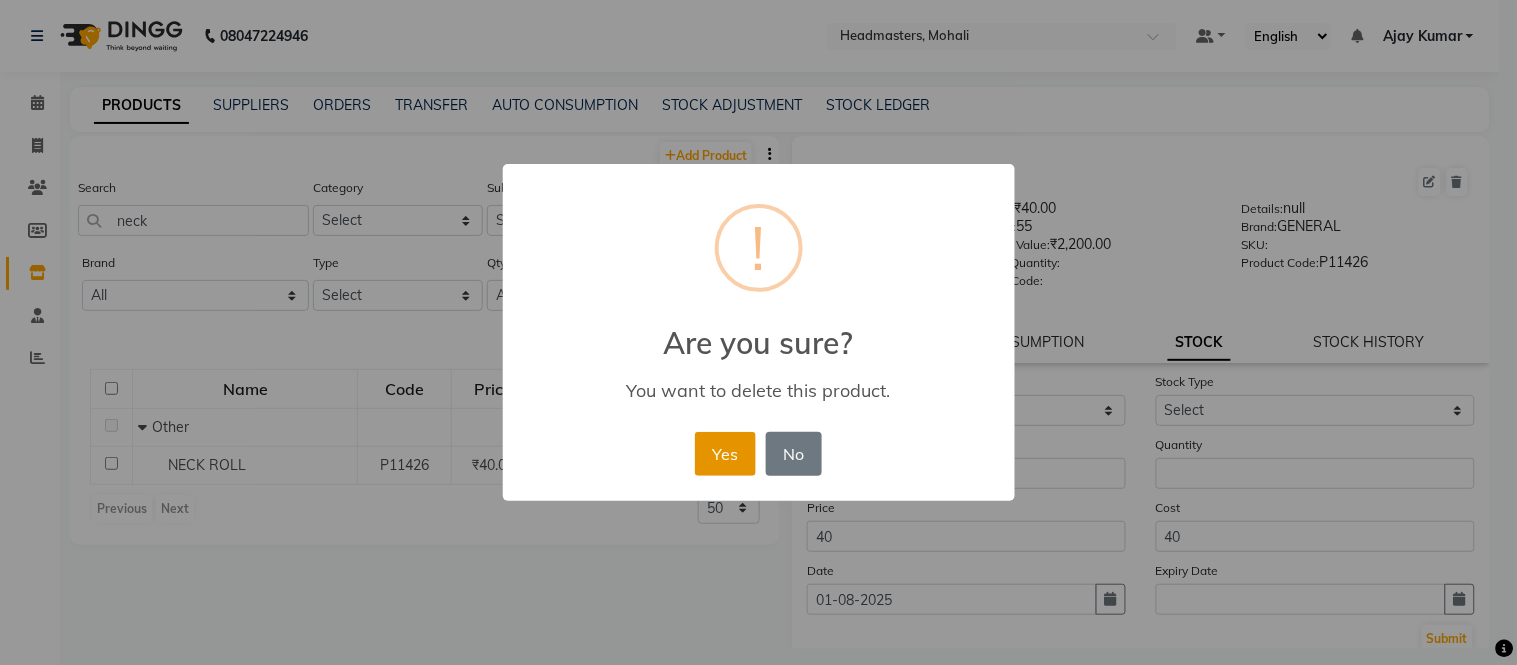 click on "Yes" at bounding box center [725, 454] 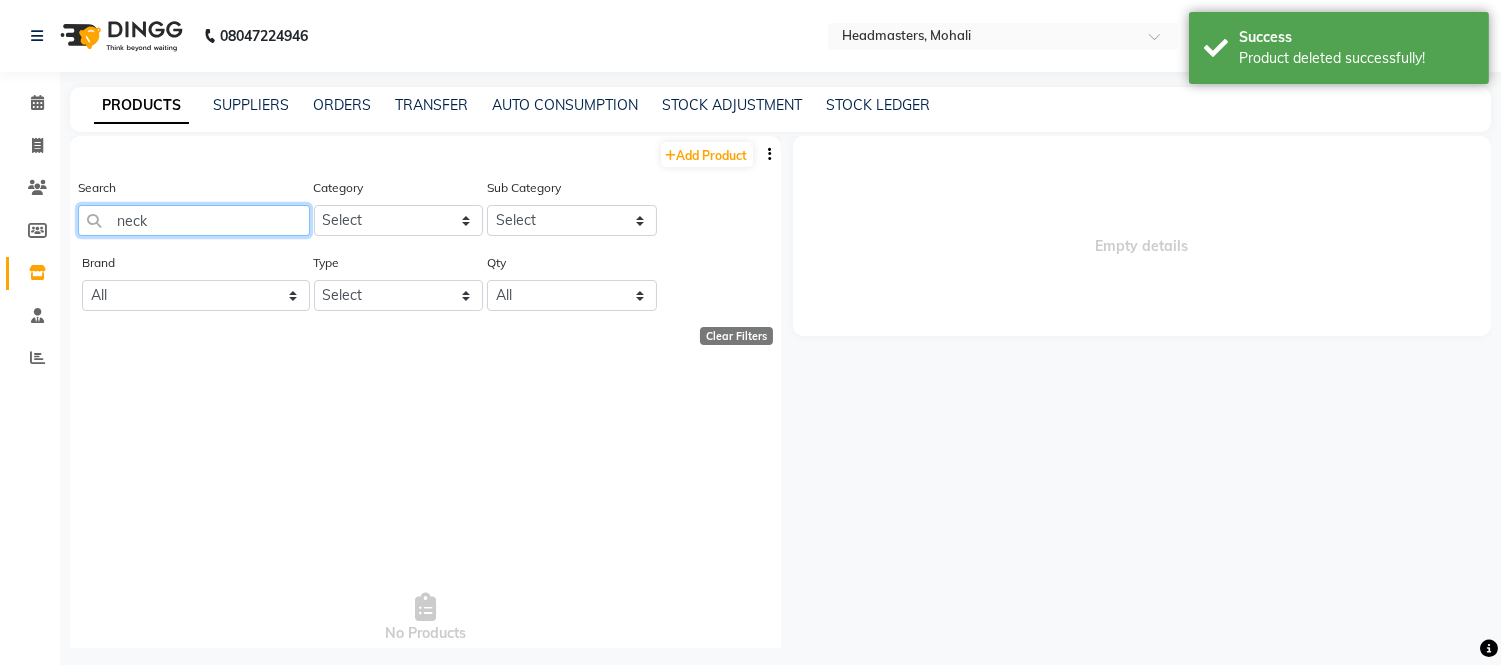 click on "neck" 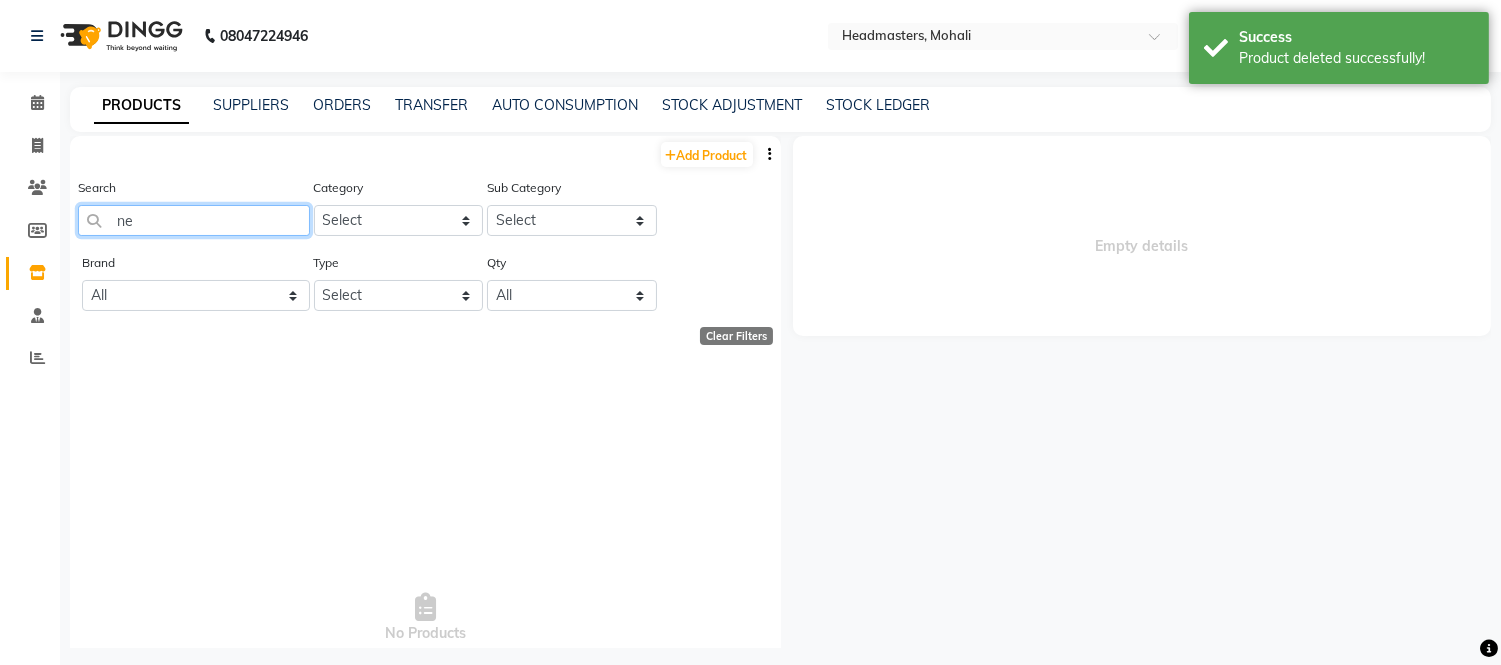 type on "n" 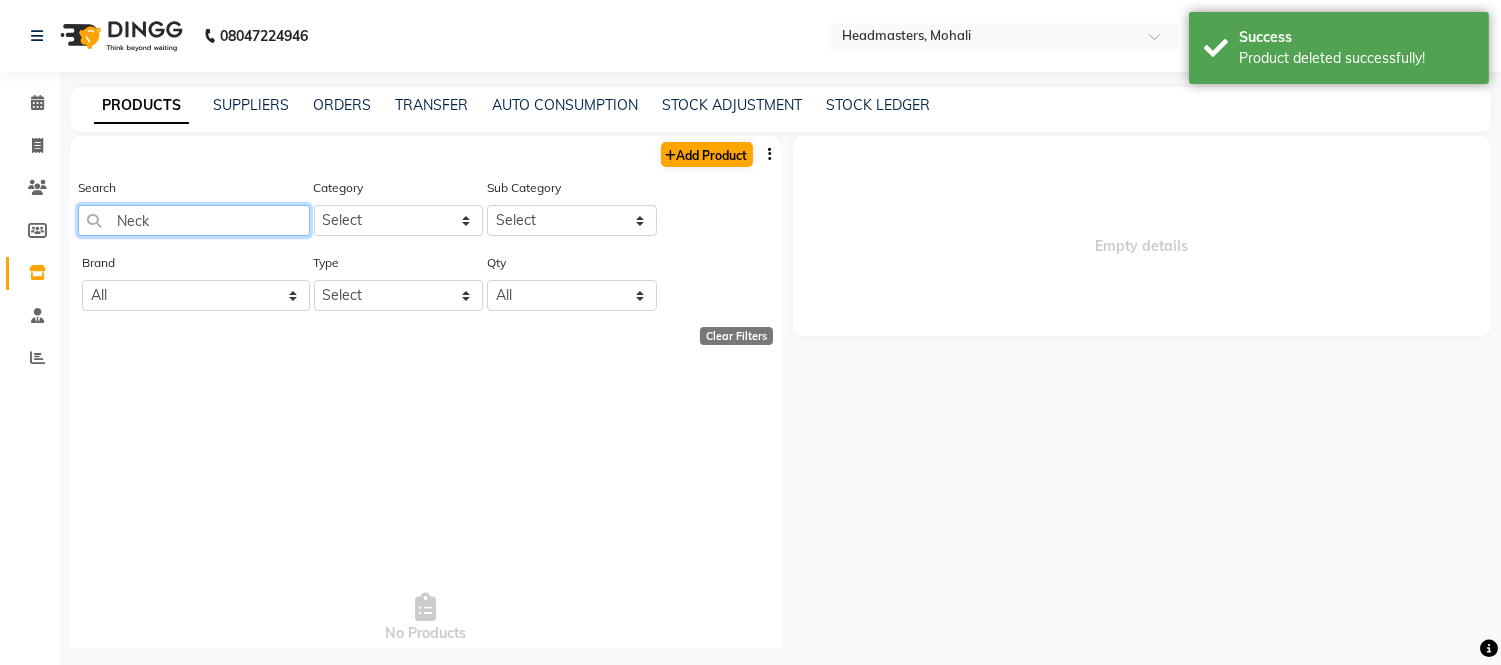 type on "Neck" 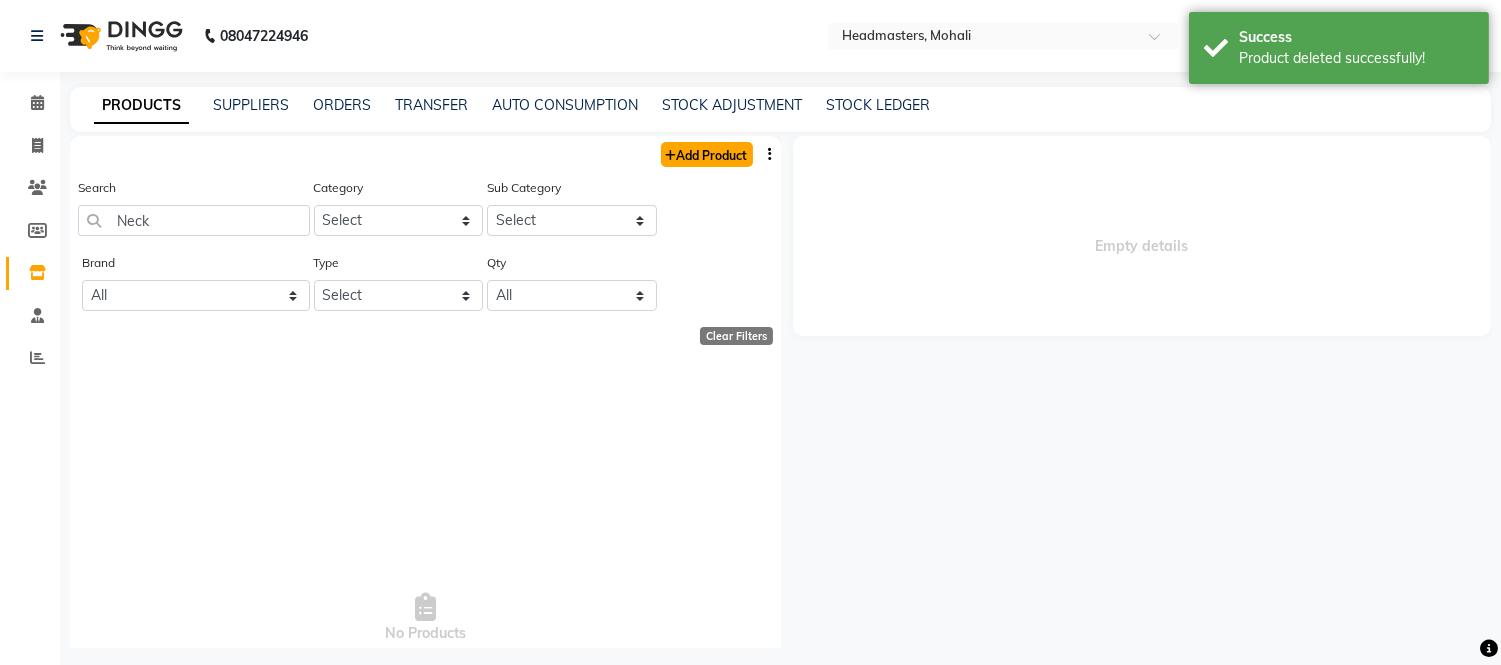 click on "Add Product" 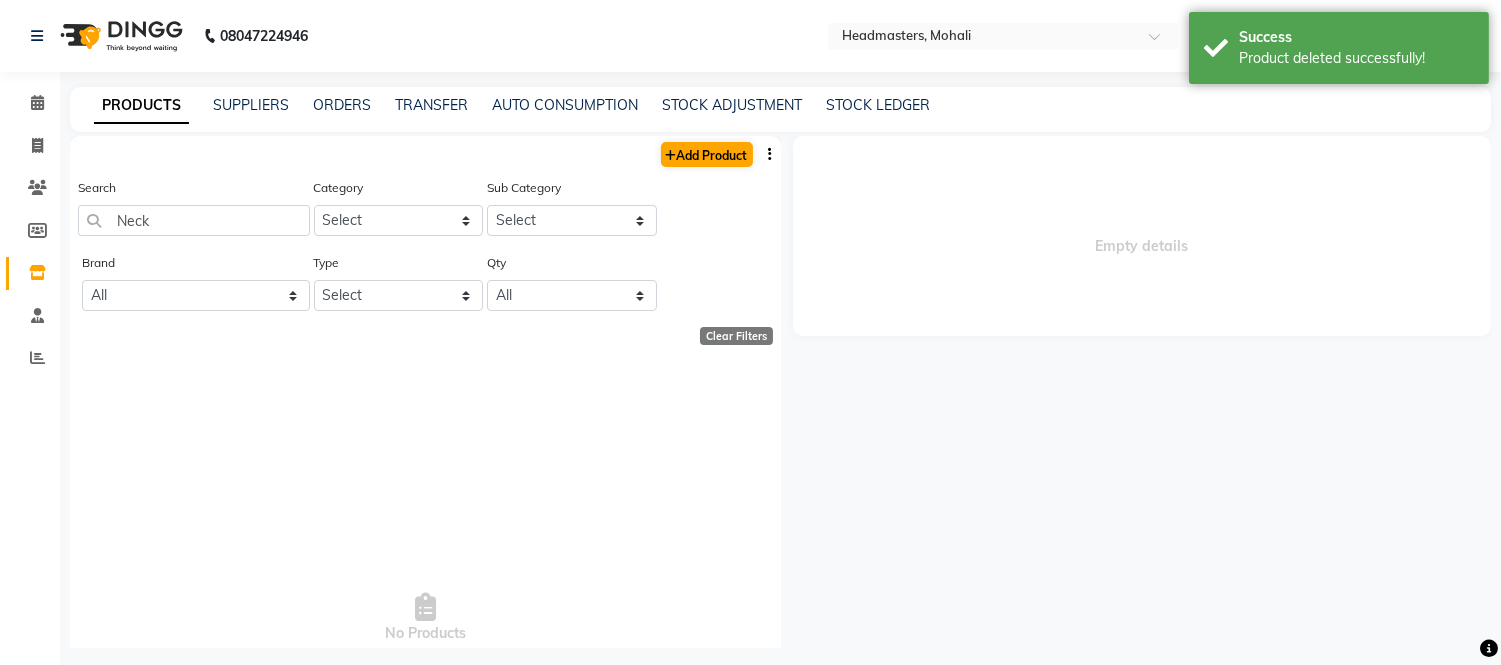 select on "true" 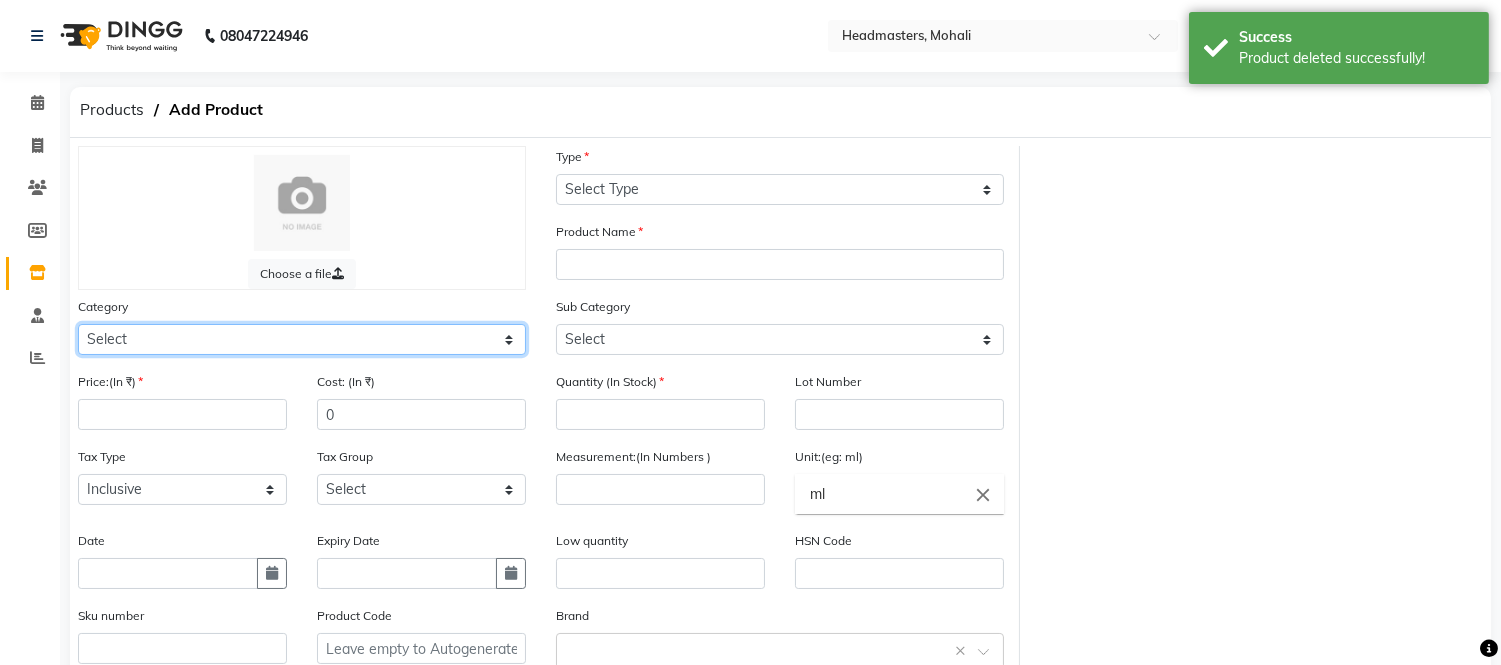 click on "Select Hair Skin Makeup Personal Care Appliances Beard Waxing Disposable Threading Hands and Feet Beauty Planet Botox Cadiveu Casmara Cheryls Loreal Olaplex Old Products Other" 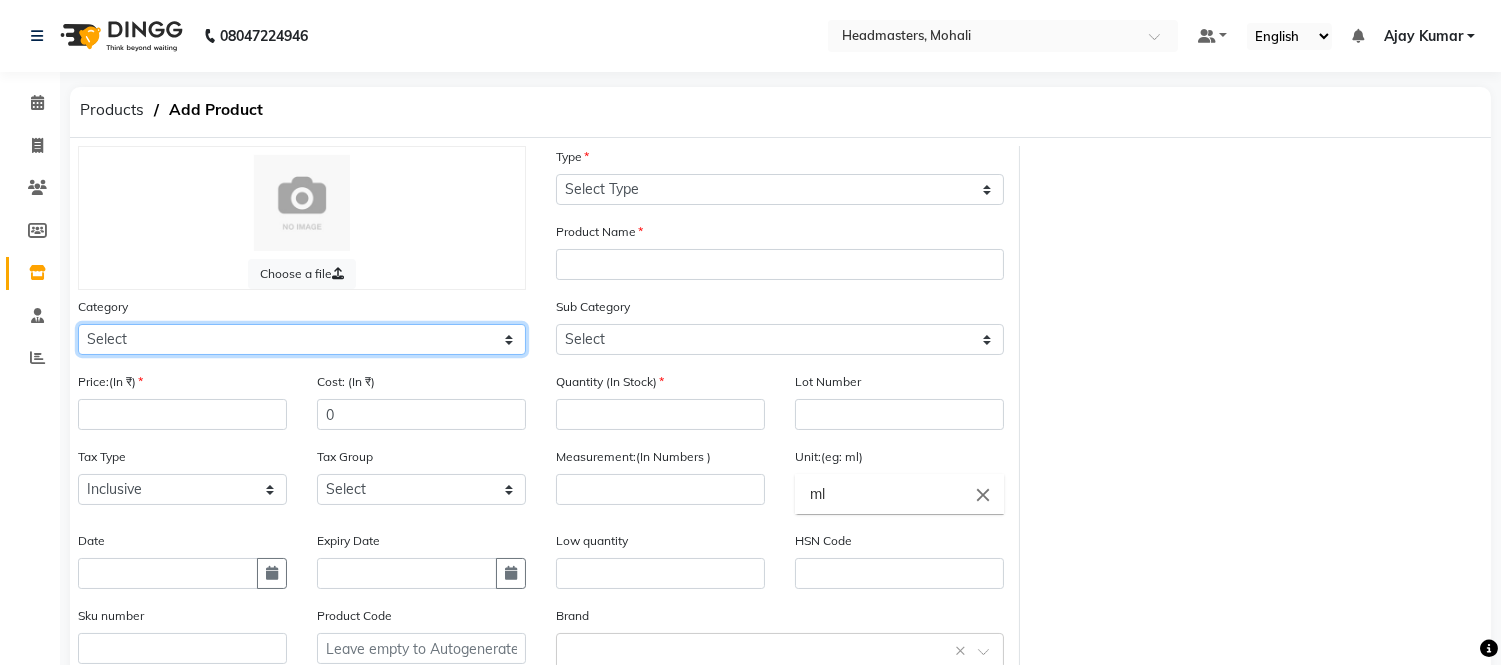 click on "Select Hair Skin Makeup Personal Care Appliances Beard Waxing Disposable Threading Hands and Feet Beauty Planet Botox Cadiveu Casmara Cheryls Loreal Olaplex Old Products Other" 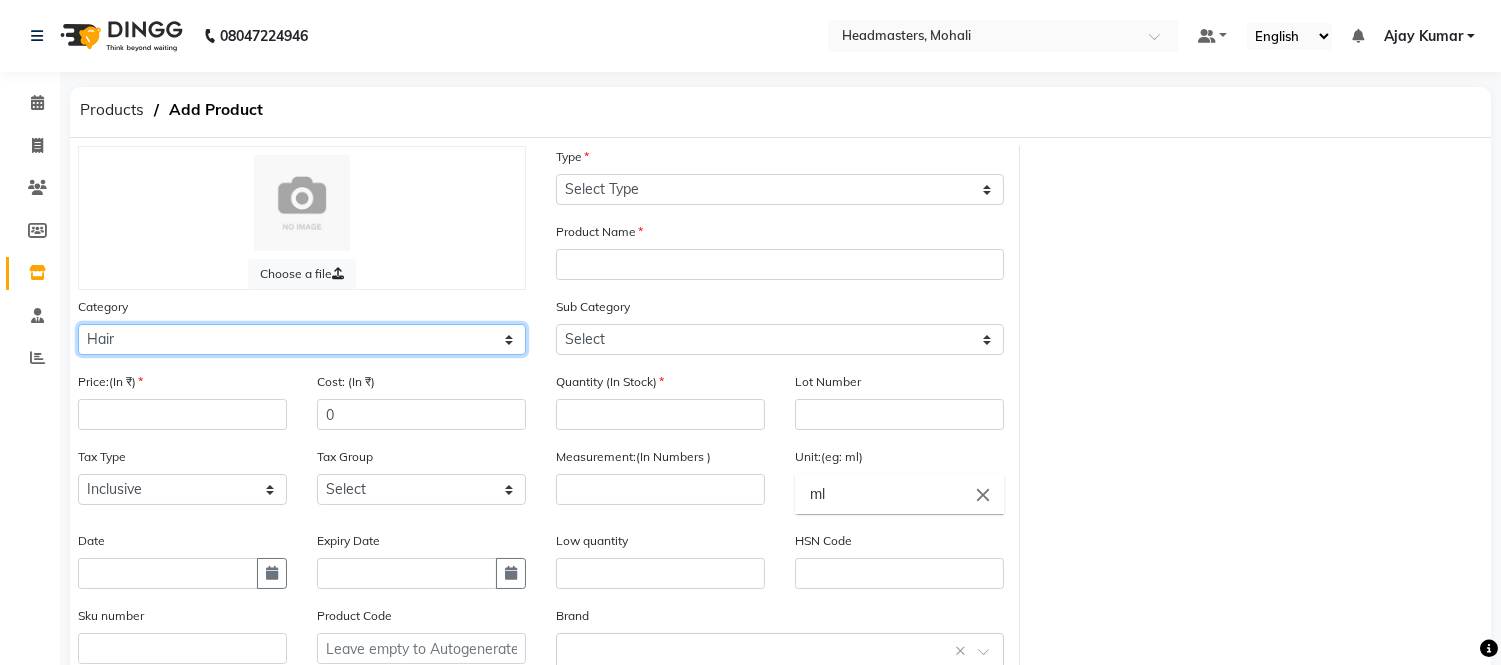 click on "Select Hair Skin Makeup Personal Care Appliances Beard Waxing Disposable Threading Hands and Feet Beauty Planet Botox Cadiveu Casmara Cheryls Loreal Olaplex Old Products Other" 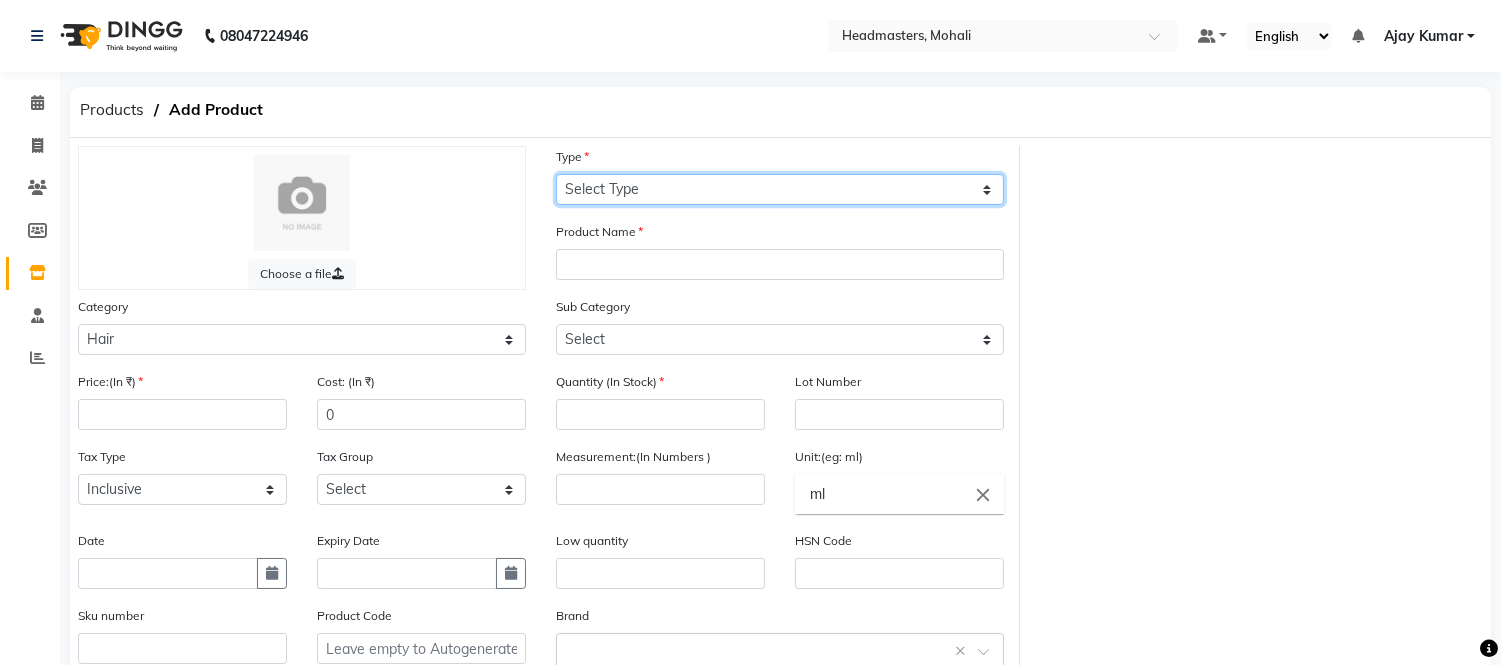 click on "Select Type Both Retail Consumable" 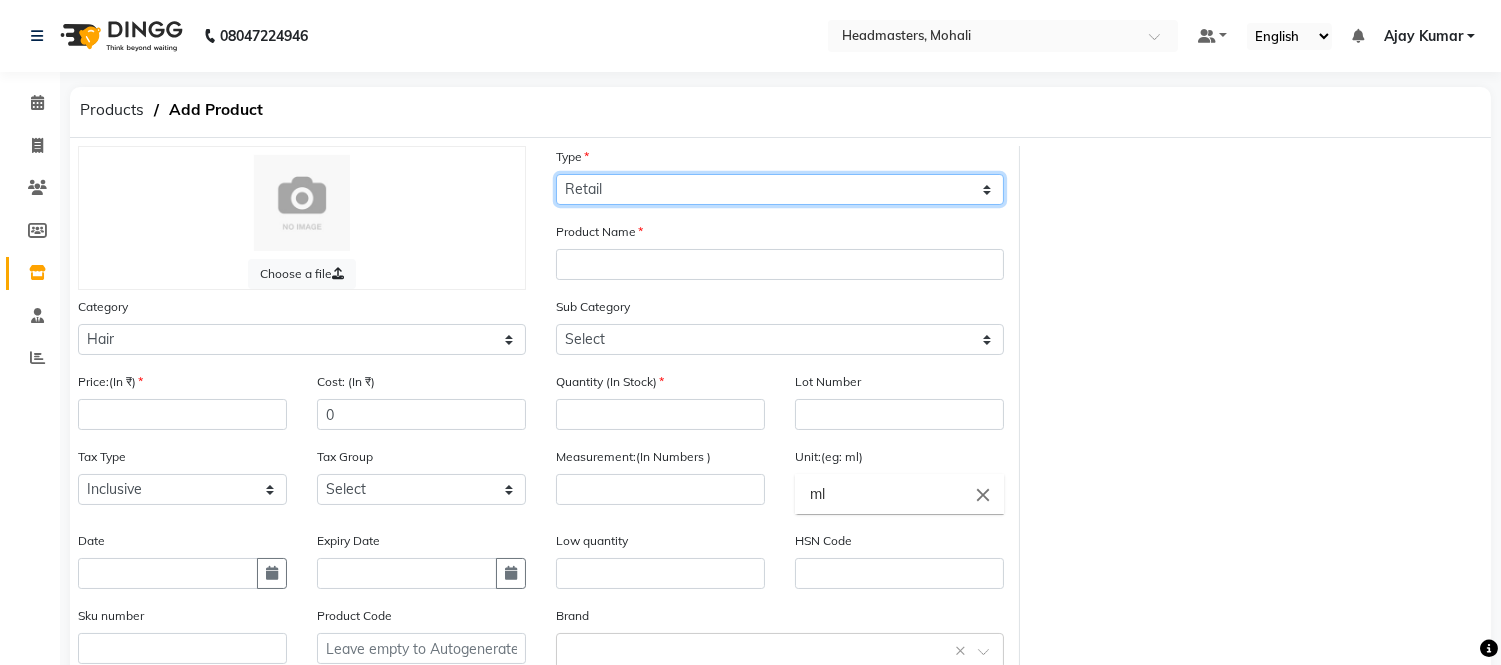 click on "Select Type Both Retail Consumable" 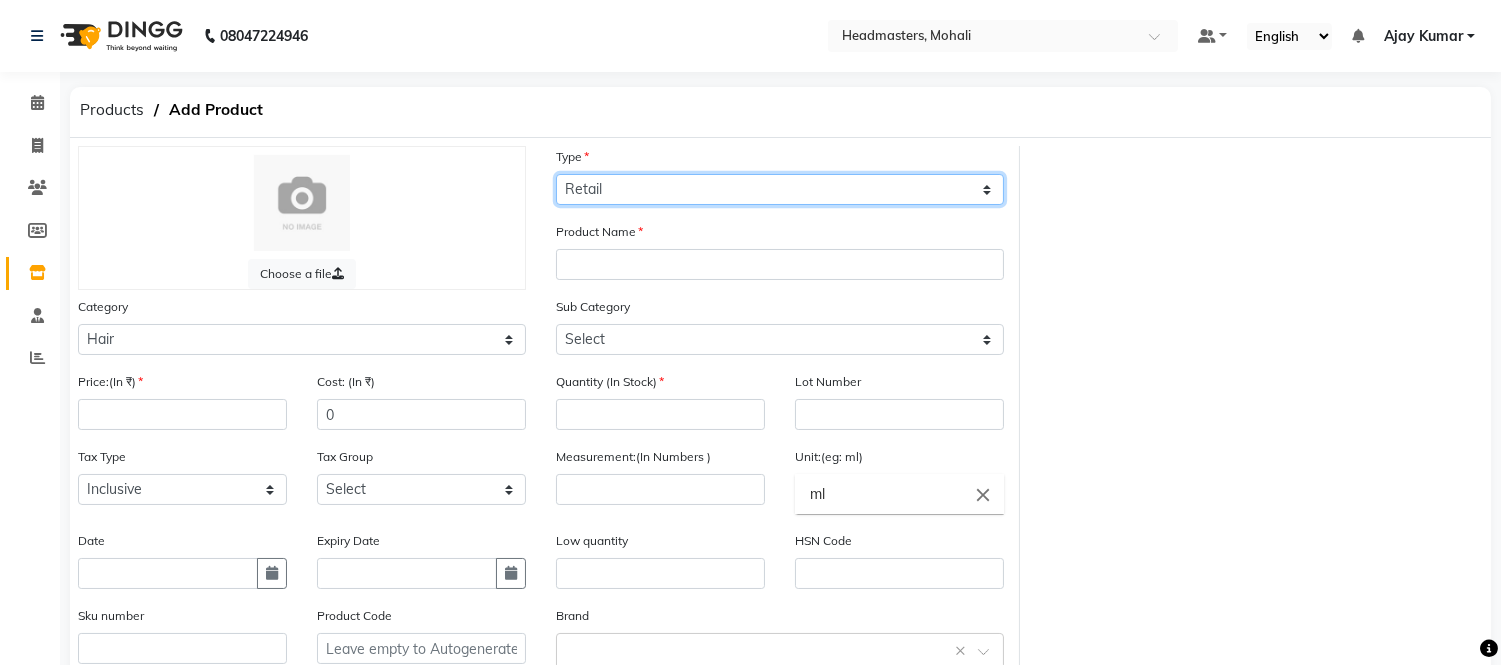 drag, startPoint x: 581, startPoint y: 188, endPoint x: 585, endPoint y: 203, distance: 15.524175 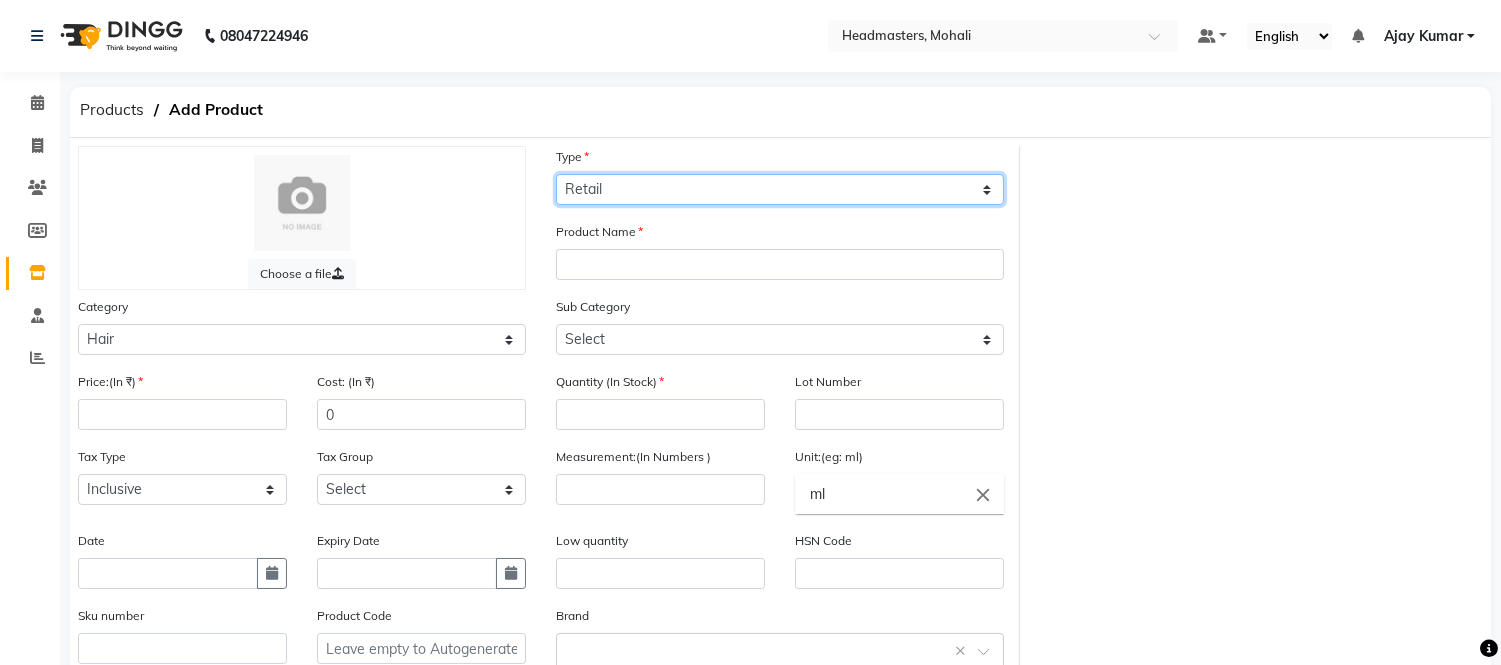 select on "C" 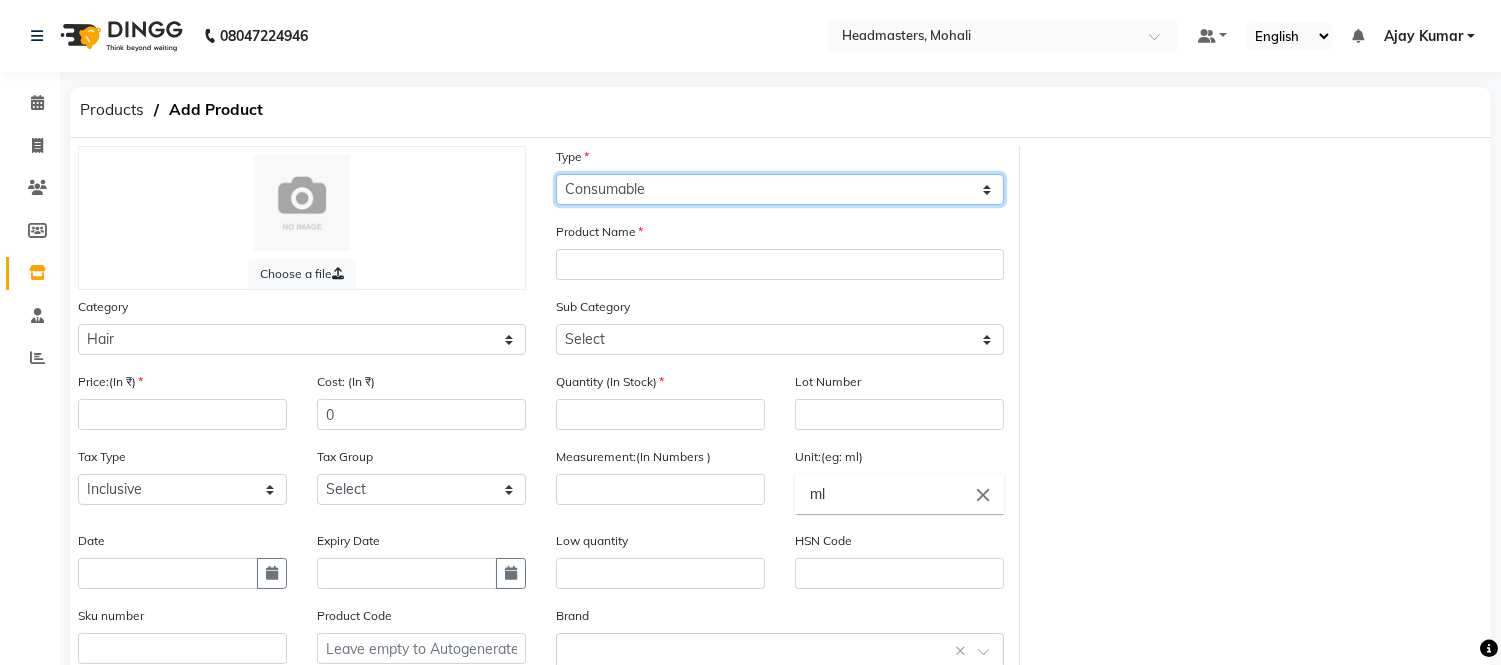 click on "Select Type Both Retail Consumable" 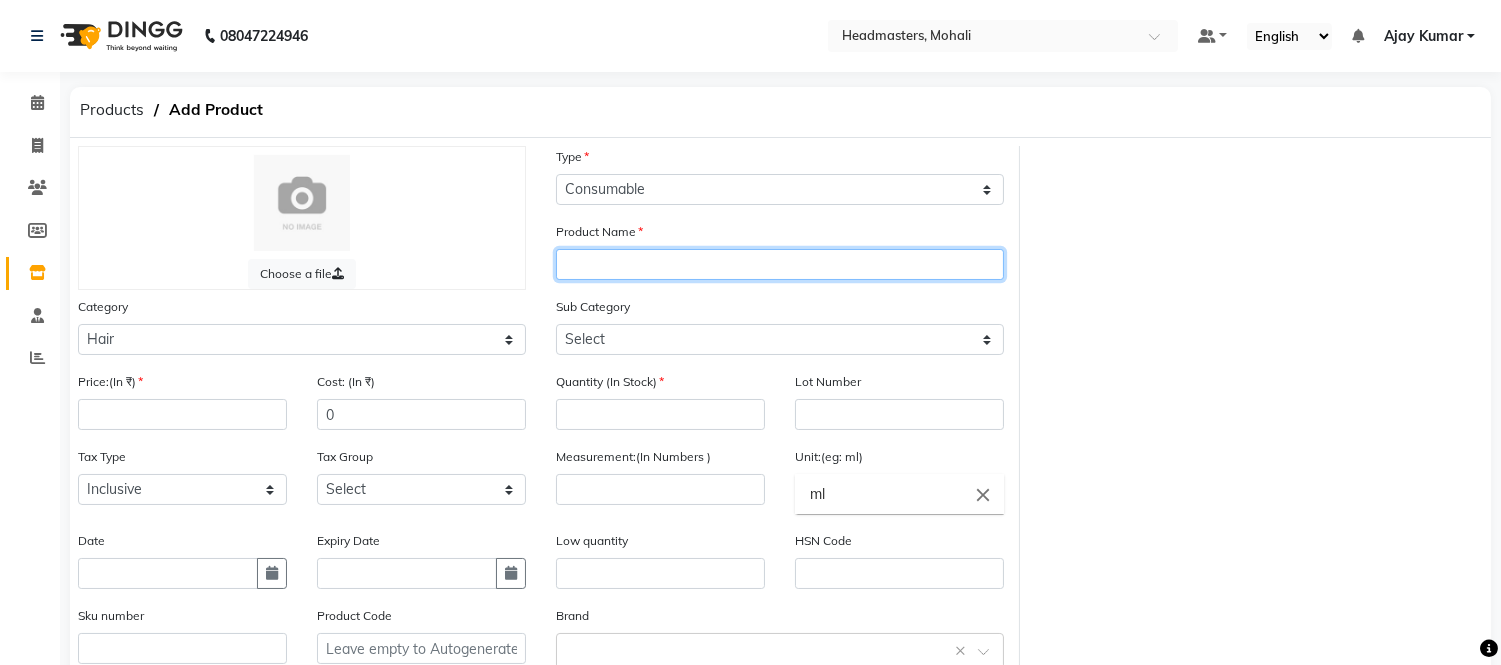 click 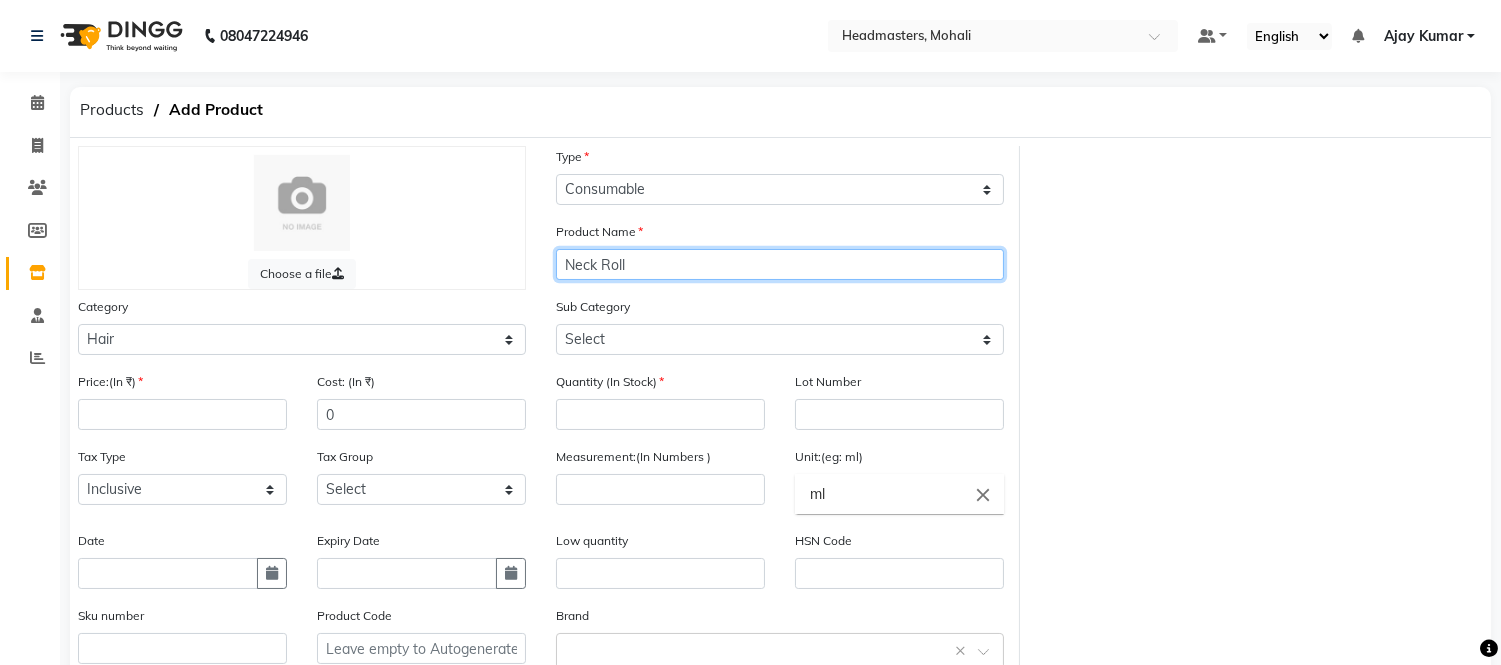 type on "Neck Roll" 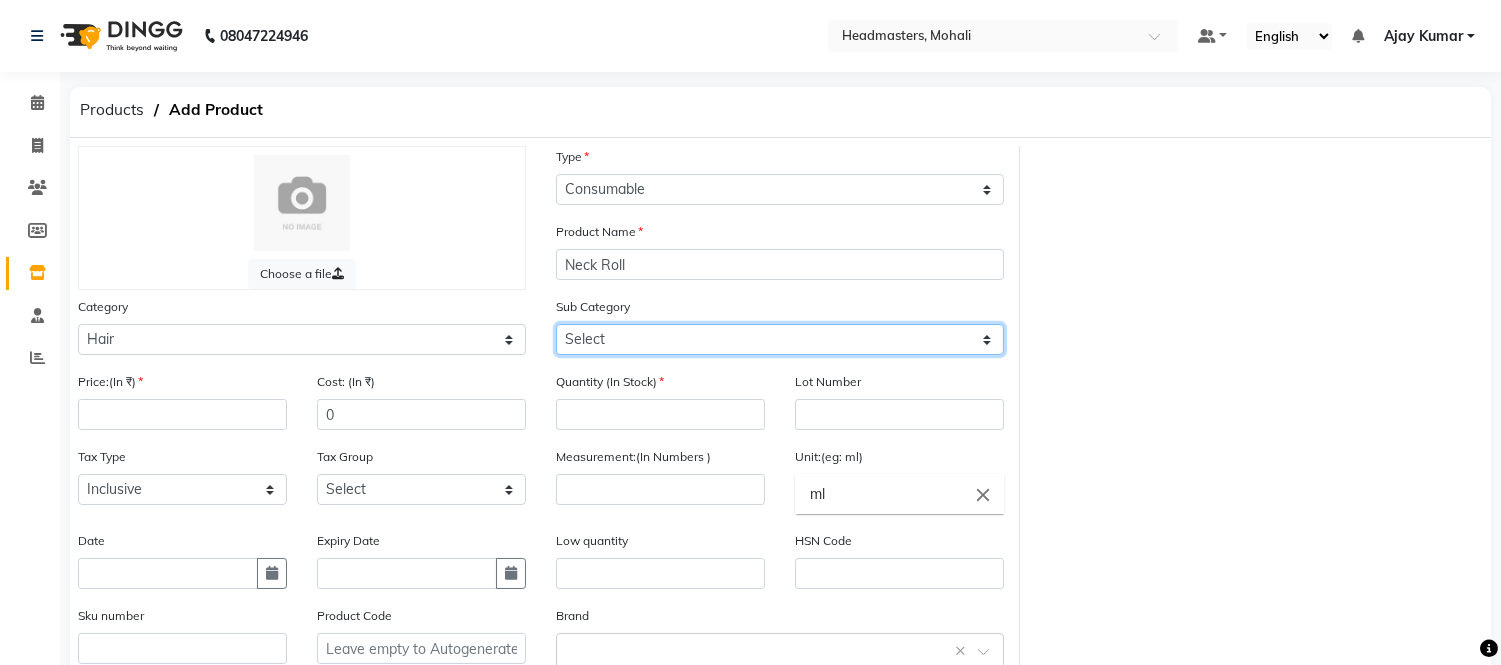 click on "Select Conditioner Shampoo Cream Mask Oil Serum Color Appliances Treatment Styling Kit & Combo Other Shampoo  Conditioner TREATMENT SHAMPOO CLEANSER STYLING LOTION OTHER SERUM GLOVES COLOR SMOOTHENING DEVOLPER BLONDER CONDITIONER MASK MASK OIL CREAM MASK BALM ADVANCED MOLECULAR STYLING" 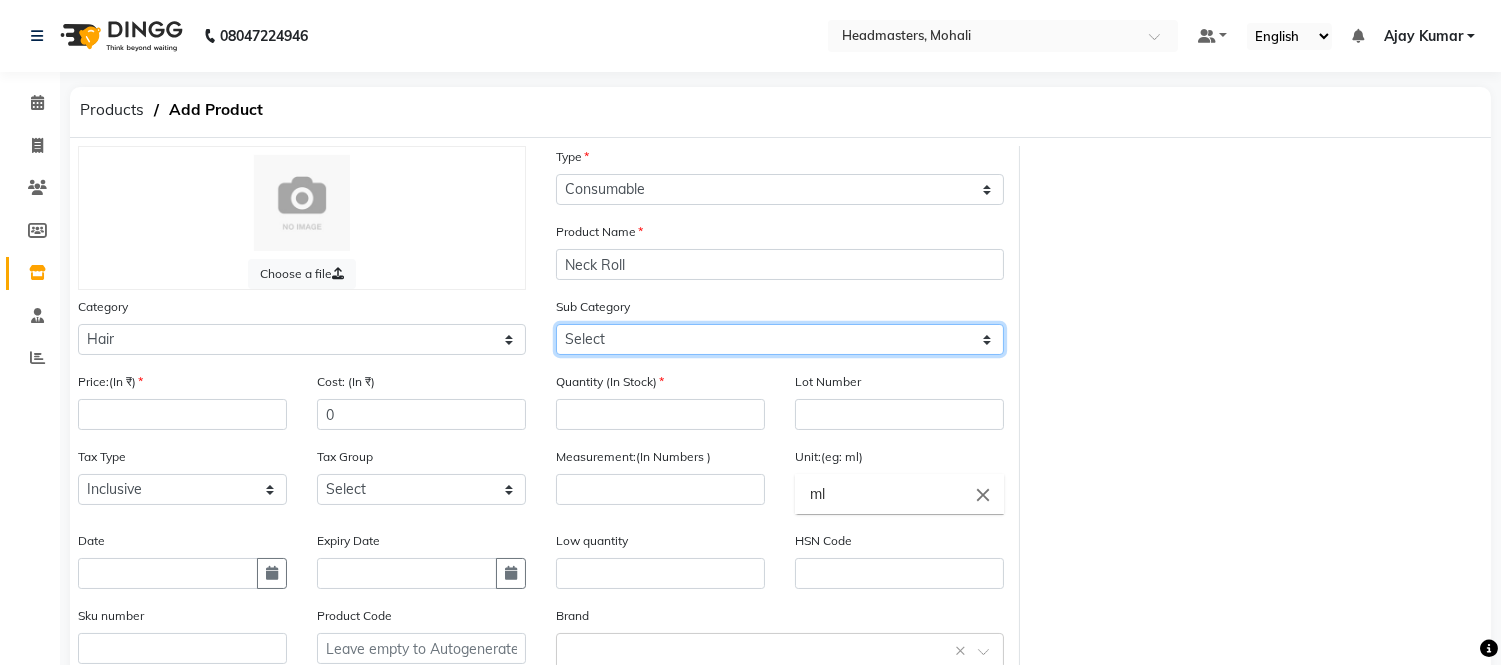 select on "1099101112" 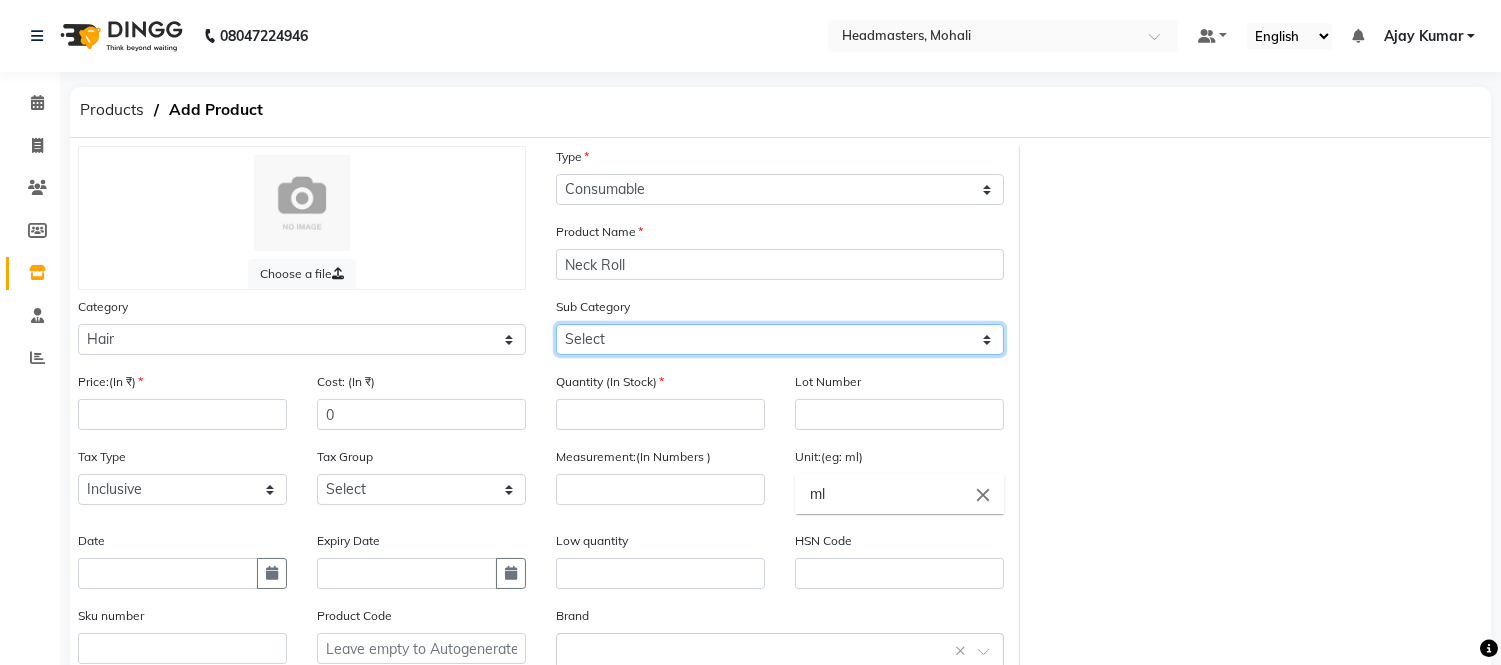 click on "Select Conditioner Shampoo Cream Mask Oil Serum Color Appliances Treatment Styling Kit & Combo Other Shampoo  Conditioner TREATMENT SHAMPOO CLEANSER STYLING LOTION OTHER SERUM GLOVES COLOR SMOOTHENING DEVOLPER BLONDER CONDITIONER MASK MASK OIL CREAM MASK BALM ADVANCED MOLECULAR STYLING" 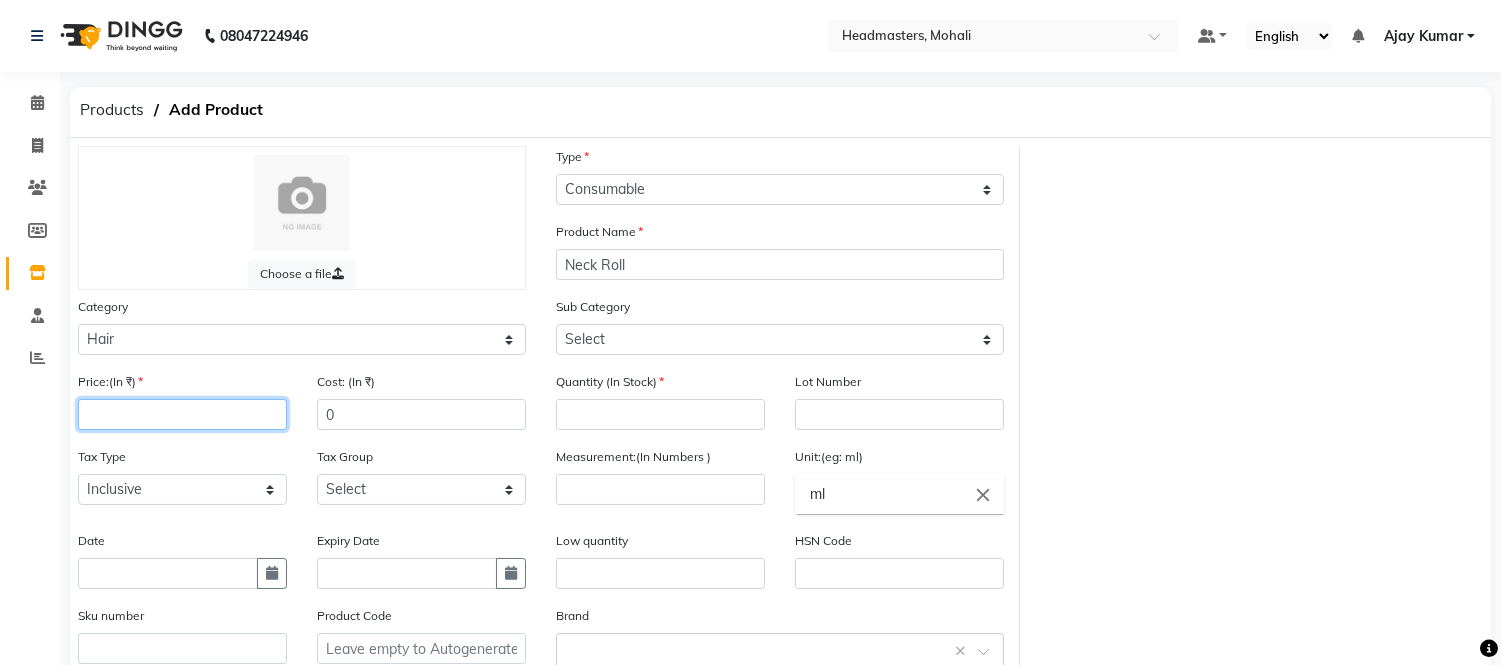 click 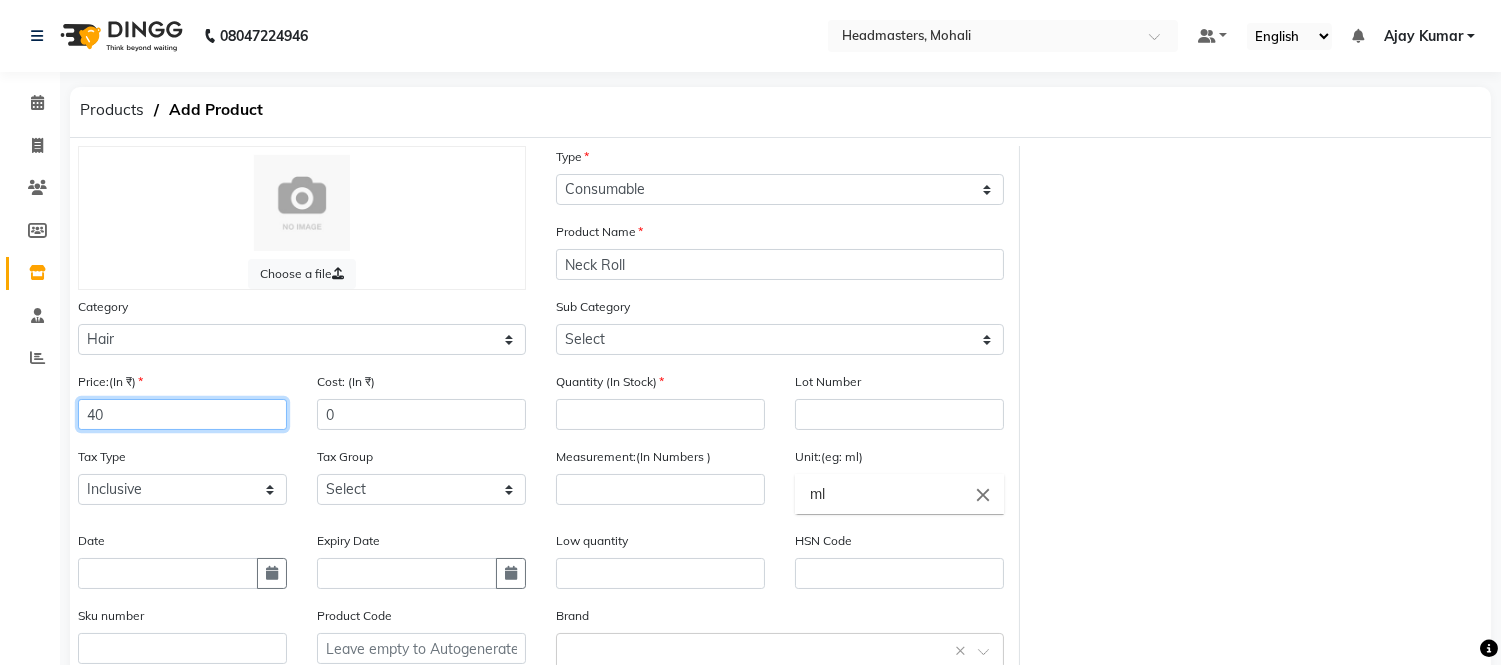 type on "40" 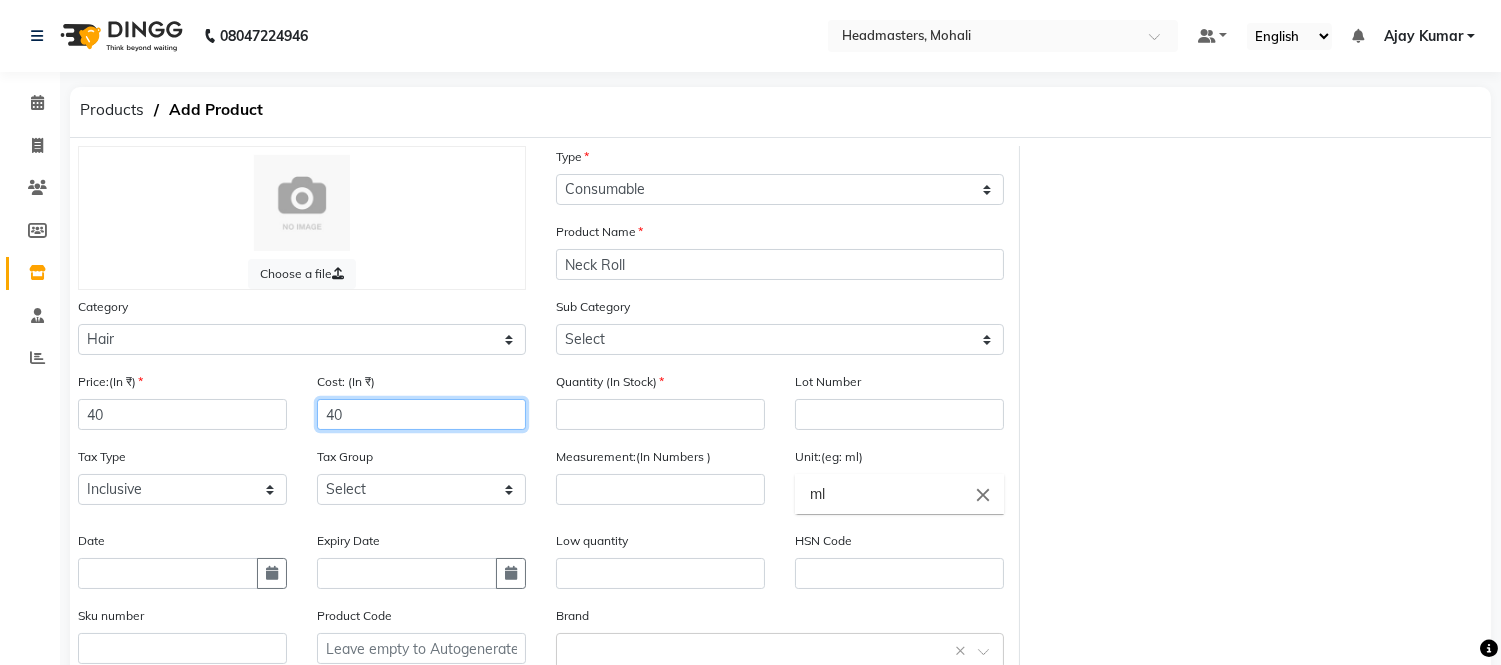 type on "40" 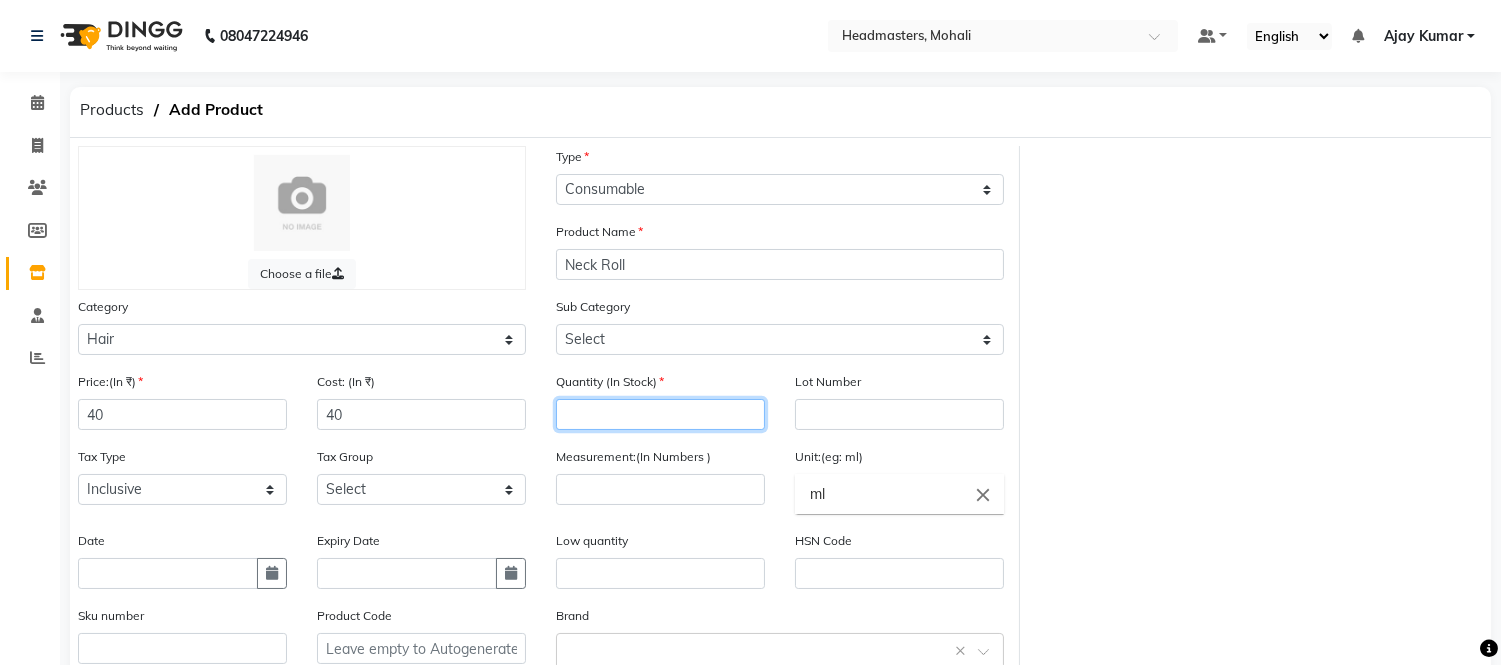 click 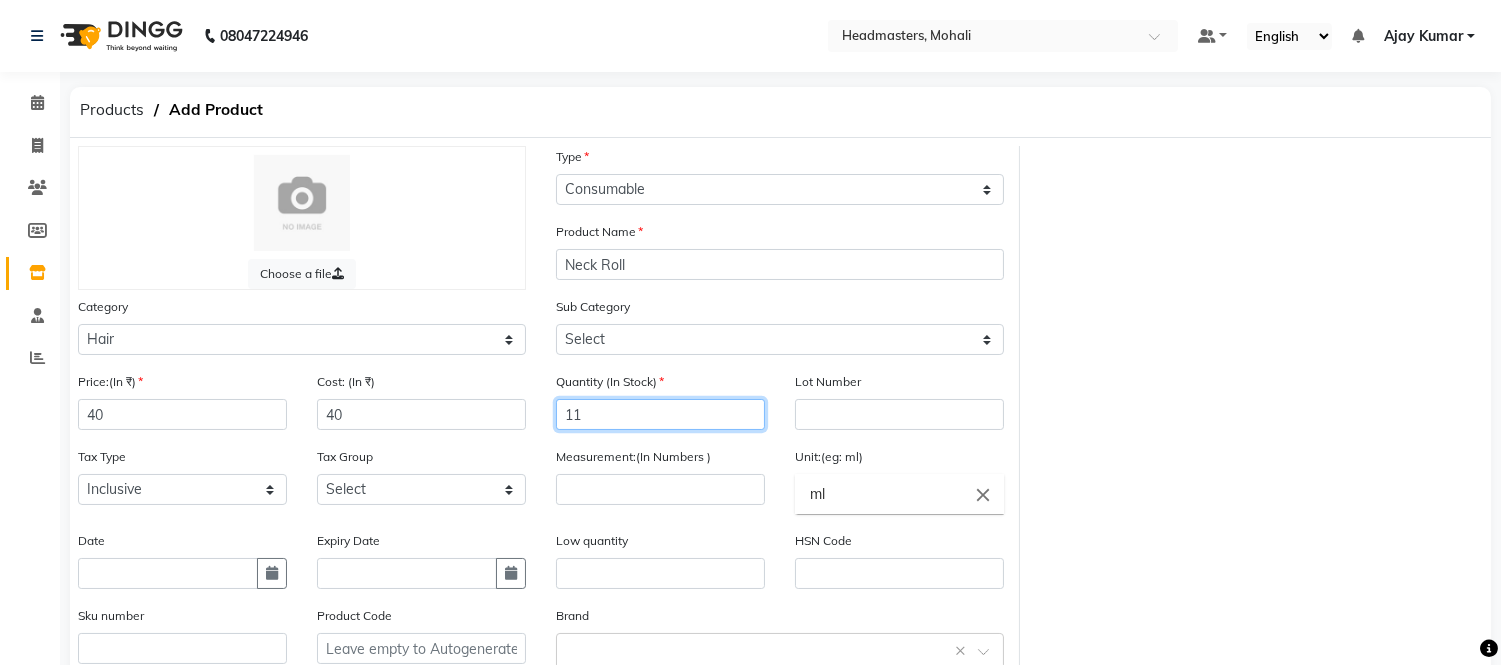 type on "11" 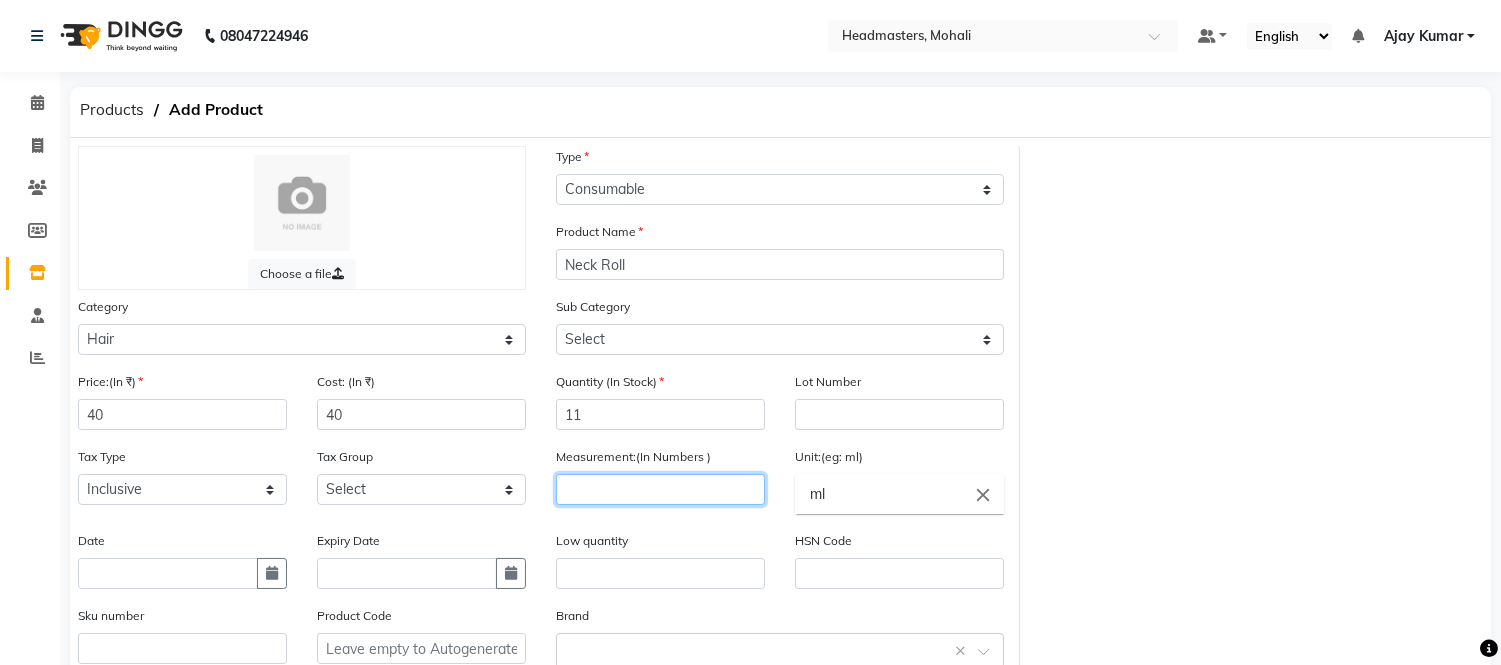 click 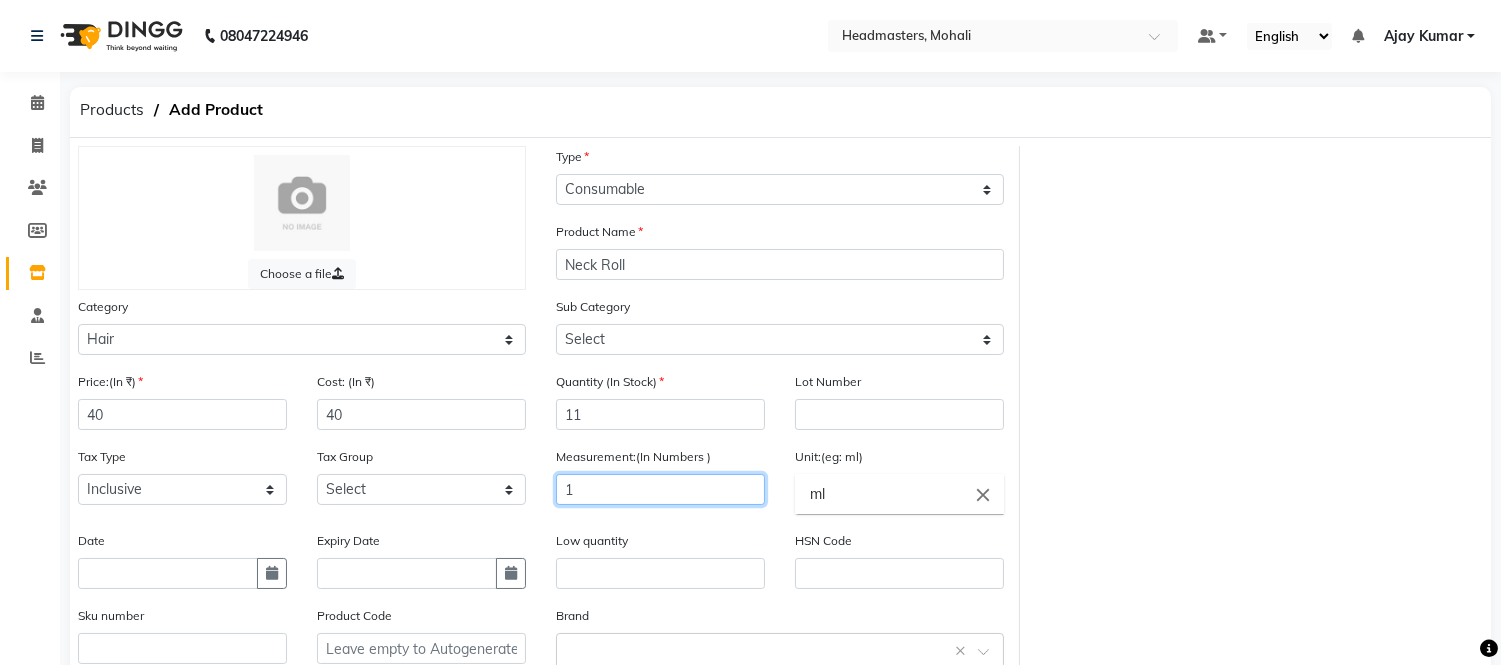 type on "1" 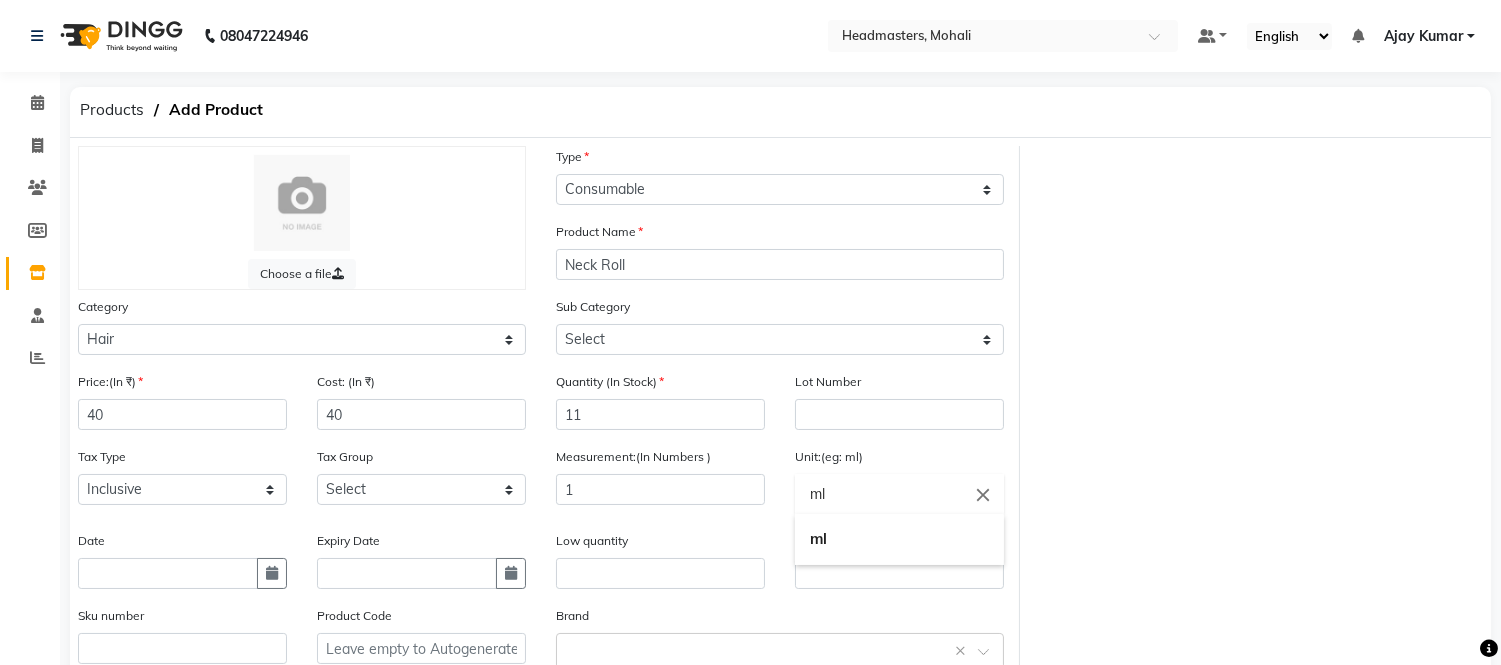 drag, startPoint x: 867, startPoint y: 491, endPoint x: 637, endPoint y: 508, distance: 230.62741 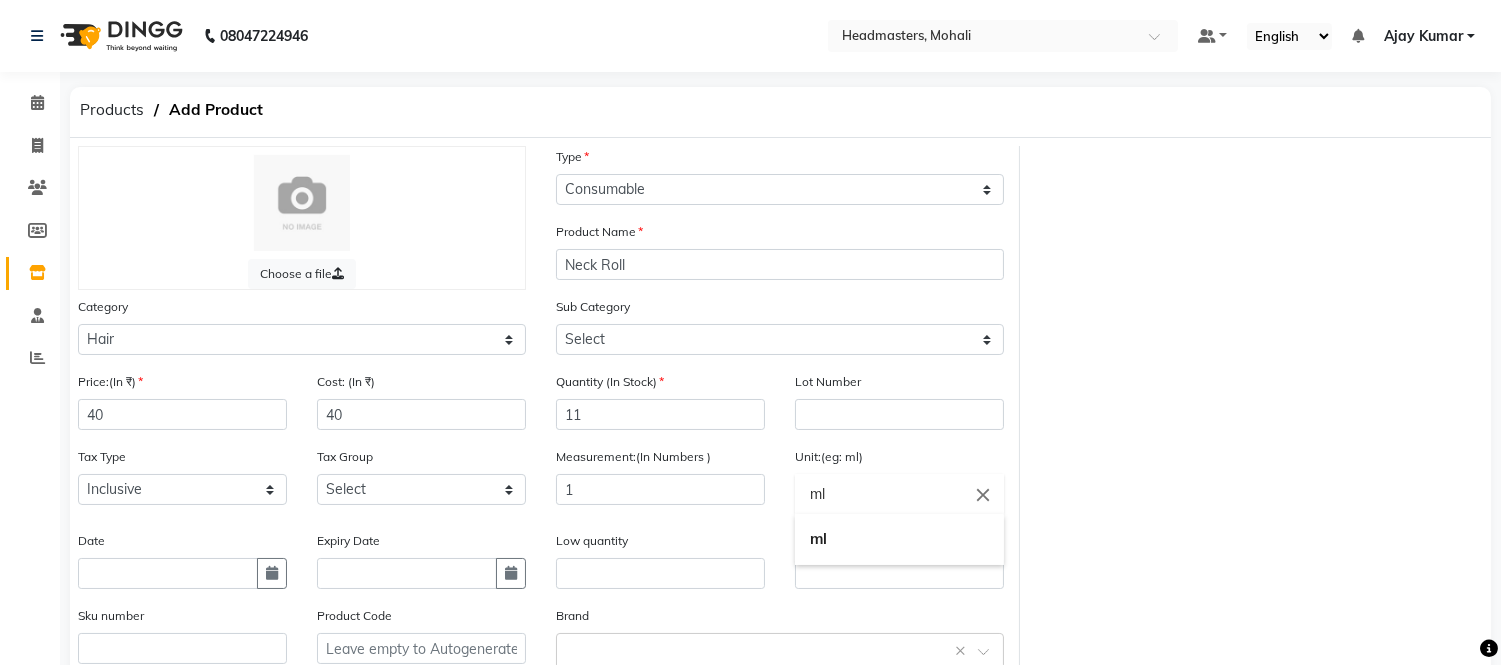 click on "ml close ml" 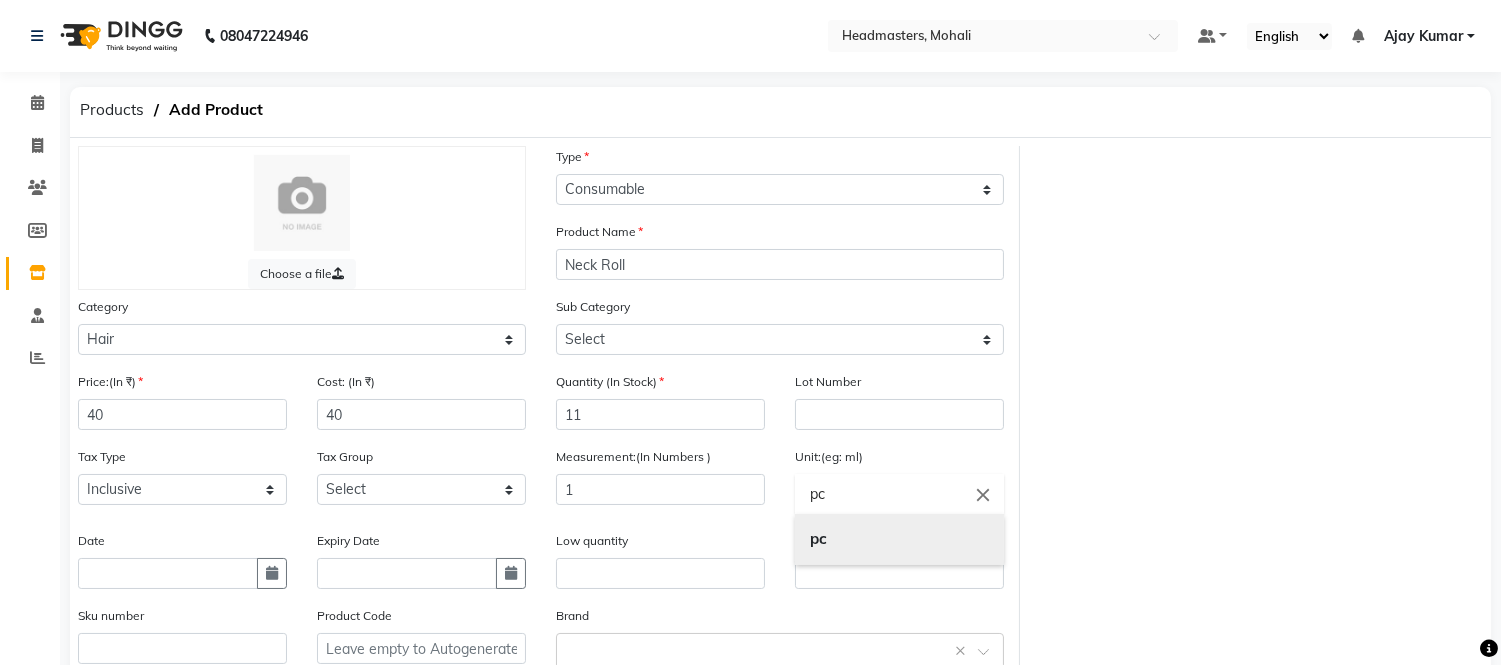 type on "pc" 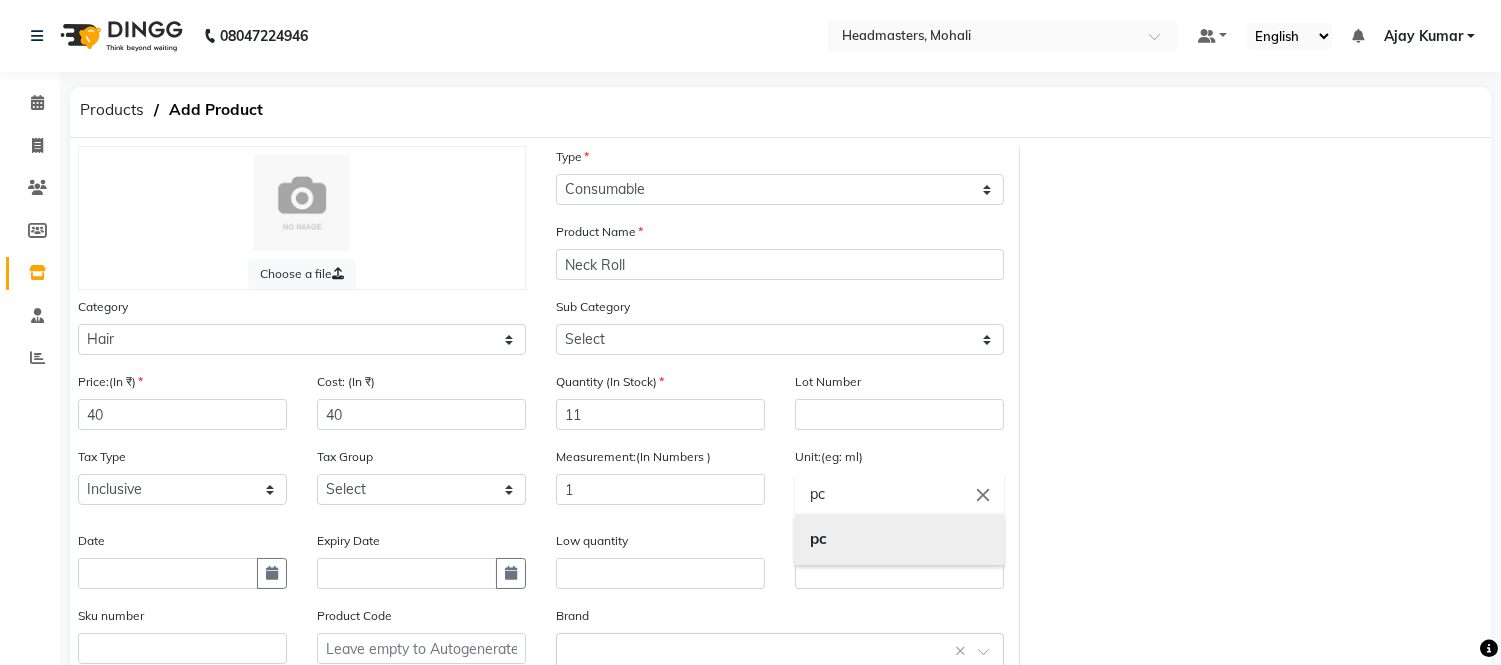 click on "pc" at bounding box center [818, 538] 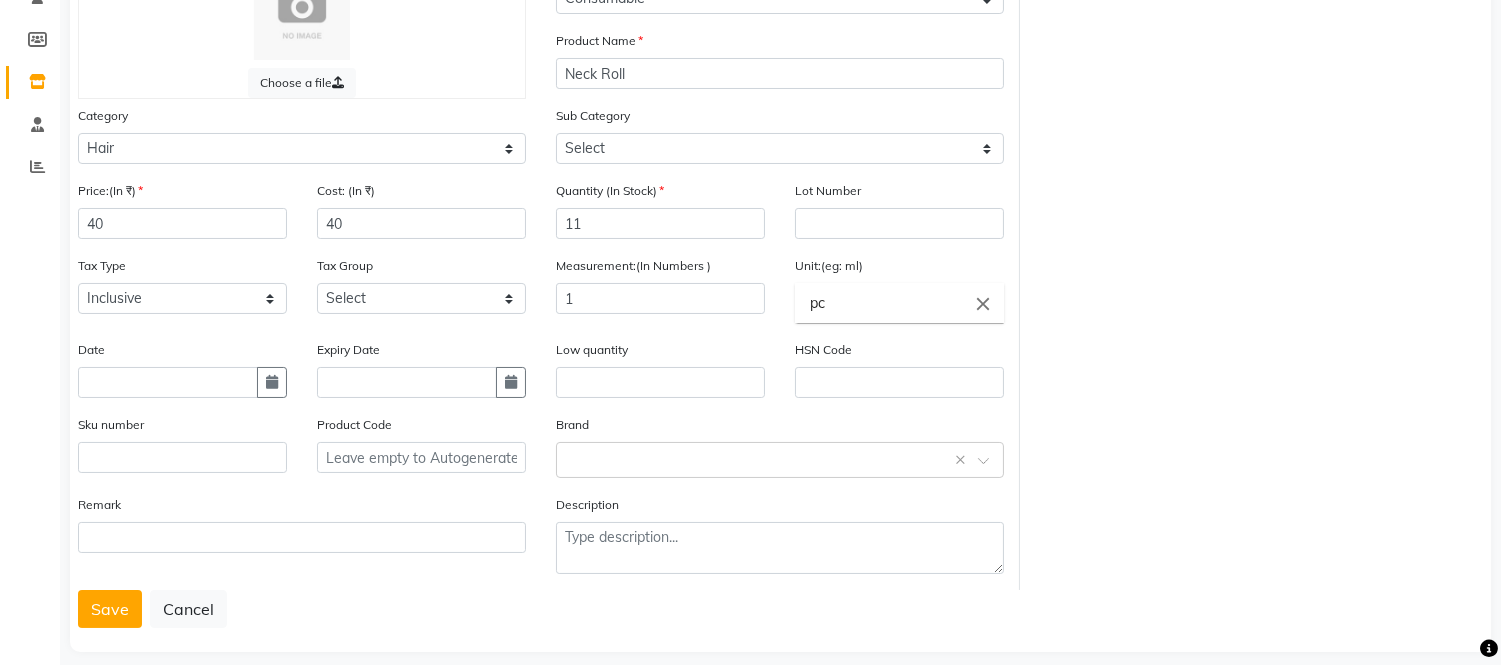 scroll, scrollTop: 213, scrollLeft: 0, axis: vertical 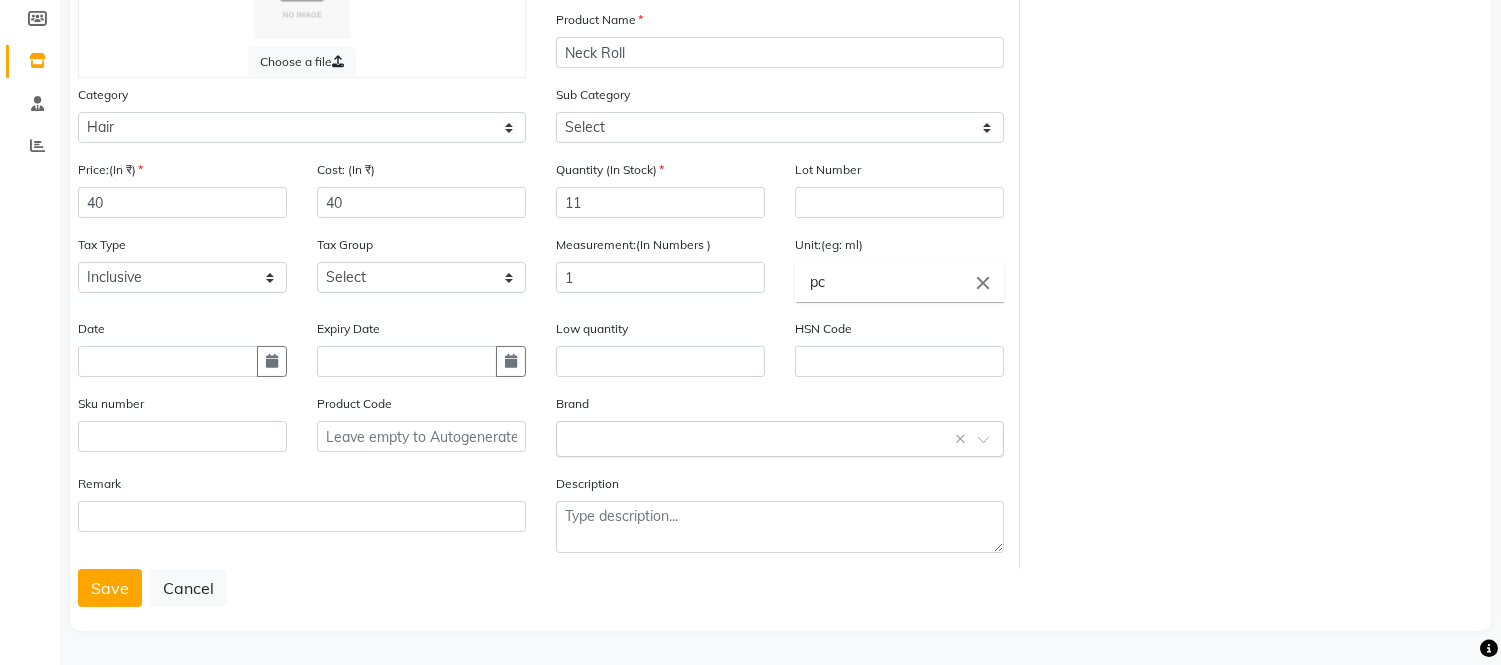 click 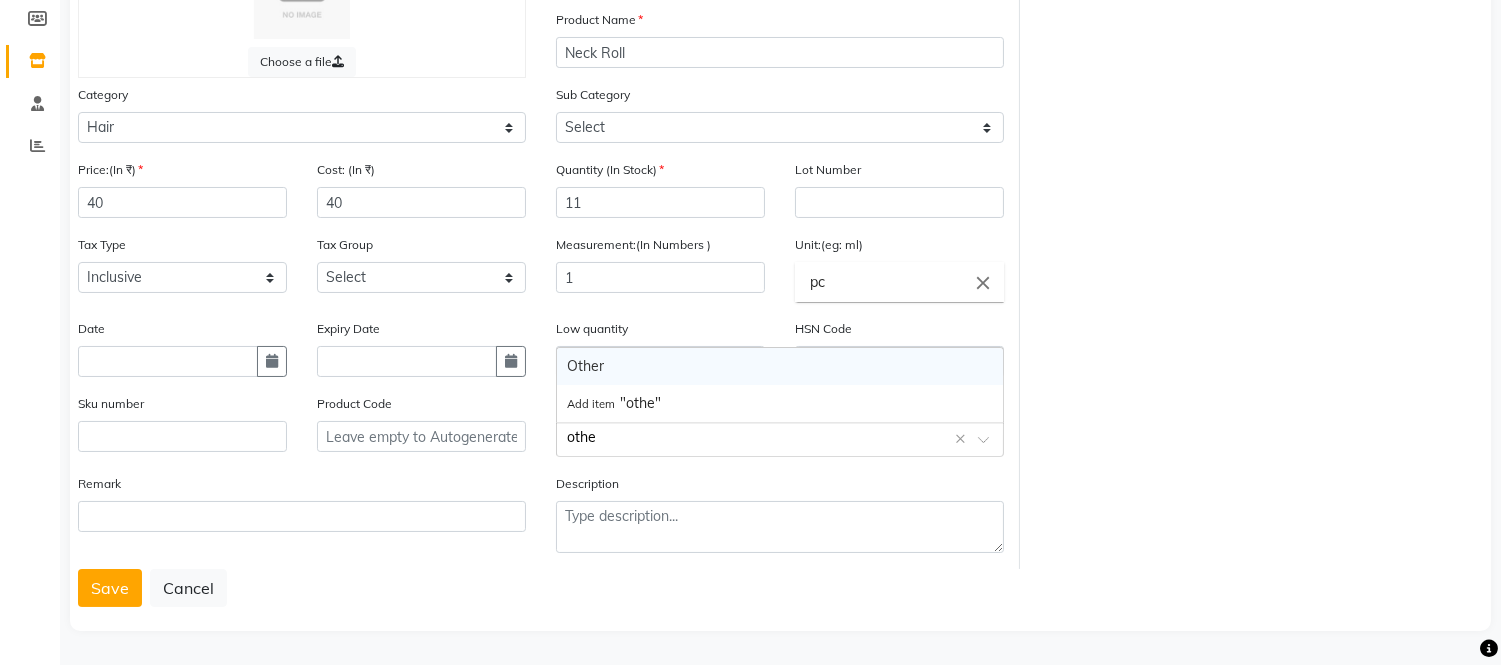 type on "other" 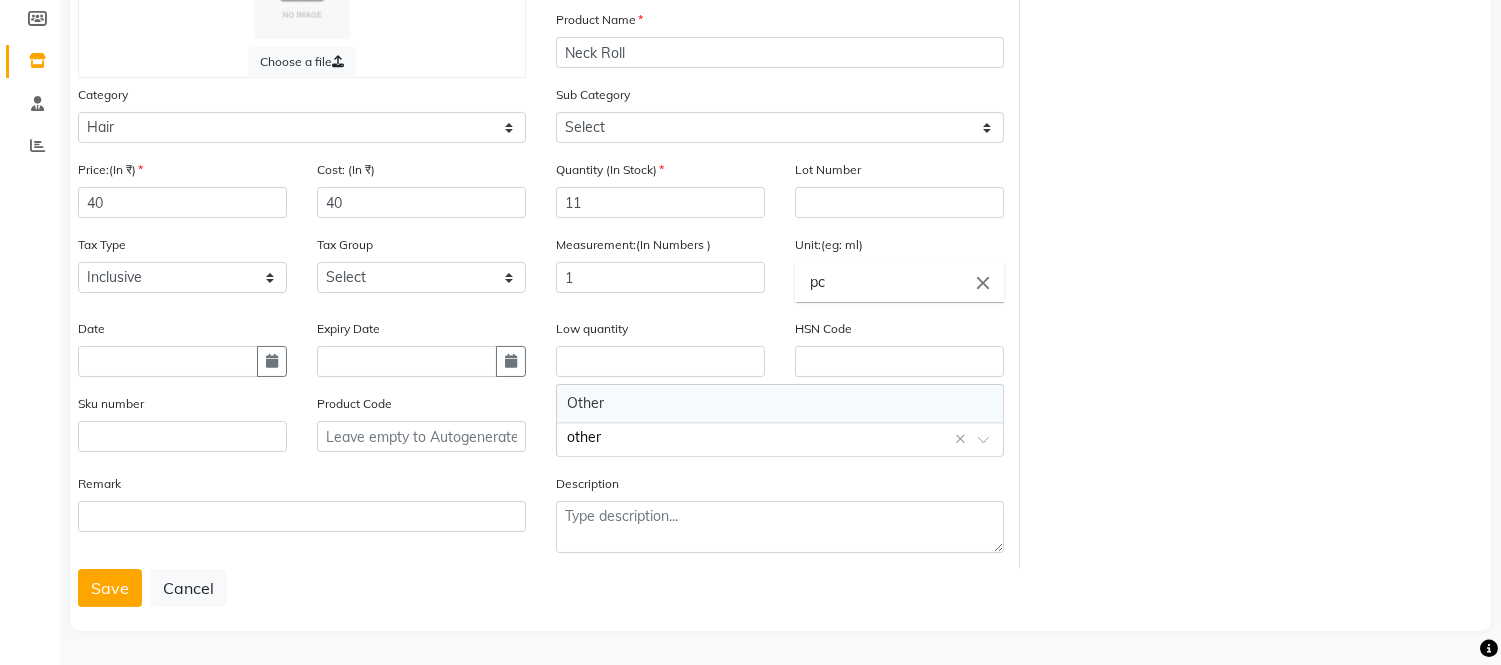 click on "Other" at bounding box center [780, 403] 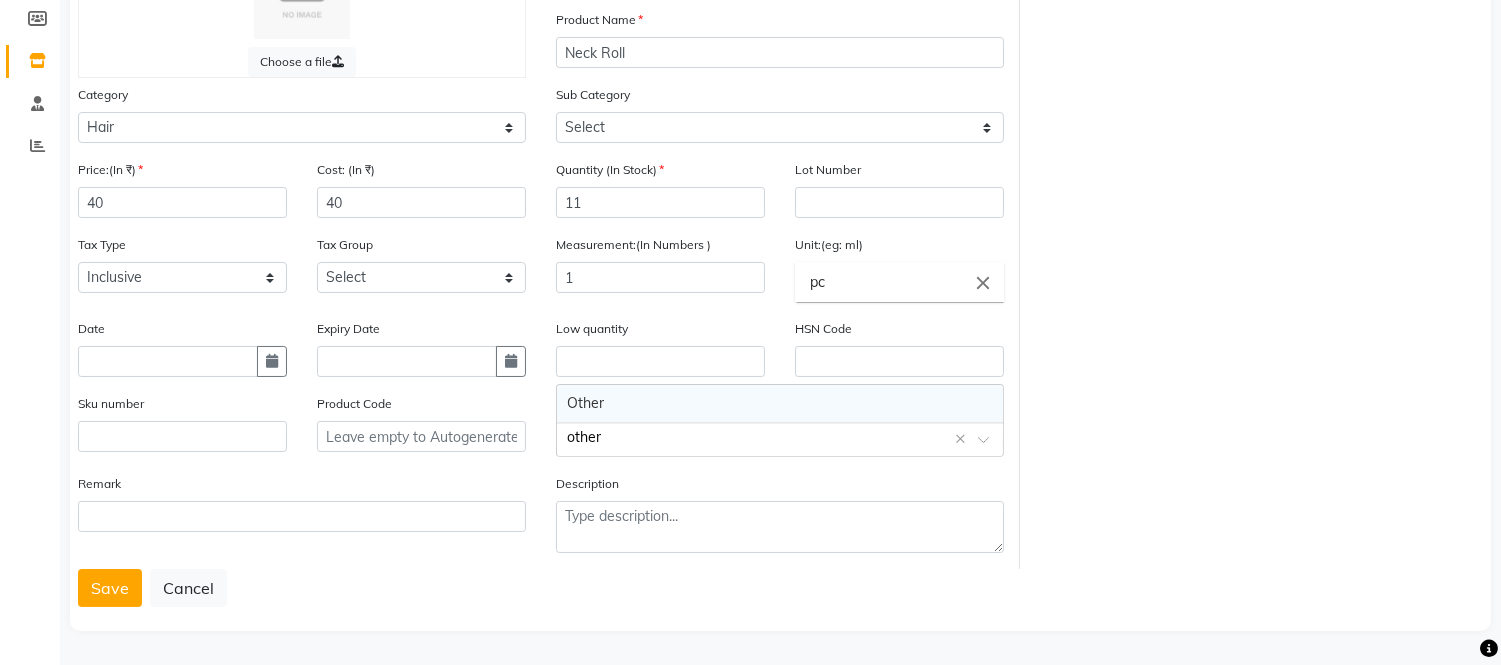 type 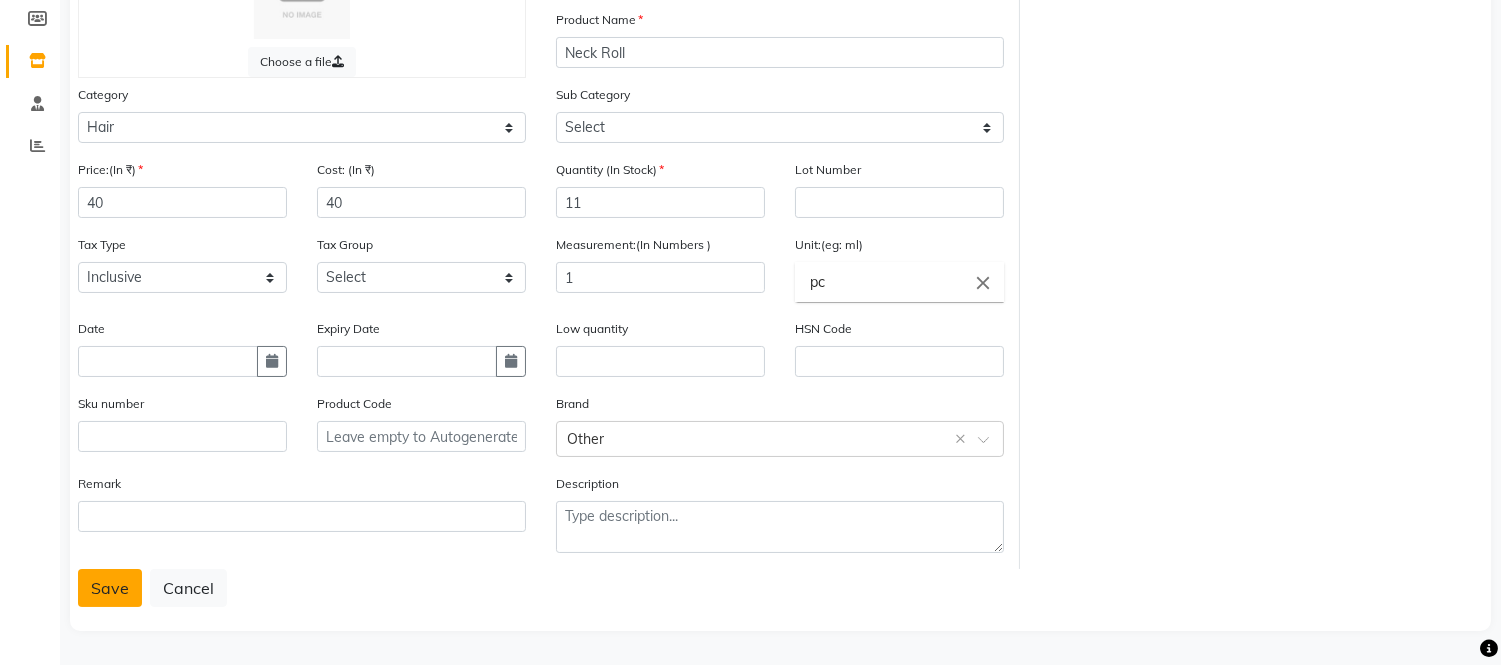 click on "Save" 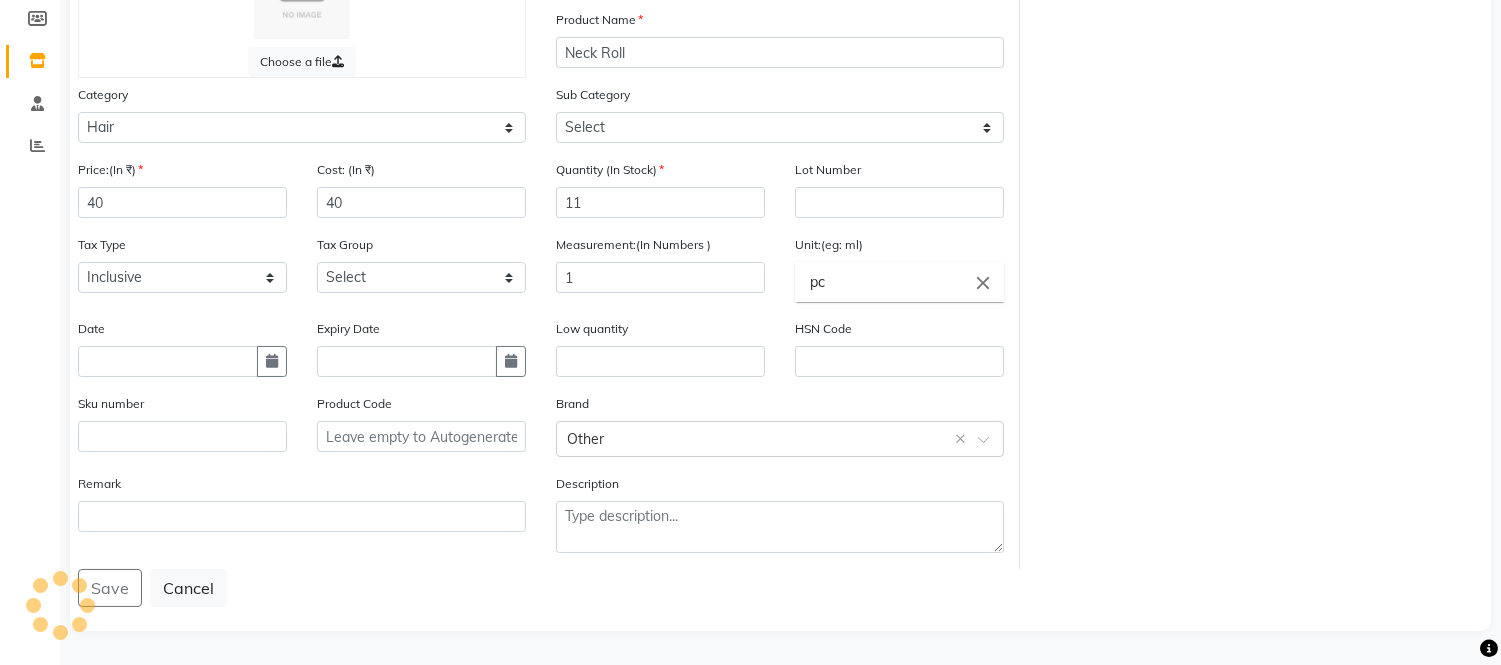 scroll, scrollTop: 0, scrollLeft: 0, axis: both 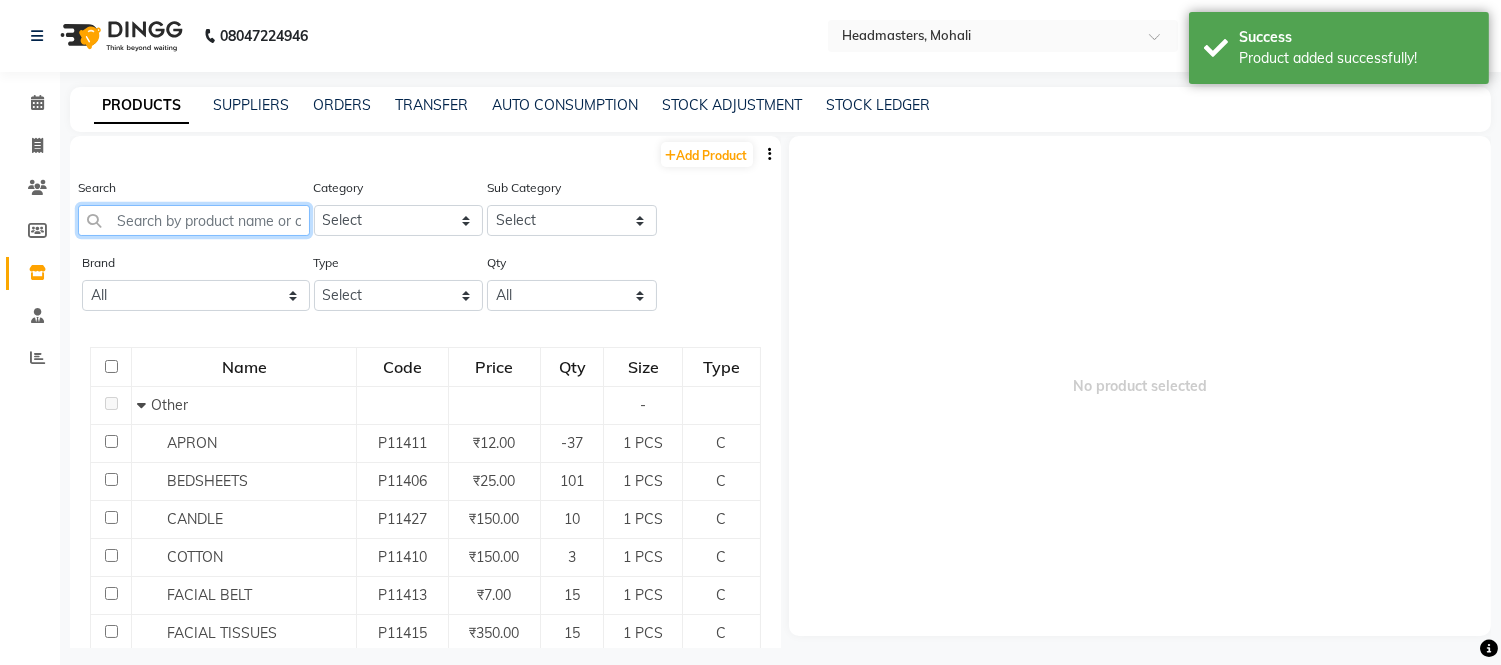 click 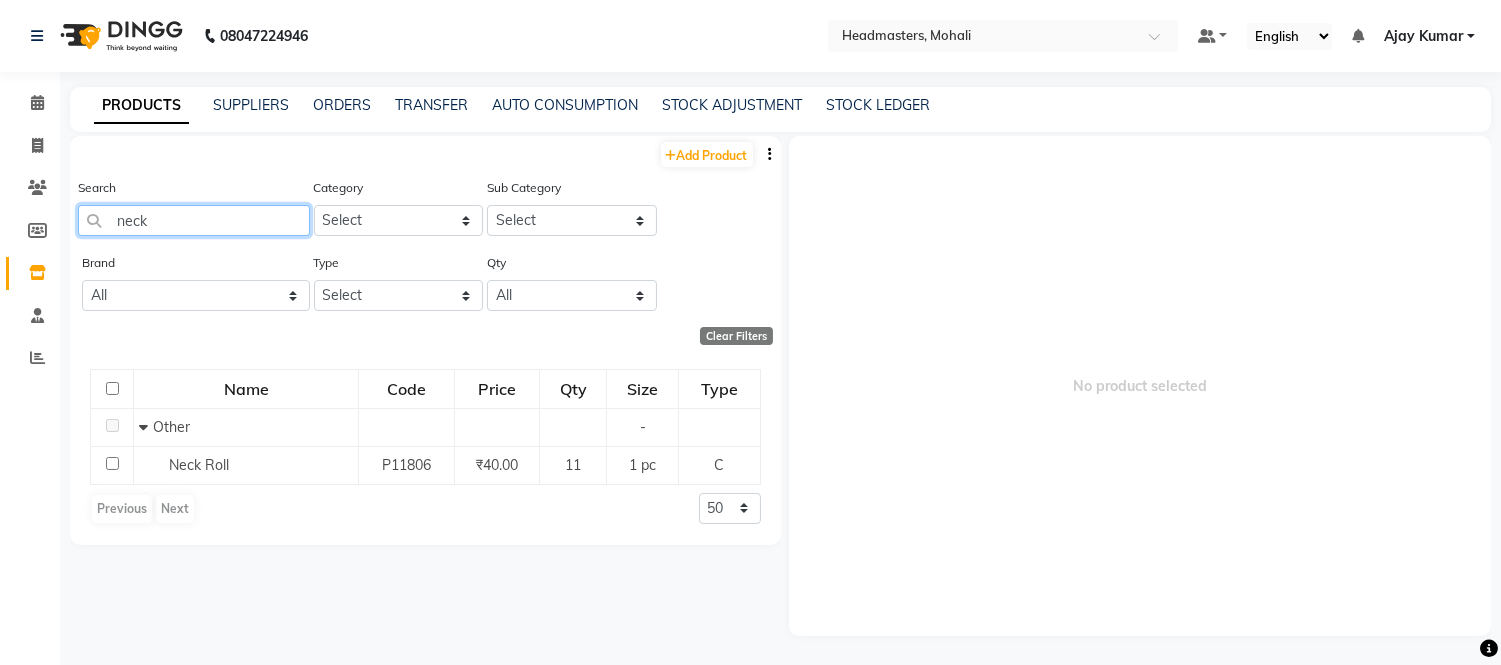 type on "neck" 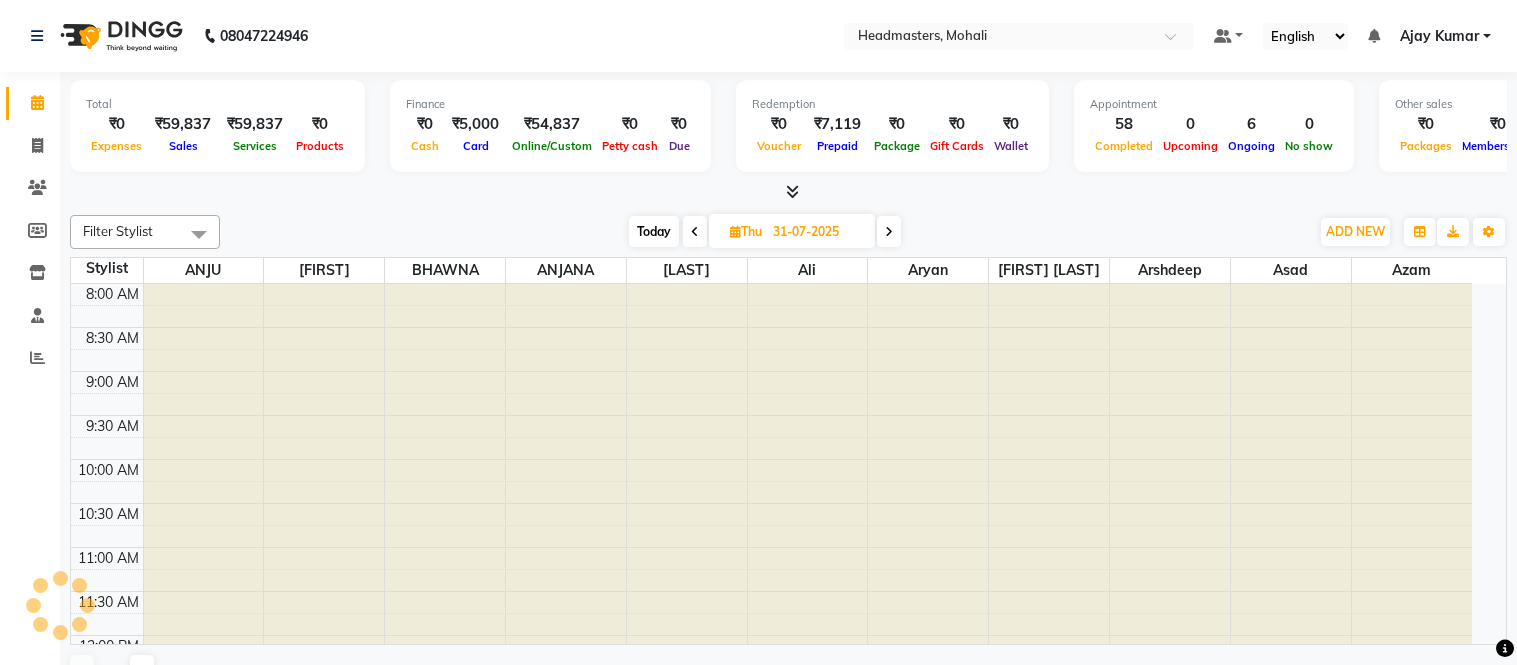 scroll, scrollTop: 0, scrollLeft: 0, axis: both 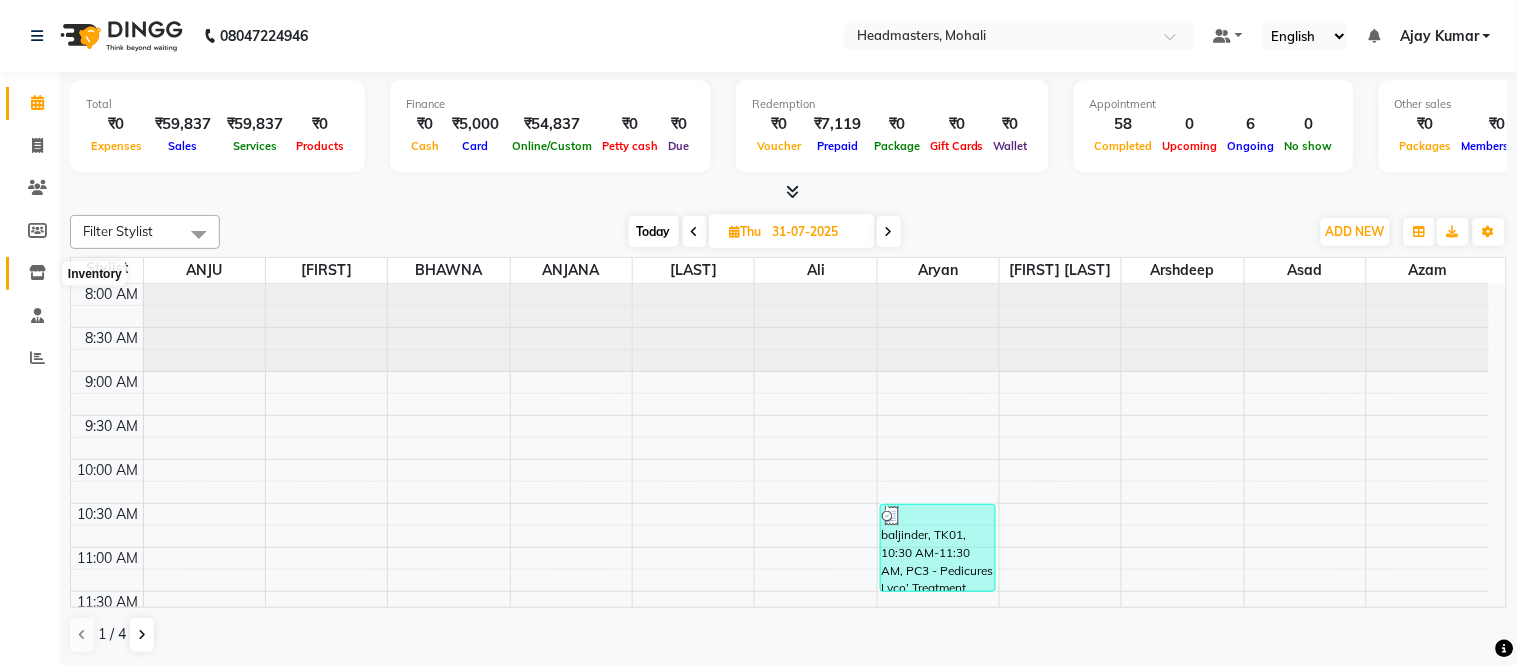click 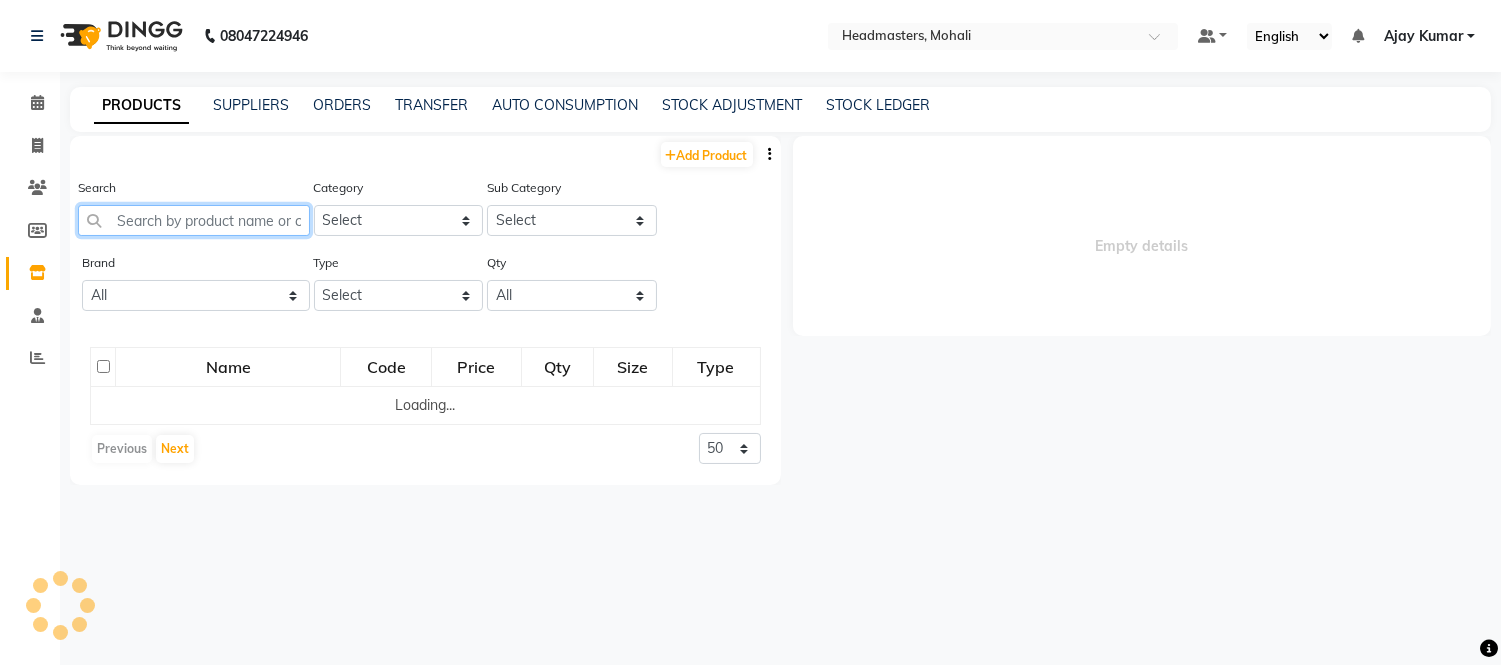click 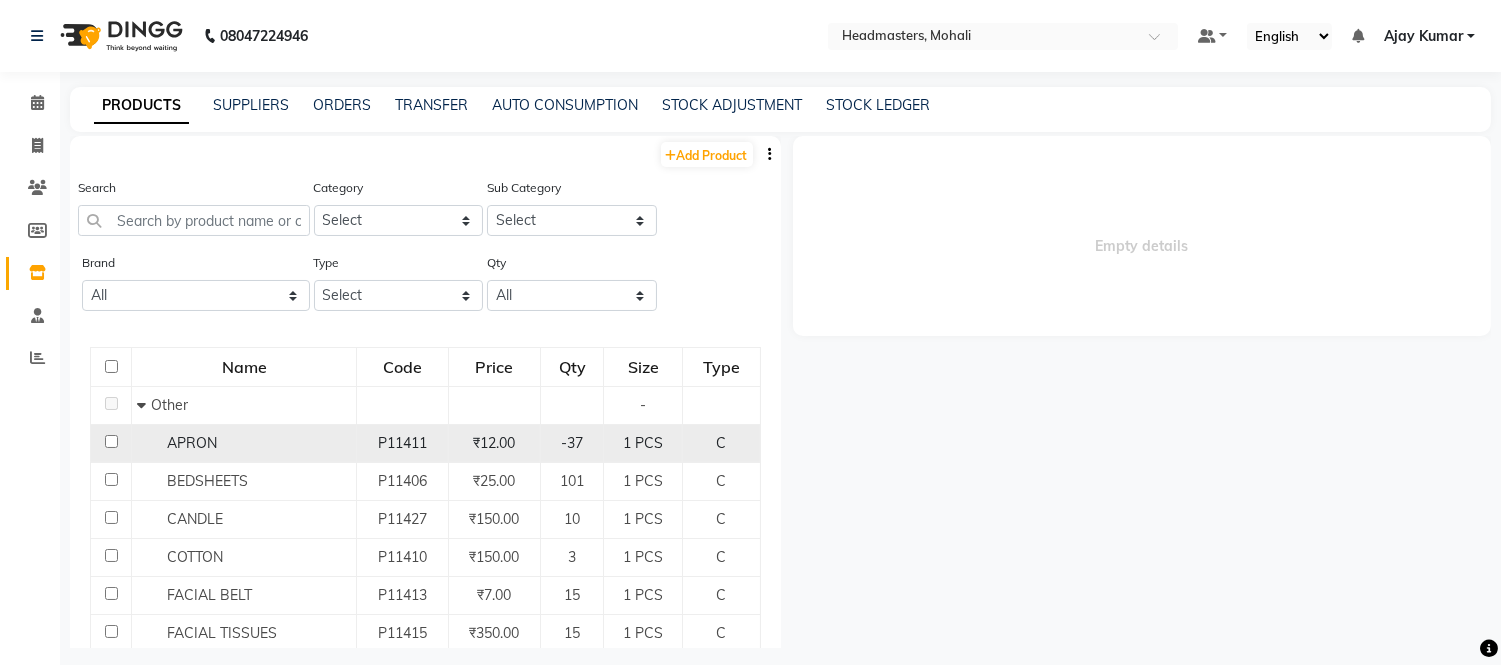 click on "APRON" 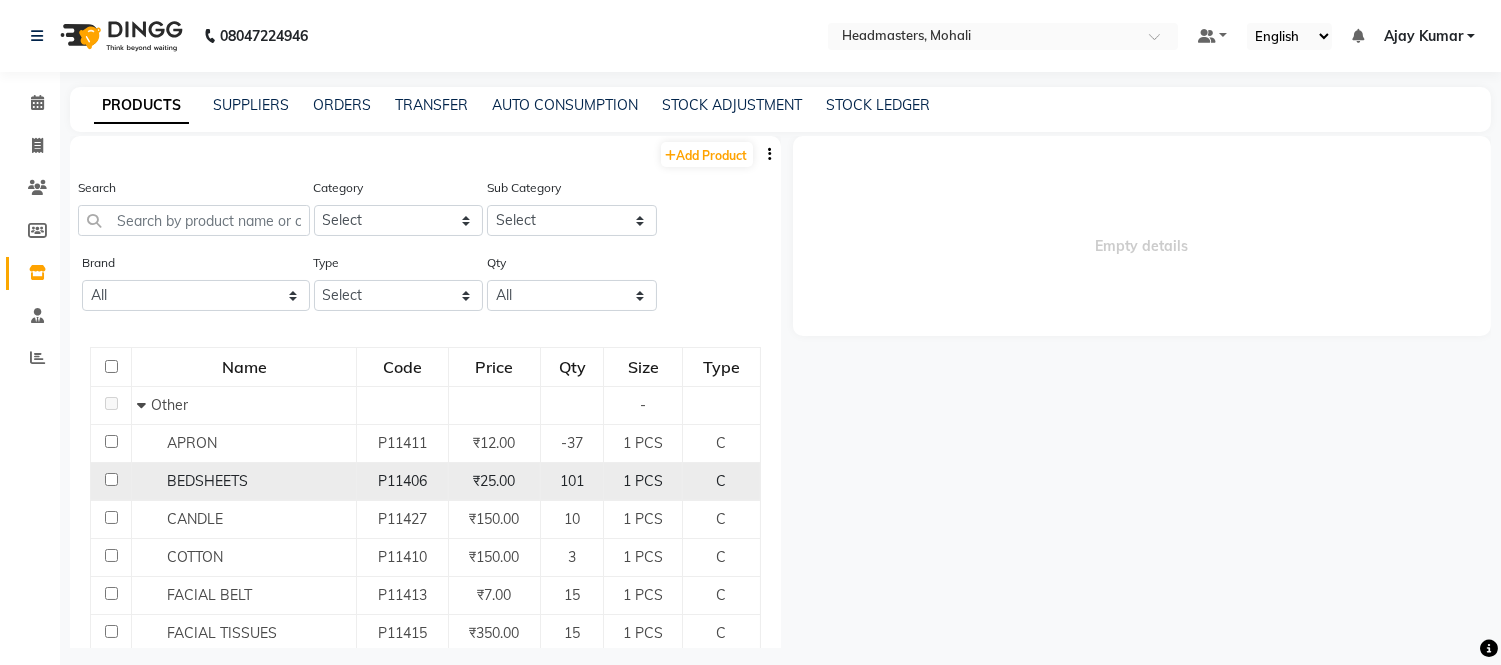 select 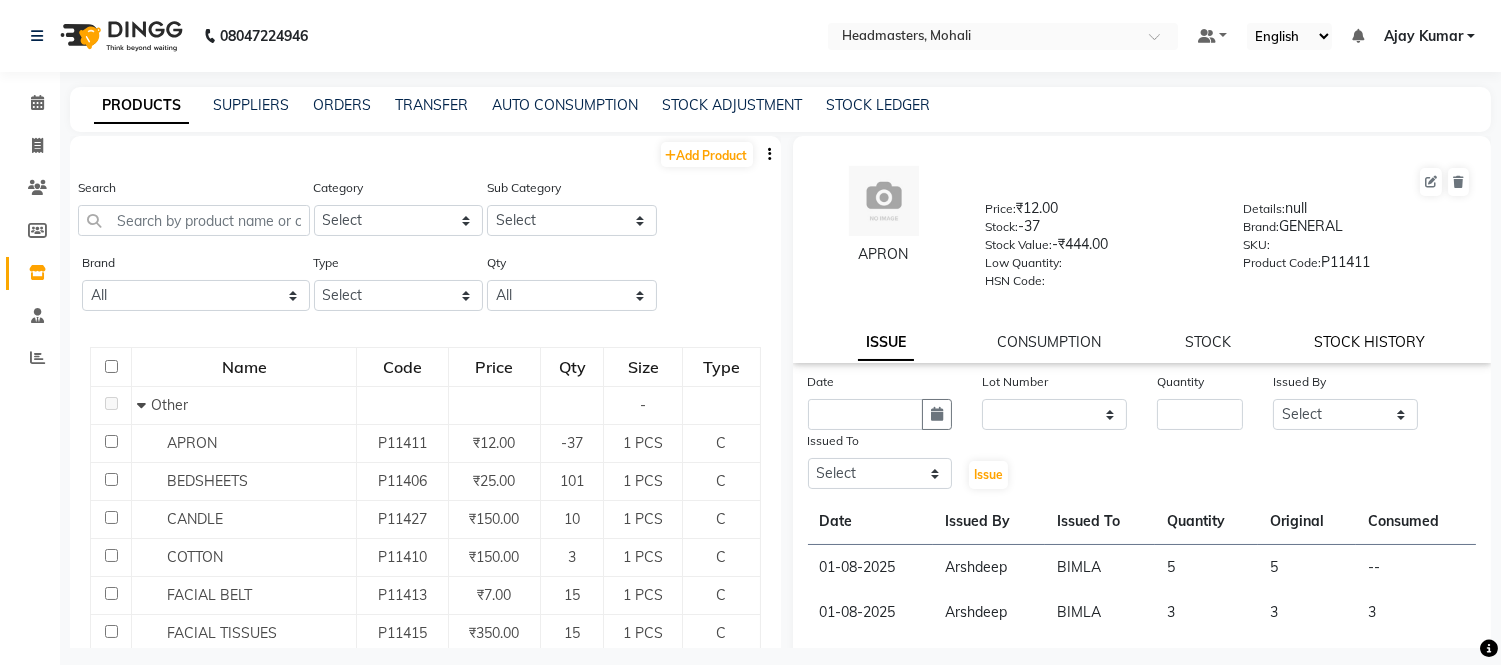 click on "STOCK HISTORY" 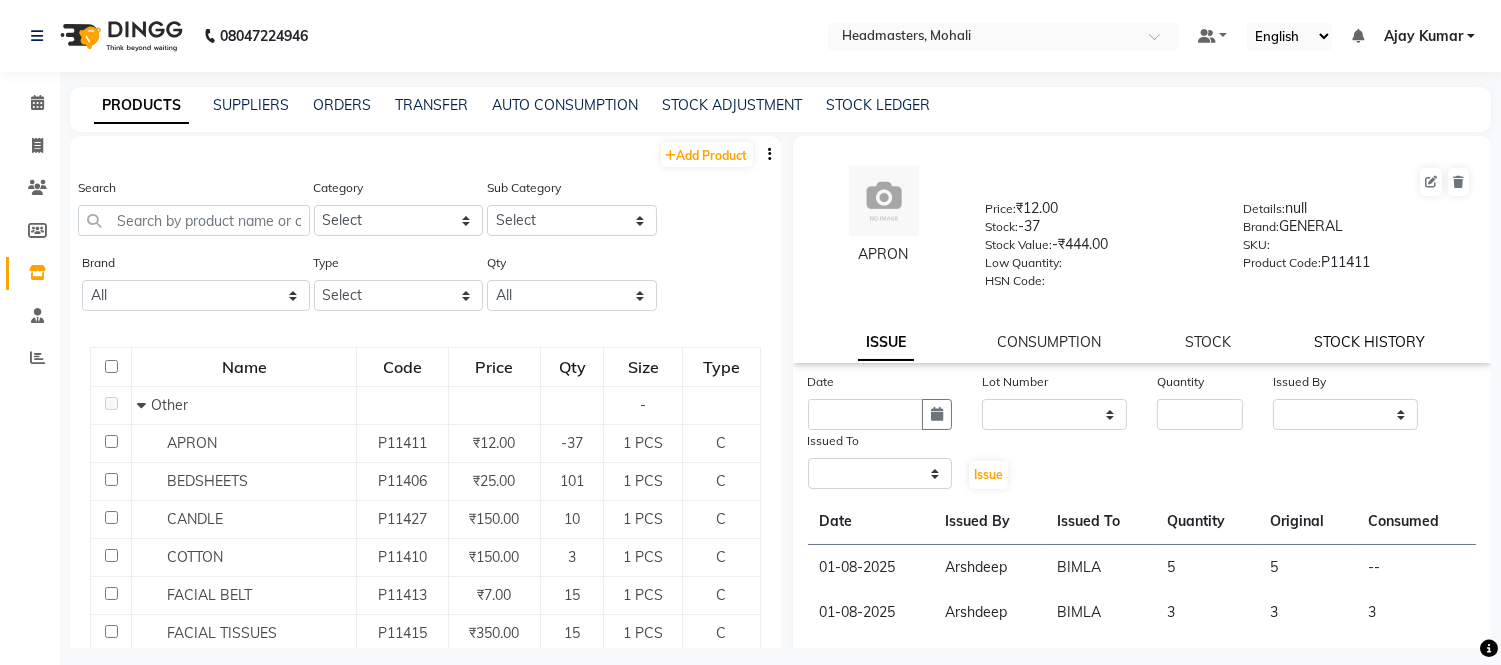 select on "all" 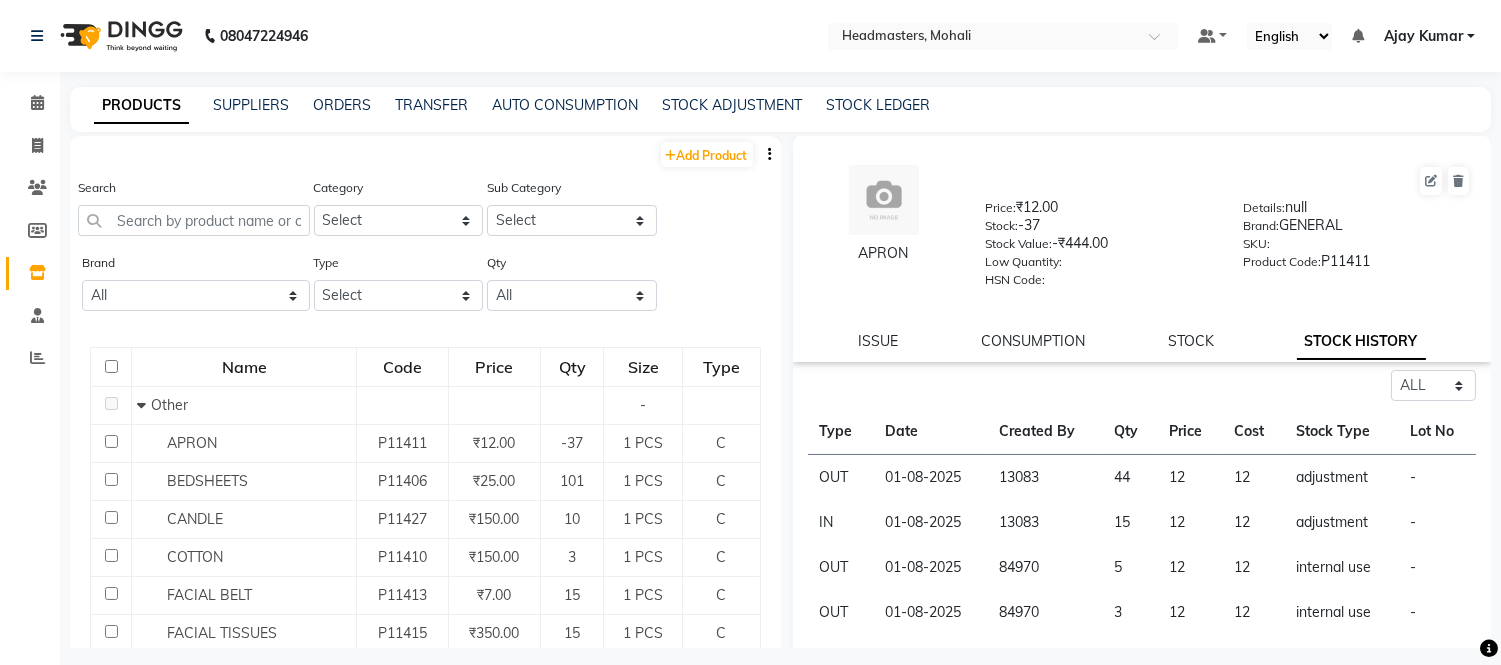 scroll, scrollTop: 0, scrollLeft: 0, axis: both 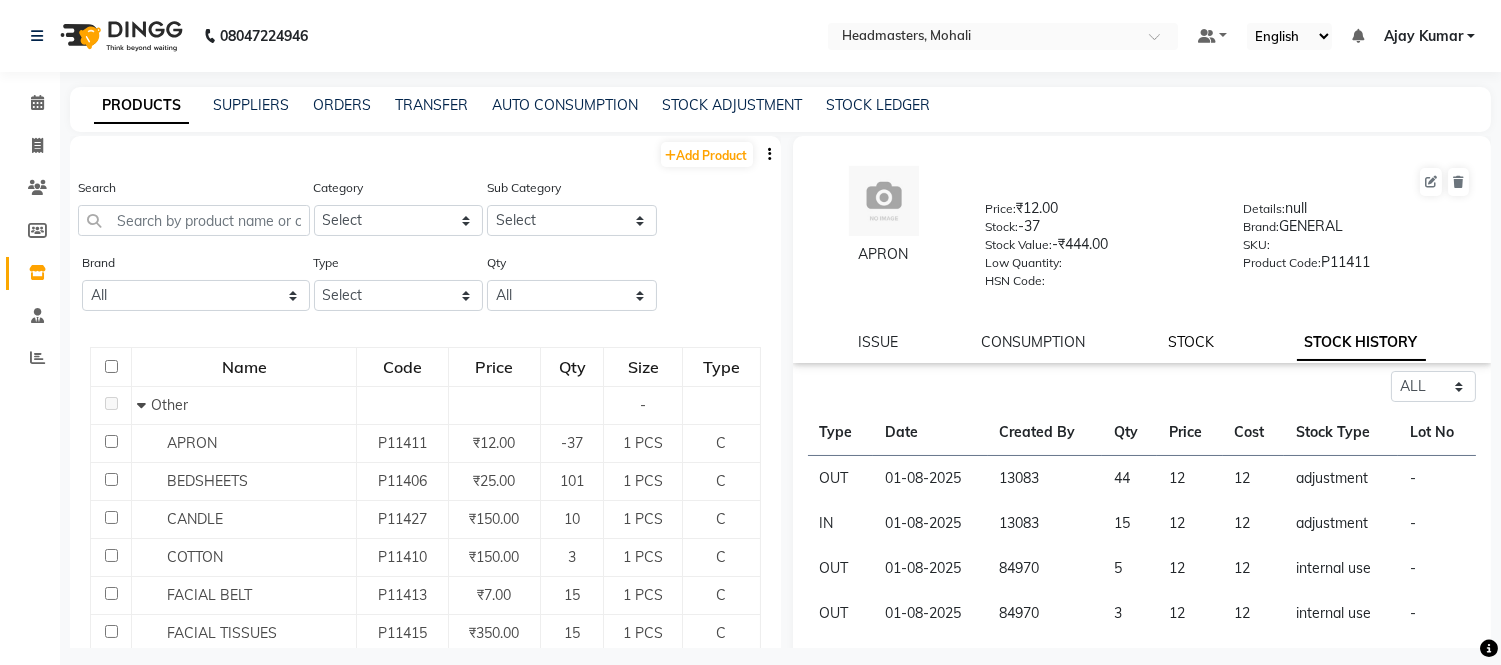 click on "STOCK" 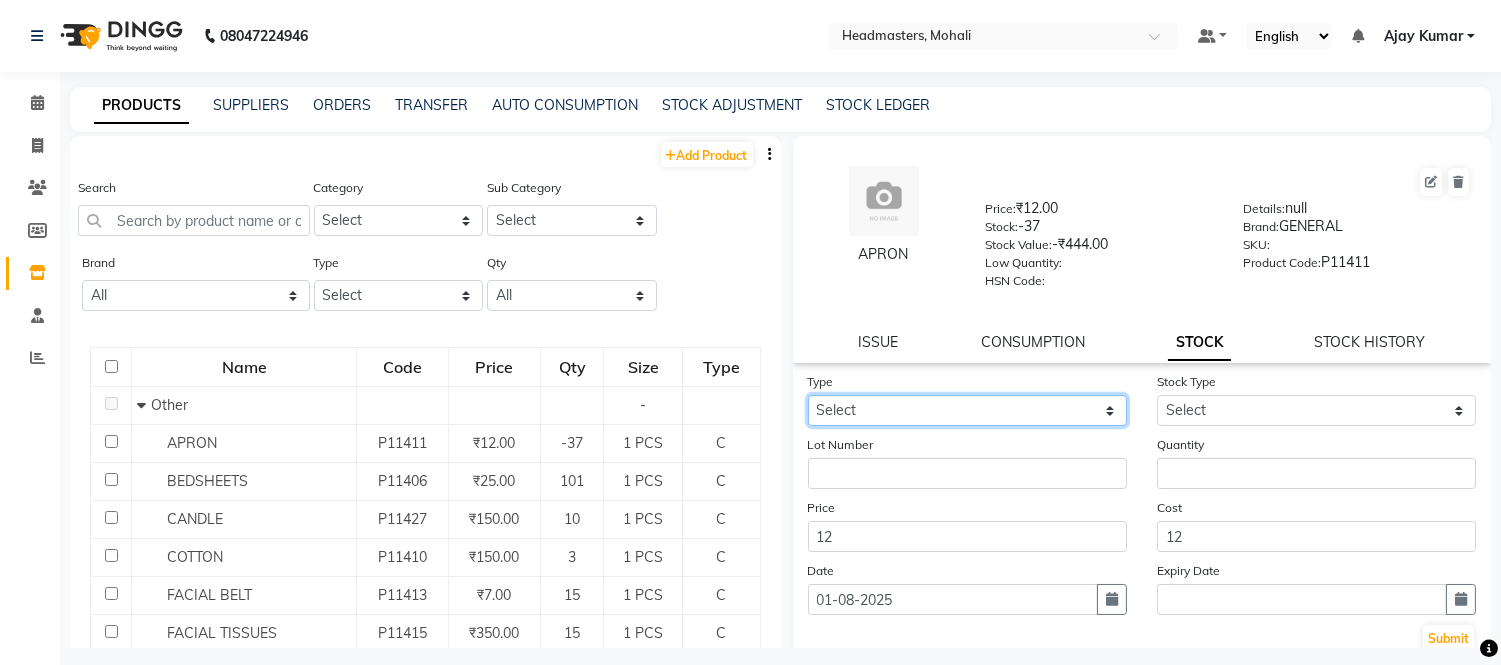 drag, startPoint x: 1041, startPoint y: 417, endPoint x: 941, endPoint y: 417, distance: 100 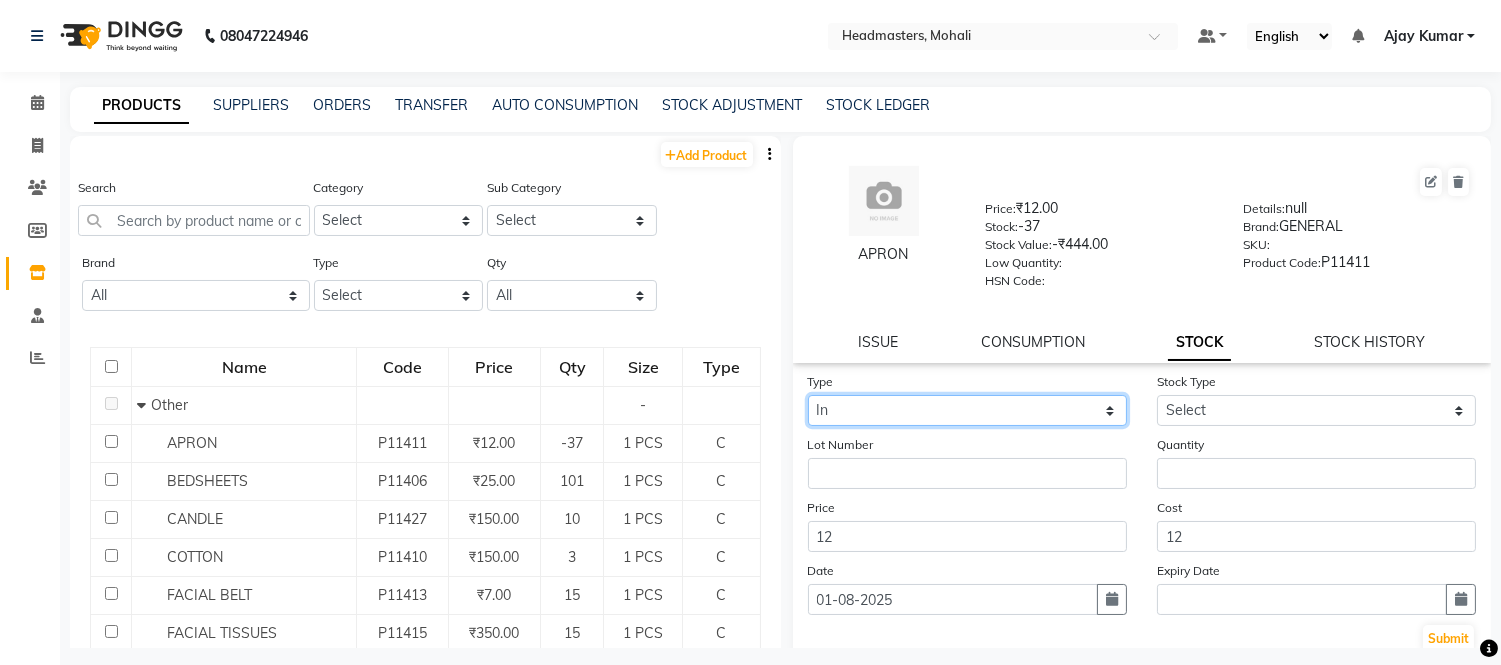 click on "Select In Out" 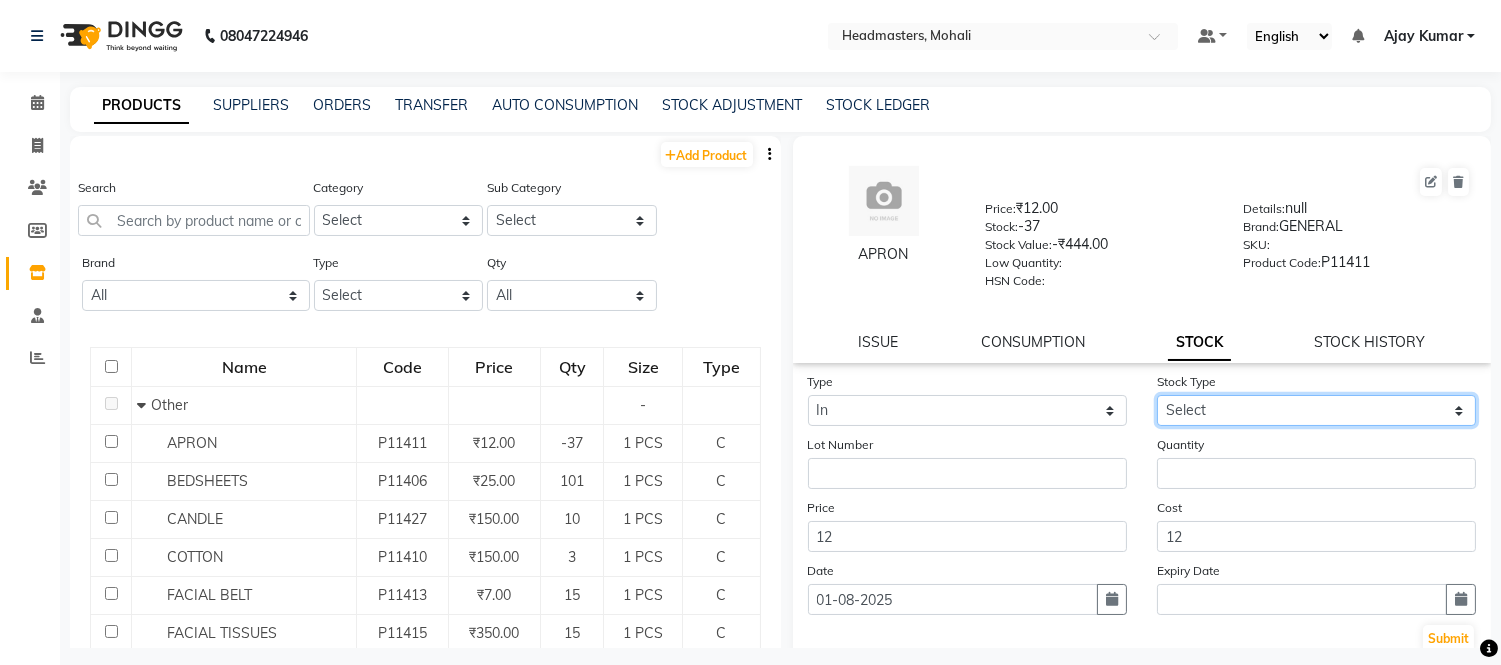 click on "Select New Stock Adjustment Return Other" 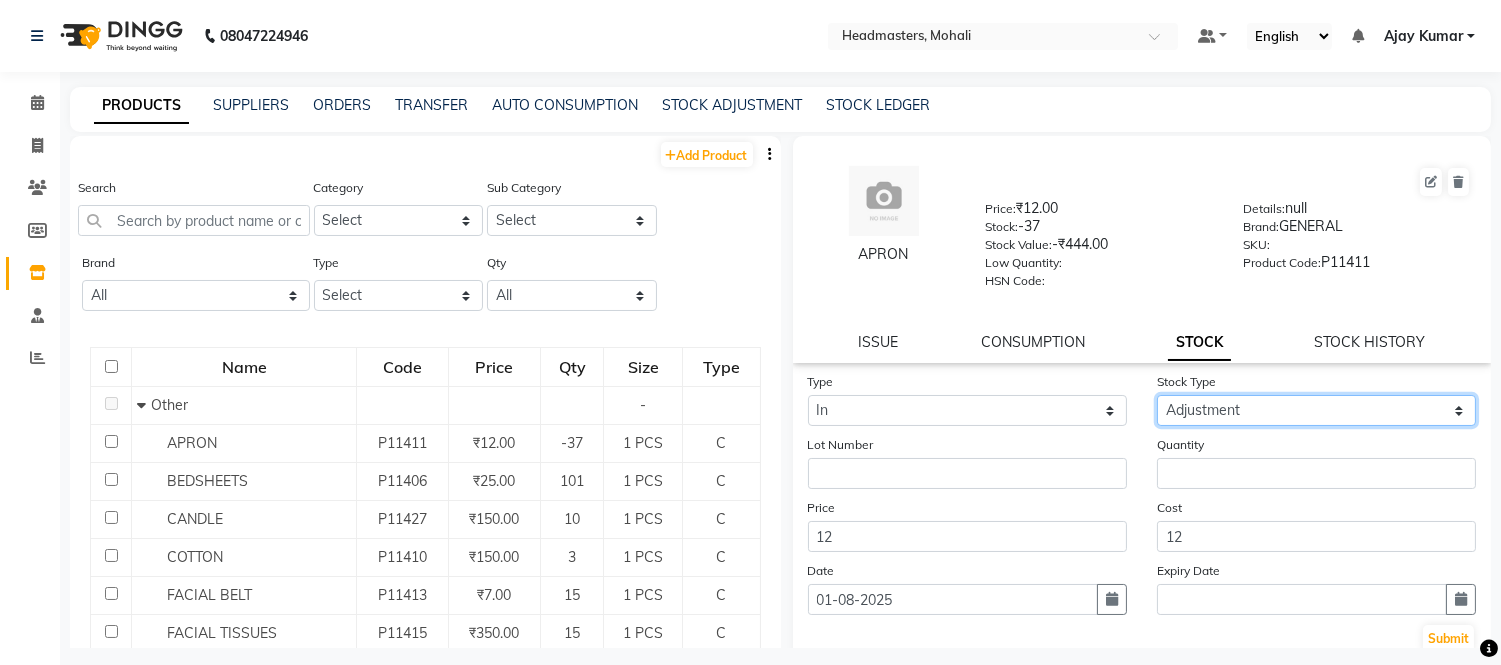 click on "Select New Stock Adjustment Return Other" 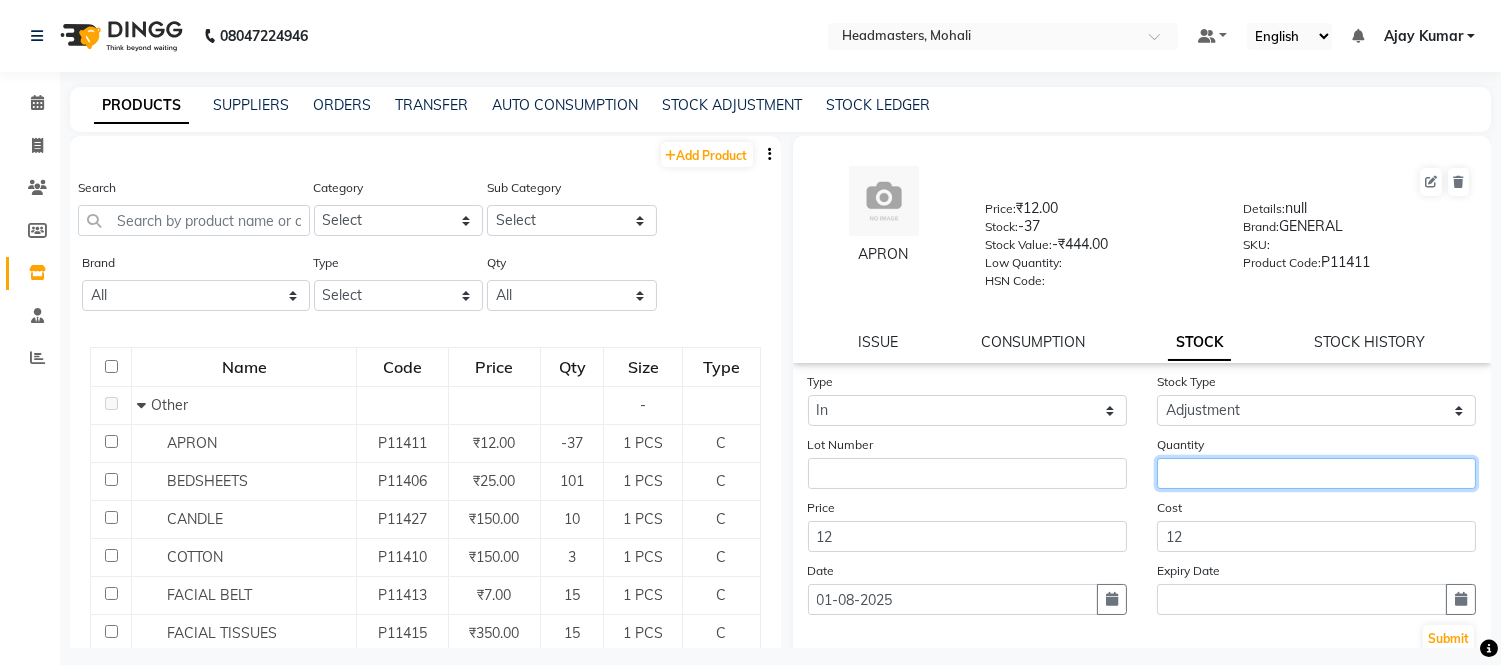 click 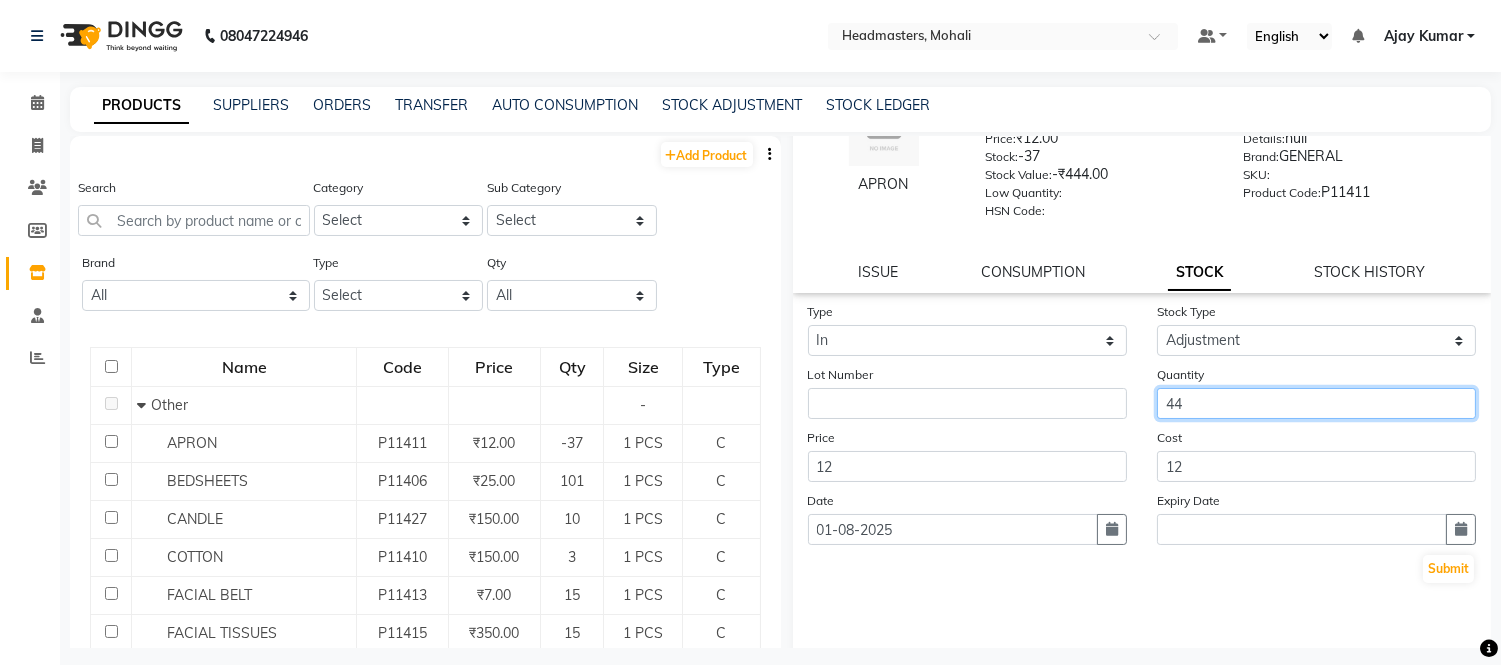 scroll, scrollTop: 123, scrollLeft: 0, axis: vertical 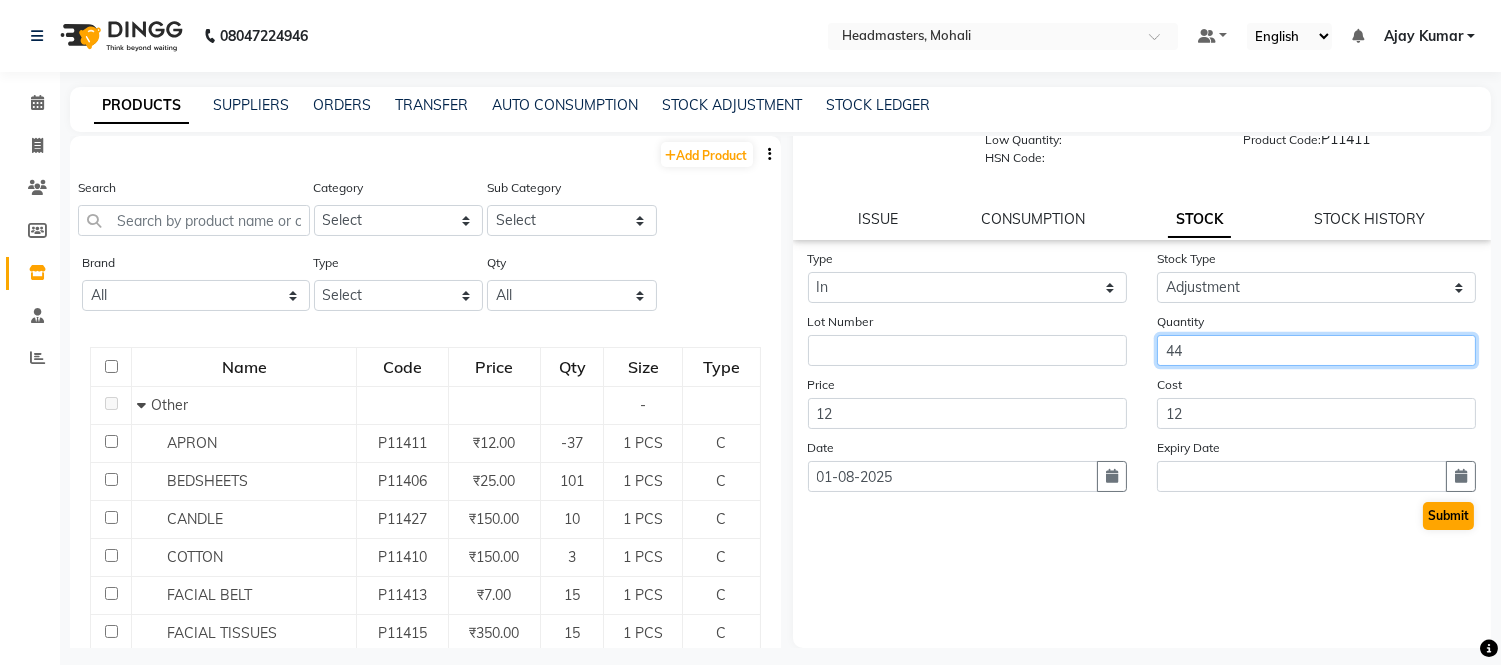 type on "44" 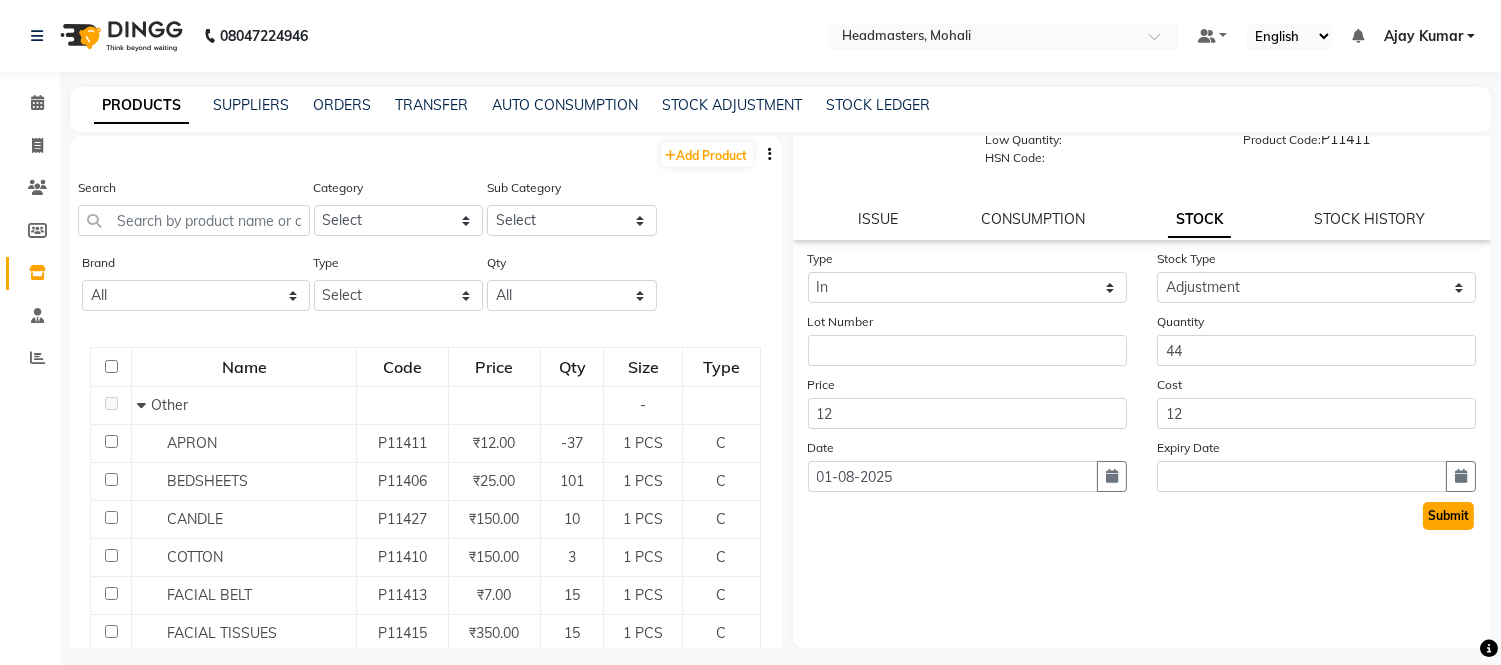 click on "Submit" 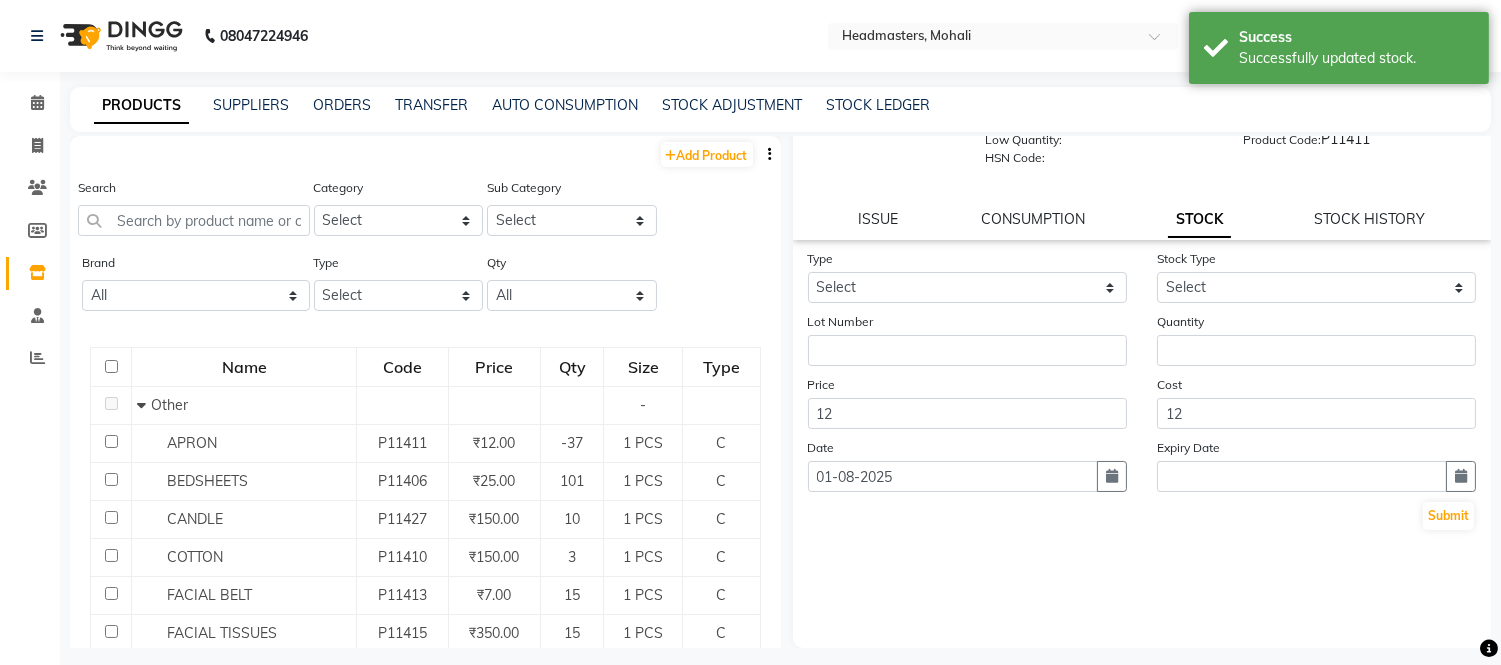 scroll, scrollTop: 0, scrollLeft: 0, axis: both 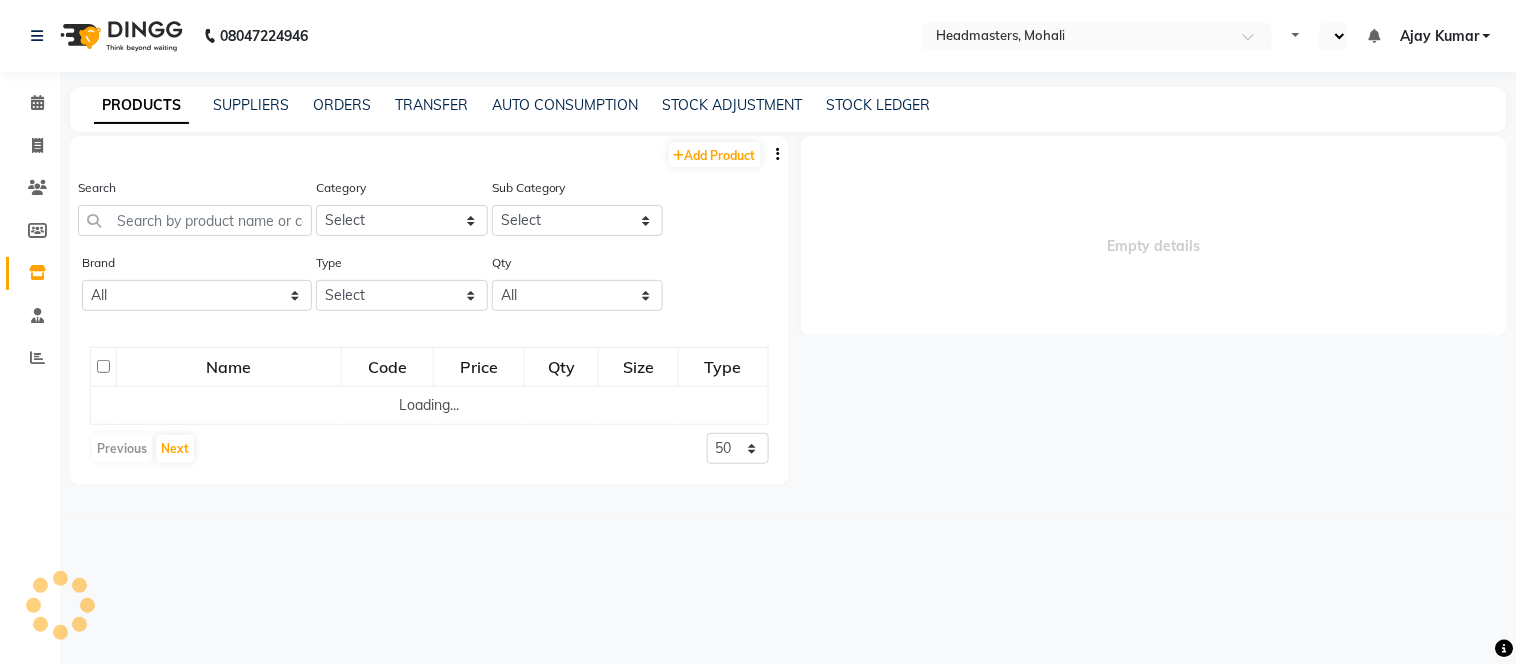 select on "en" 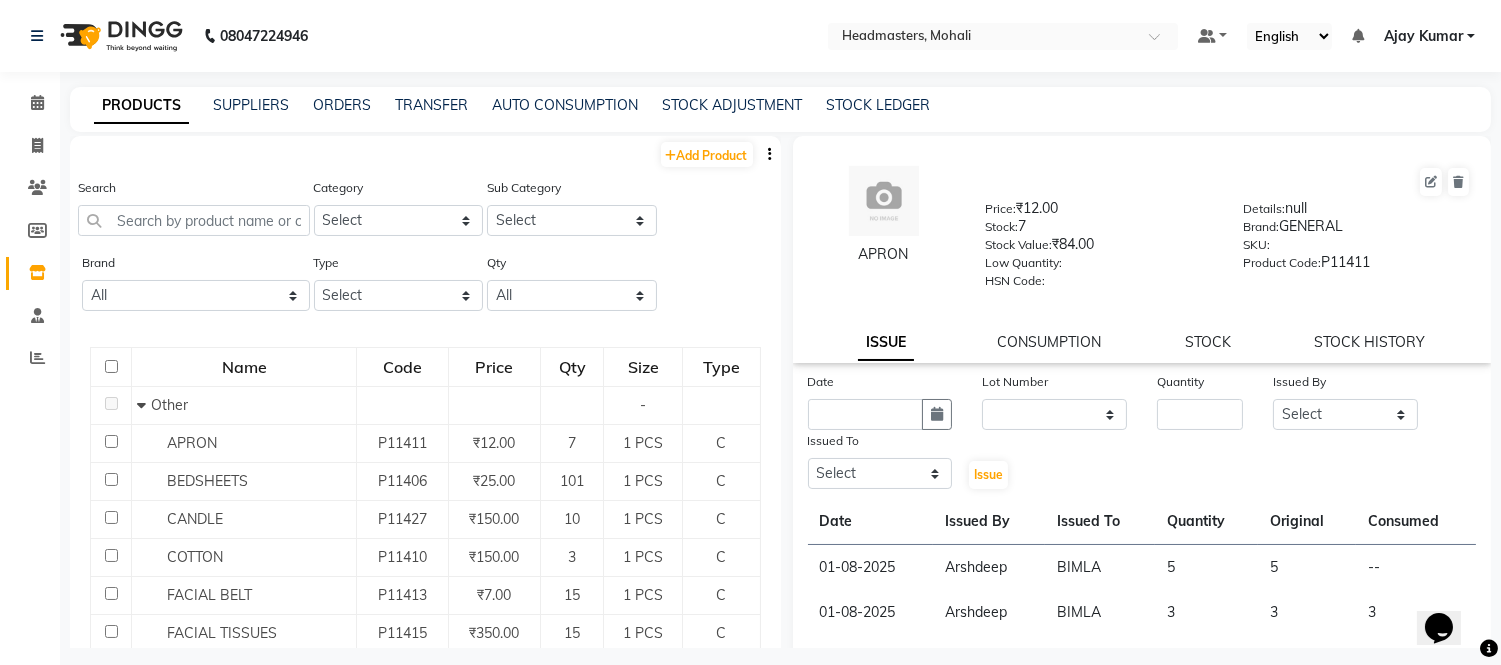 scroll, scrollTop: 0, scrollLeft: 0, axis: both 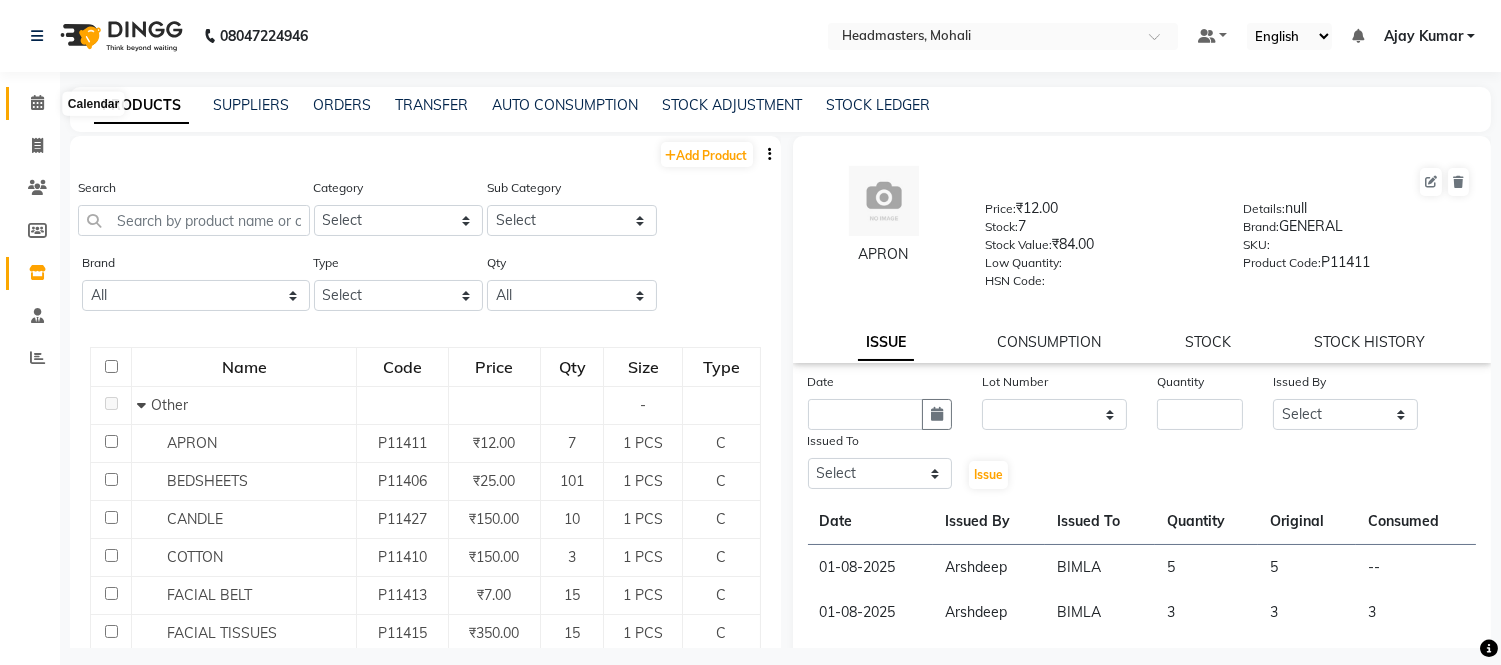 click 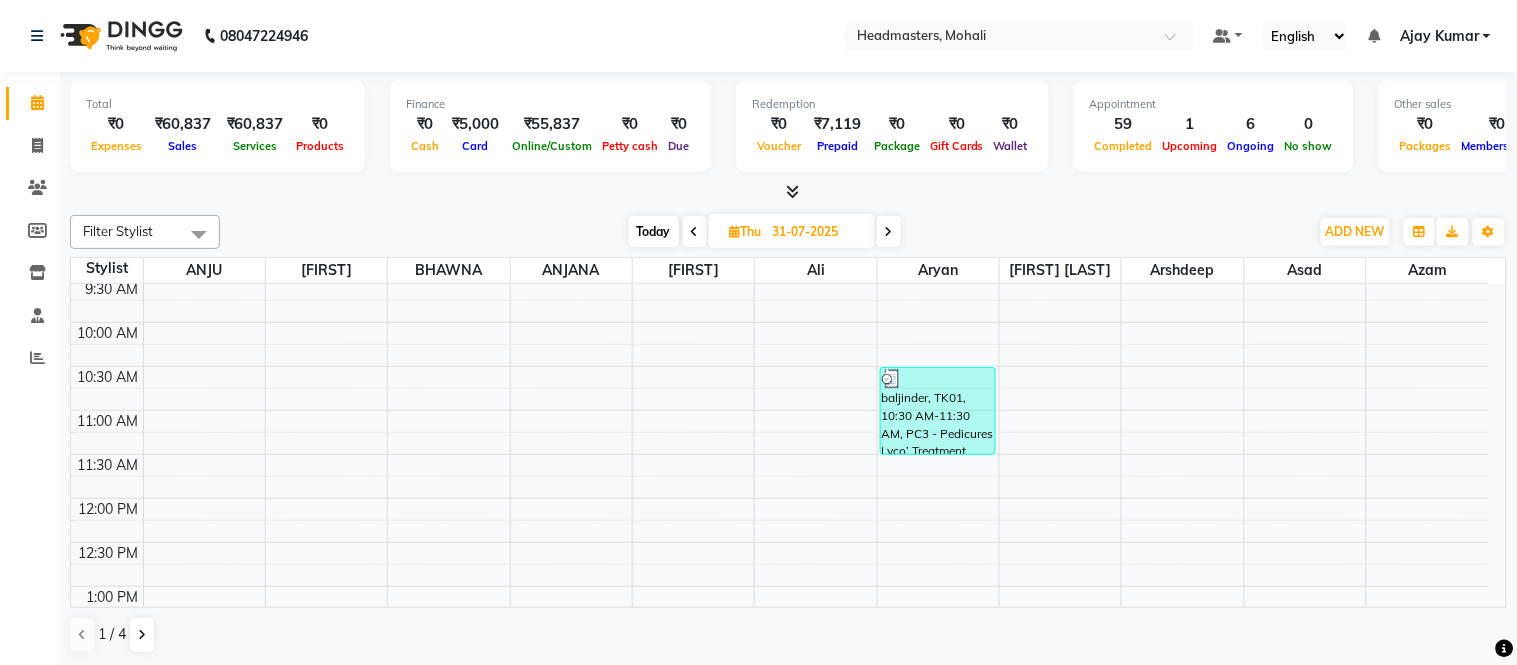 scroll, scrollTop: 0, scrollLeft: 0, axis: both 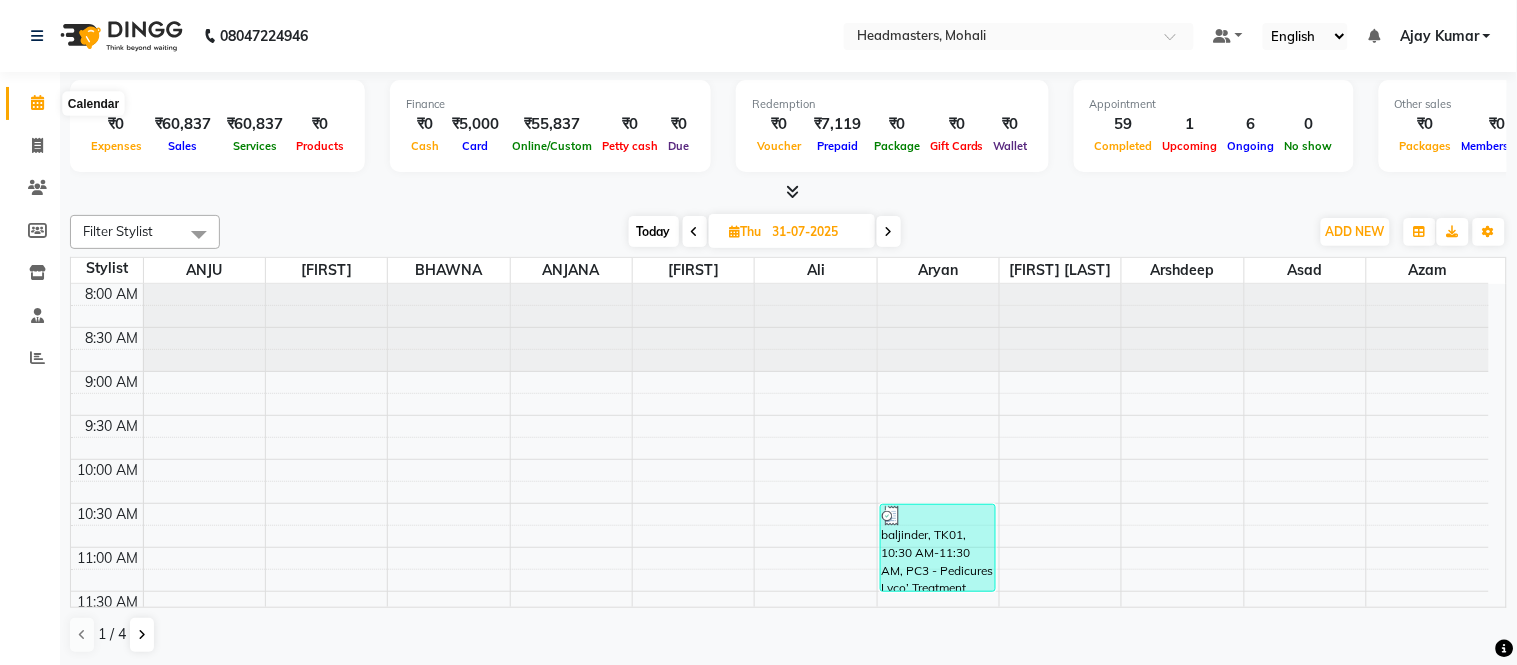 click 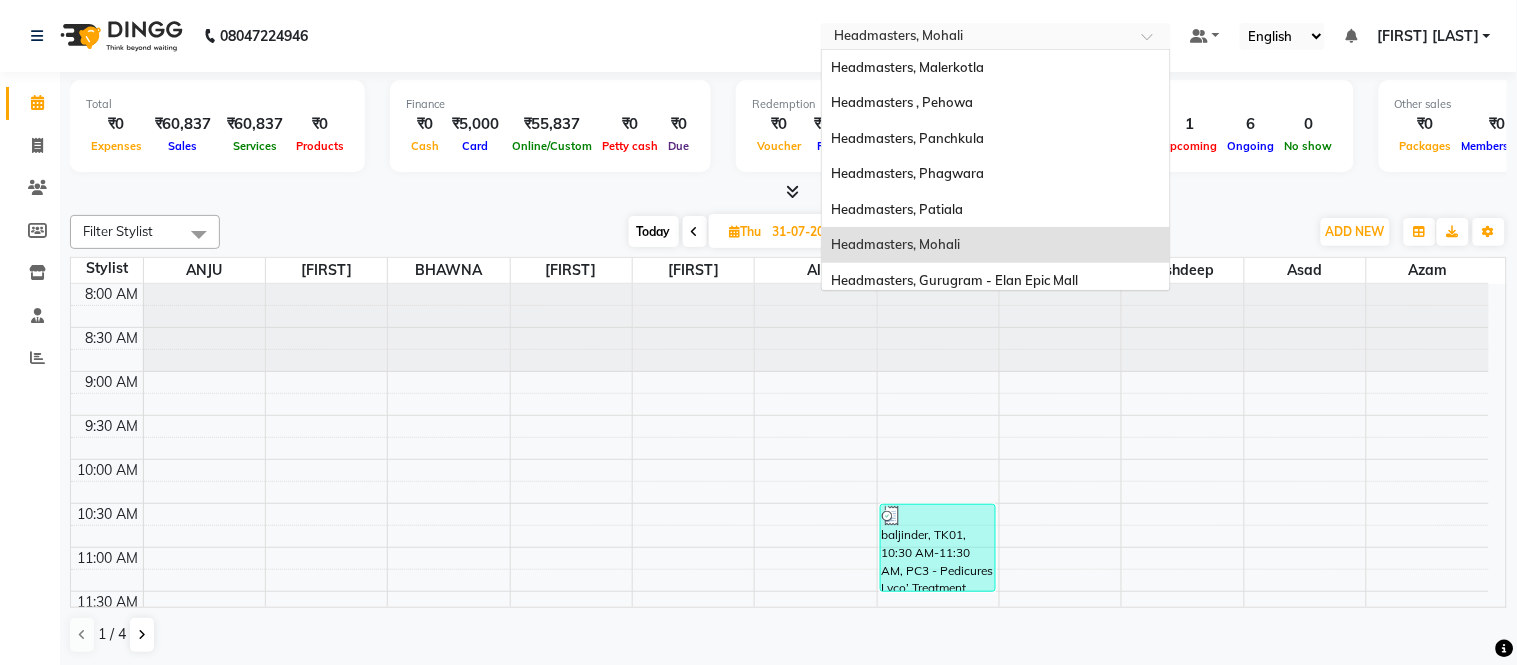 click 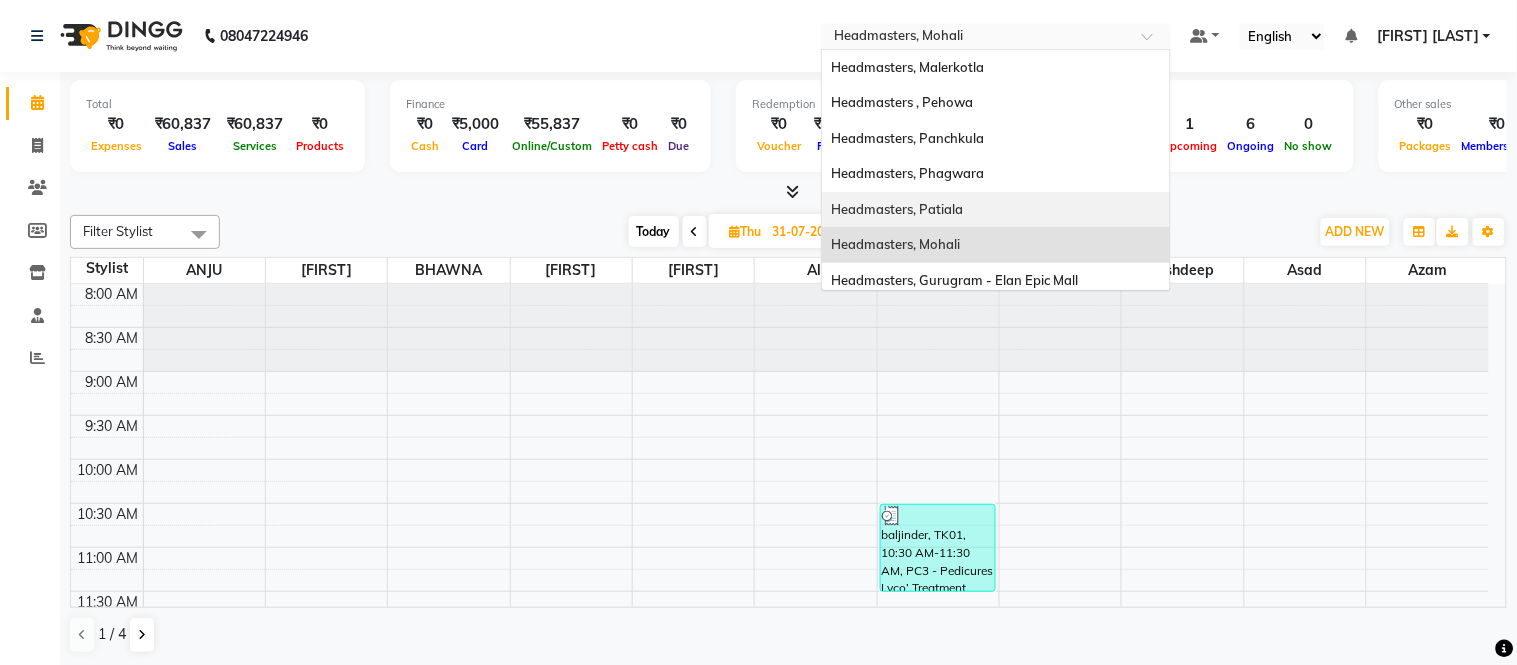 click on "Headmasters, Patiala" 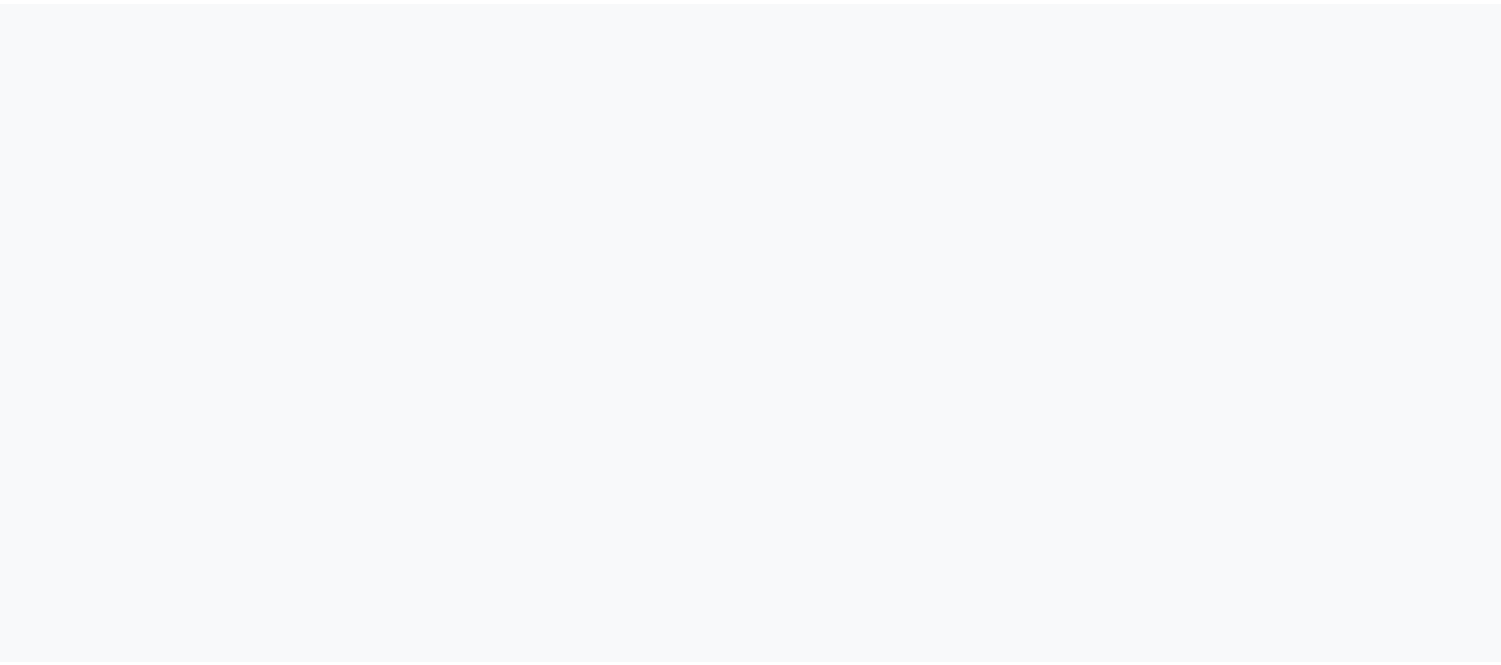 scroll, scrollTop: 0, scrollLeft: 0, axis: both 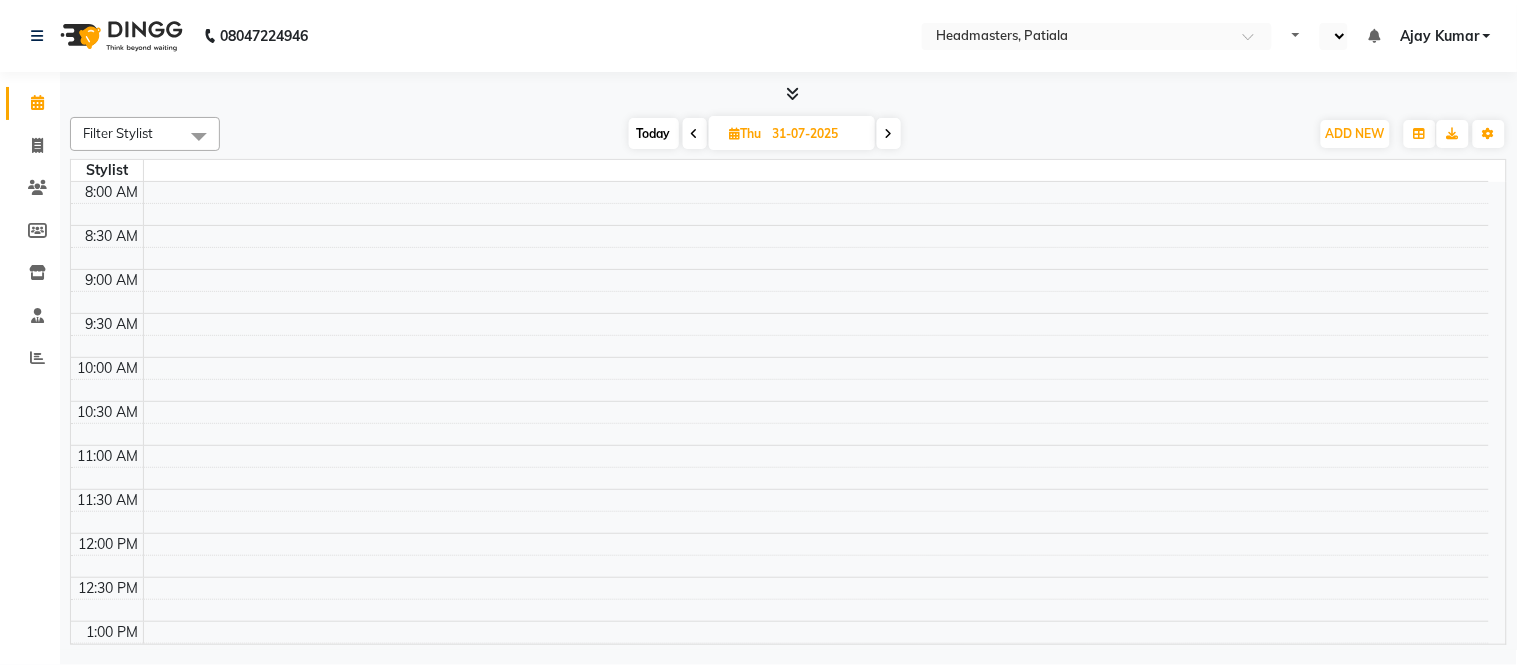 select on "en" 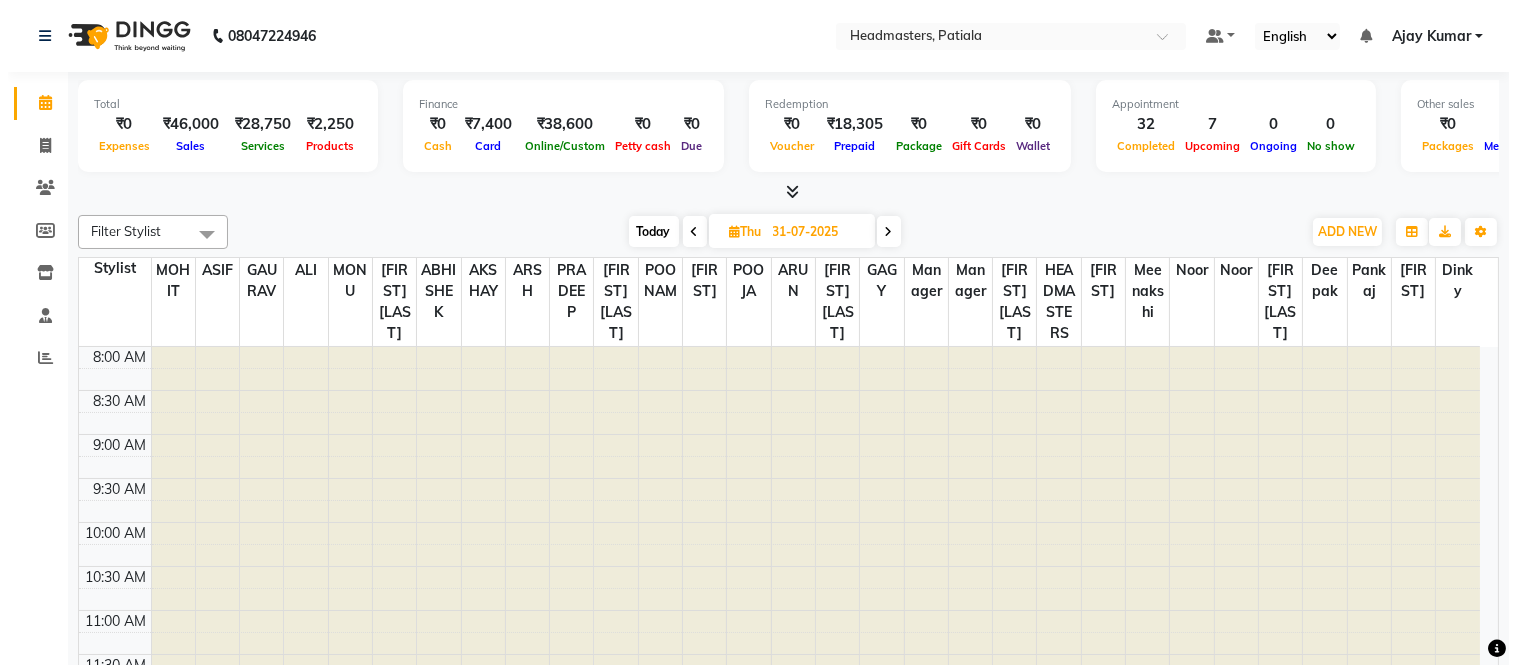 scroll, scrollTop: 0, scrollLeft: 0, axis: both 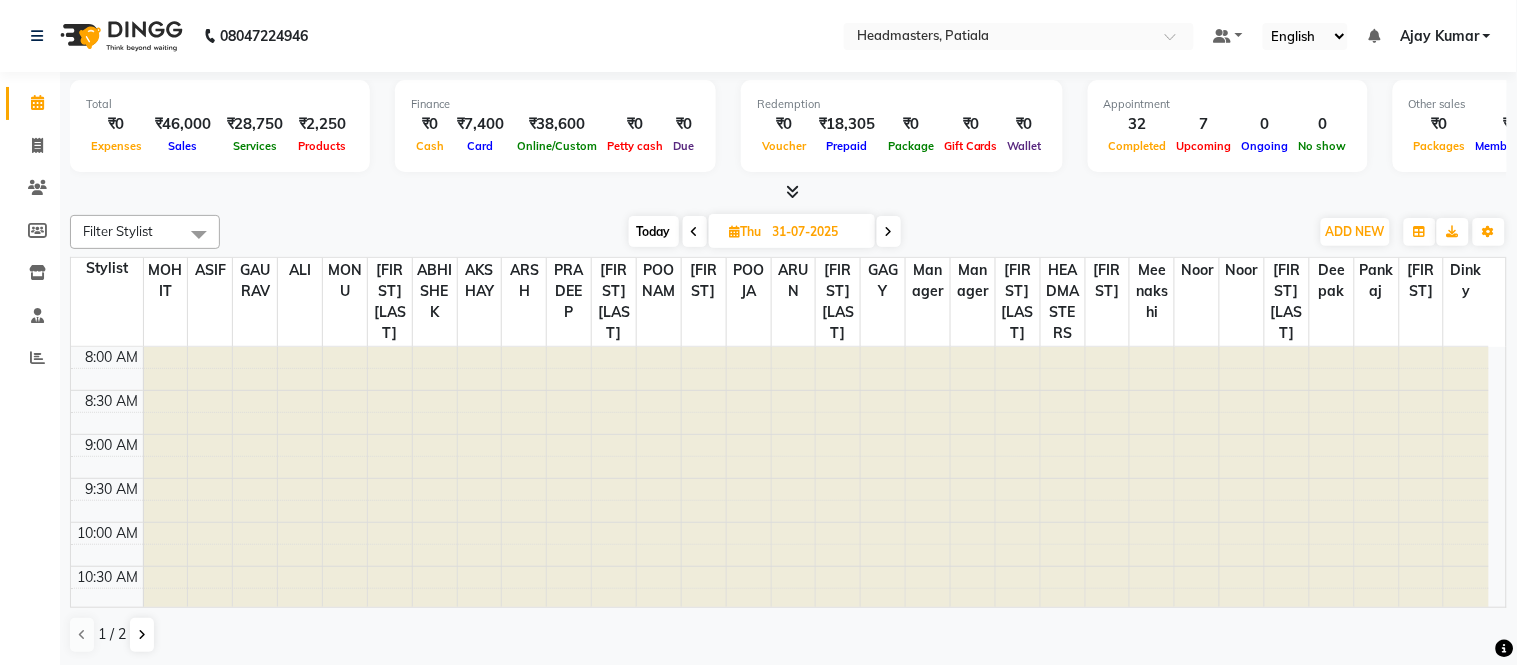 click at bounding box center (792, 191) 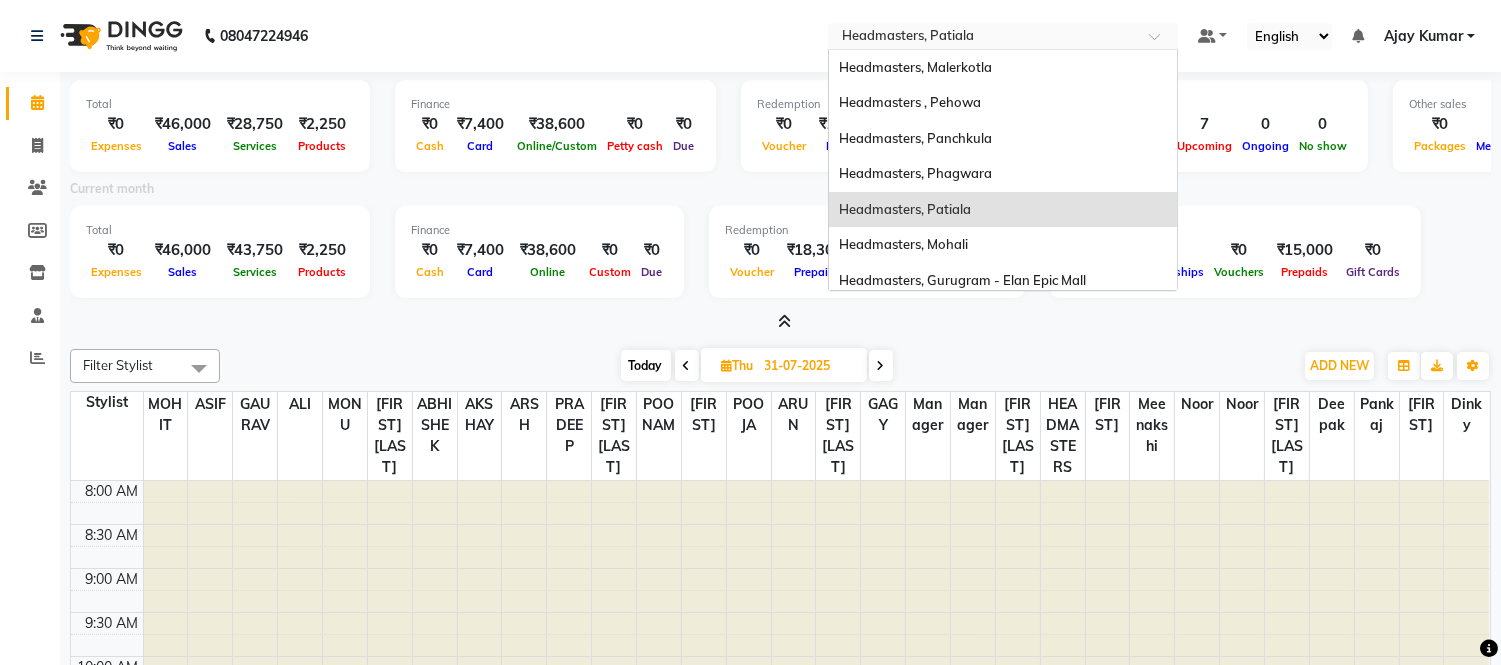 click at bounding box center (983, 38) 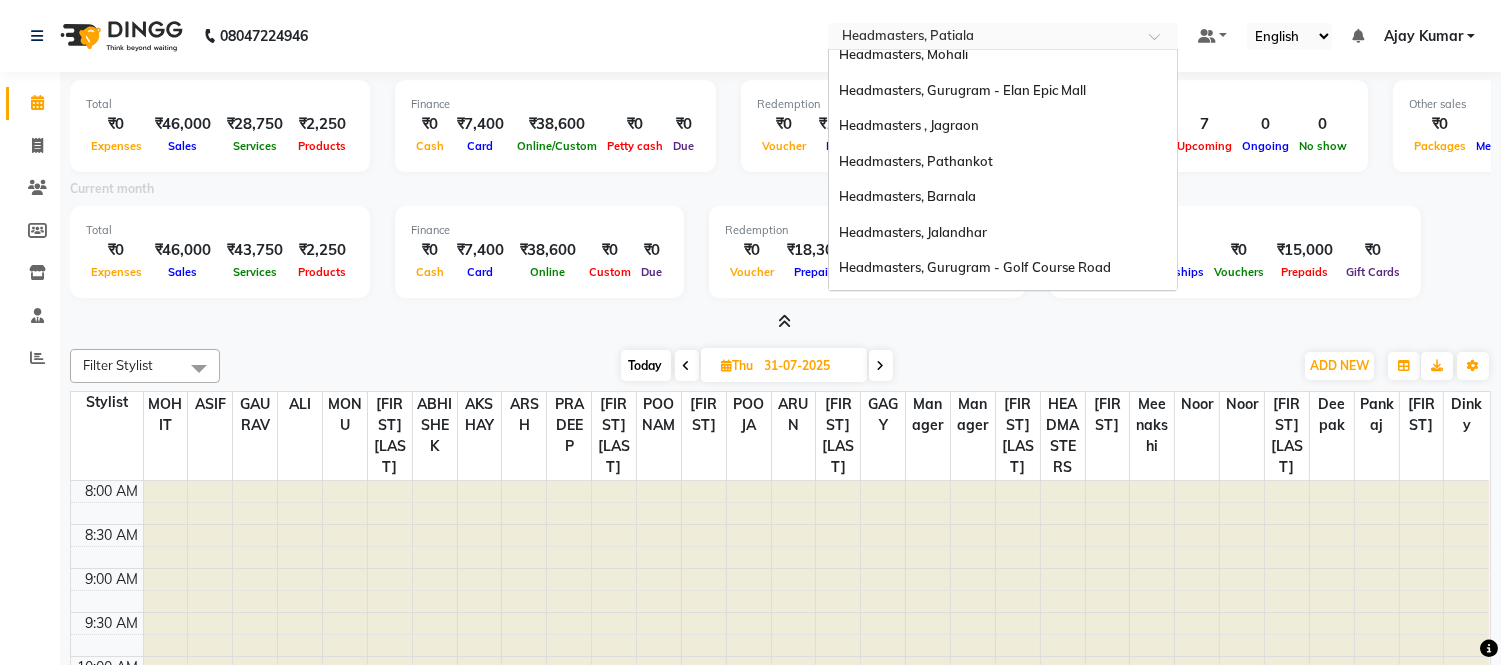 scroll, scrollTop: 175, scrollLeft: 0, axis: vertical 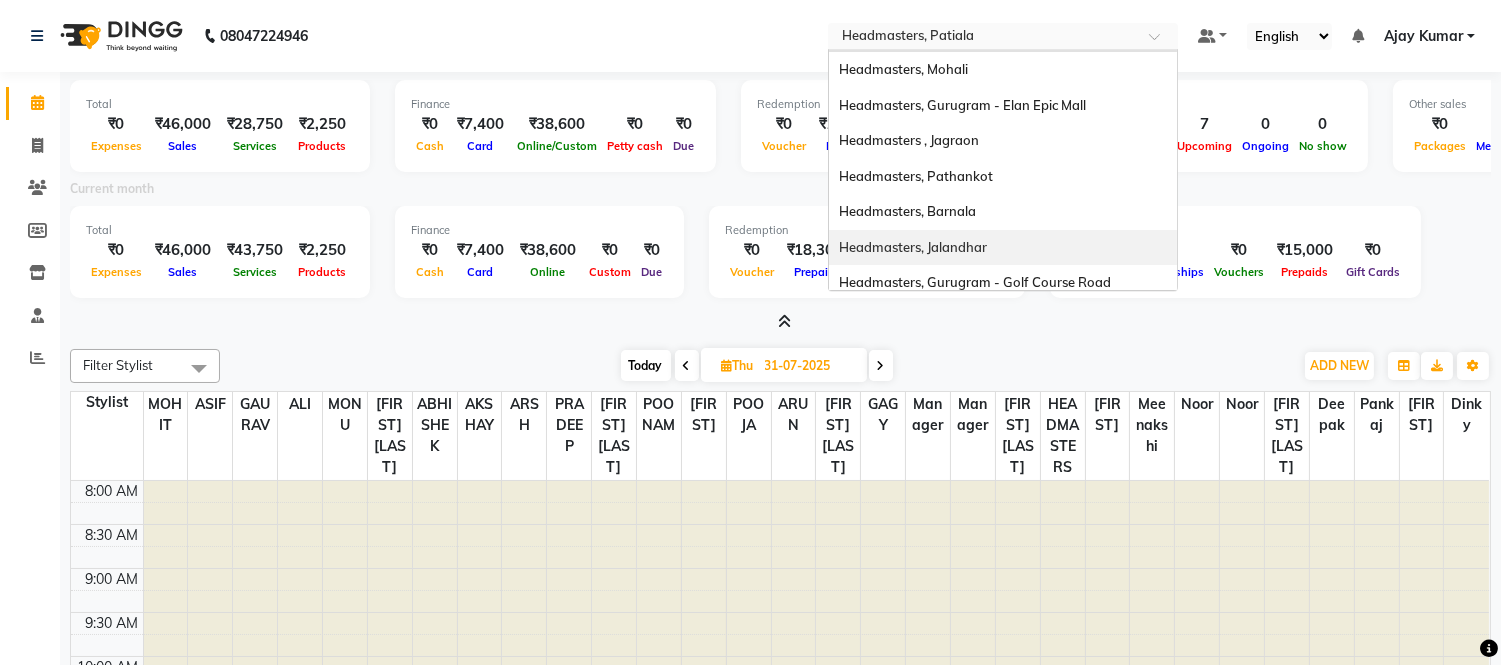 click on "Headmasters, Jalandhar" at bounding box center [913, 247] 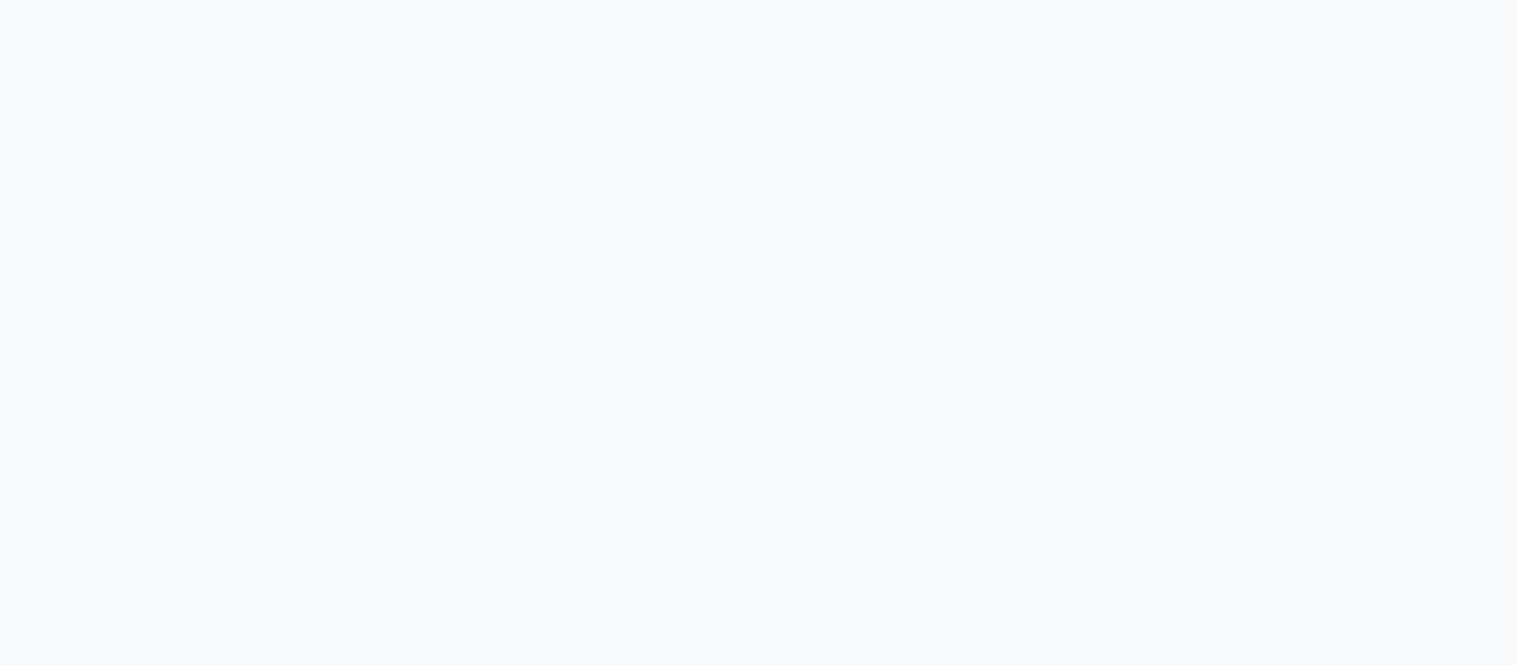 scroll, scrollTop: 0, scrollLeft: 0, axis: both 